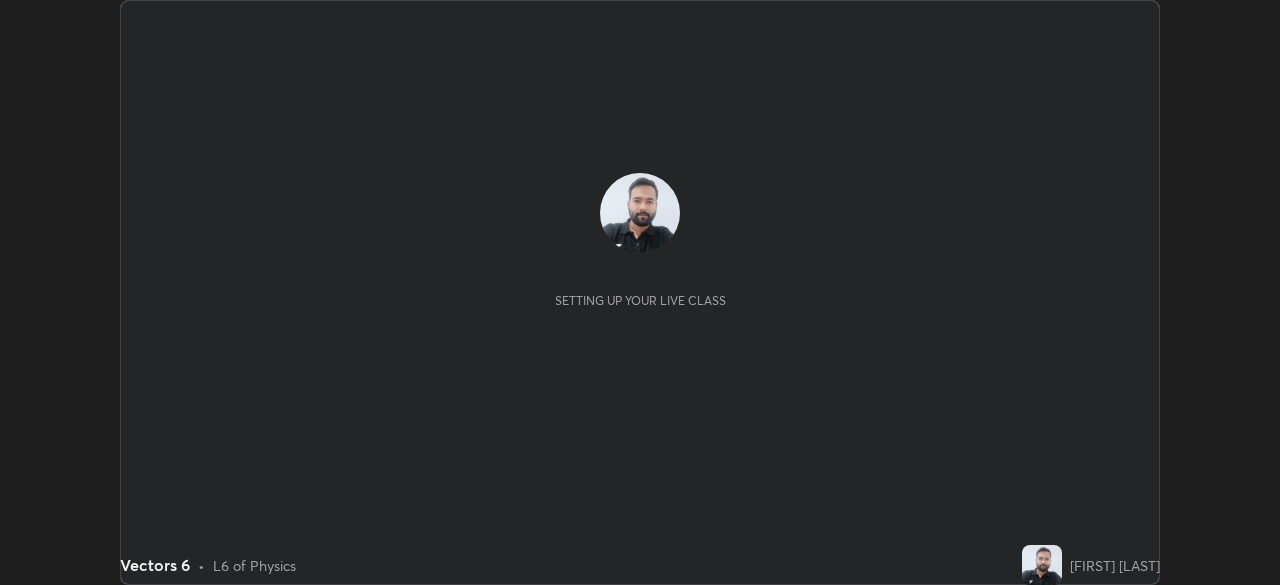 scroll, scrollTop: 0, scrollLeft: 0, axis: both 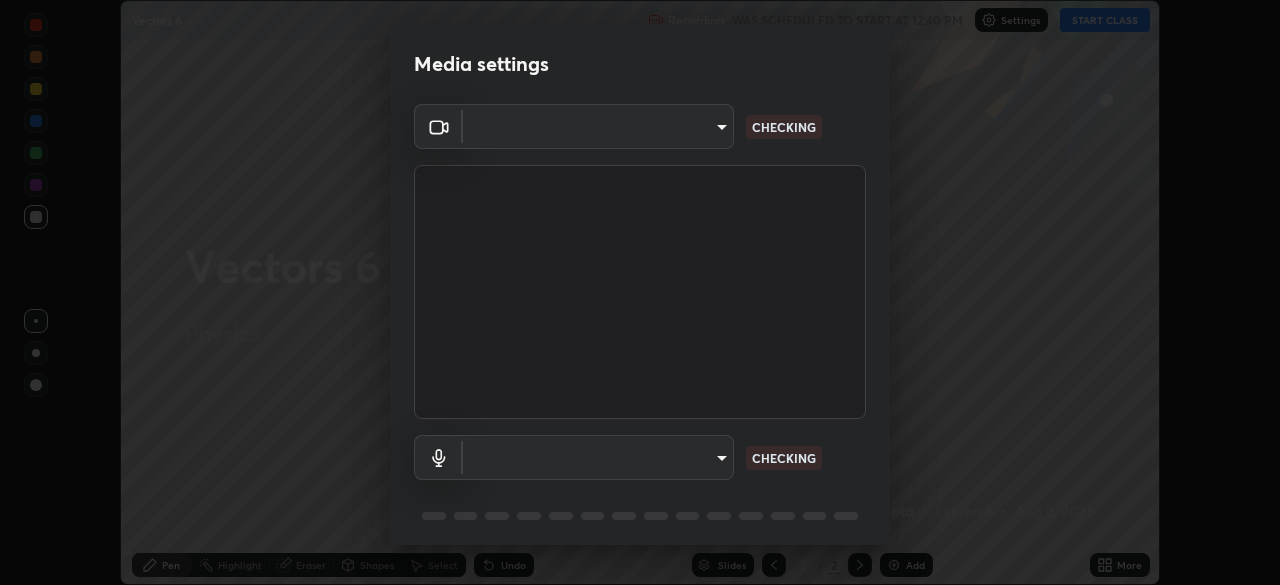 type on "0a1d79d661a64fddf9c7d5b4cd35eaf601090247fd107eb5253fa8bc11dd5ba6" 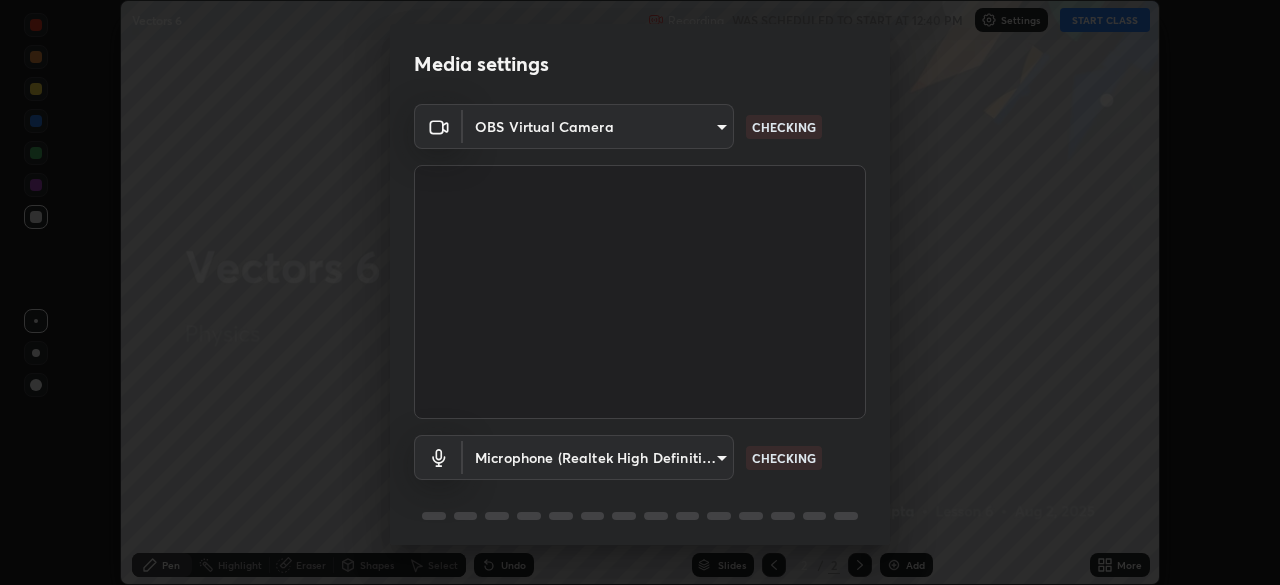 scroll, scrollTop: 71, scrollLeft: 0, axis: vertical 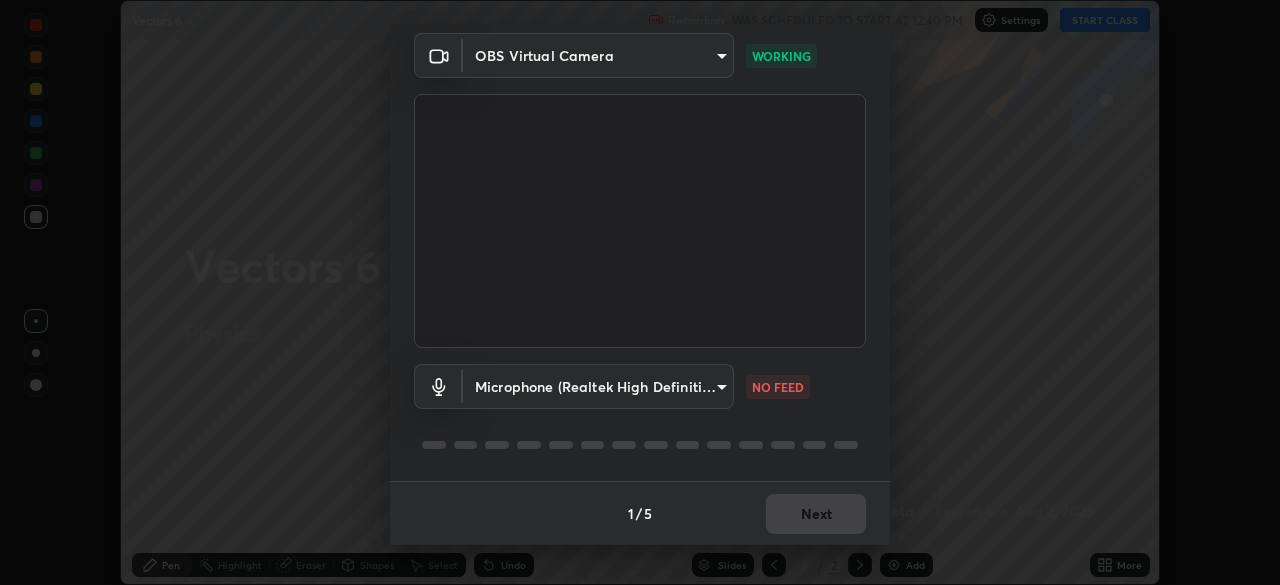 click on "Erase all Vectors 6 Recording WAS SCHEDULED TO START AT 12:40 PM Settings START CLASS Setting up your live class Vectors 6 • L6 of Physics [FIRST] [LAST] Pen Highlight Eraser Shapes Select Undo Slides 2 / 2 Add More No doubts shared Encourage your learners to ask a doubt for better clarity Report an issue Reason for reporting Buffering Chat not working Audio - Video sync issue Educator video quality low ​ Attach an image Report Media settings OBS Virtual Camera [HASH] WORKING Microphone (Realtek High Definition Audio) [HASH] NO FEED 1 / 5 Next" at bounding box center (640, 292) 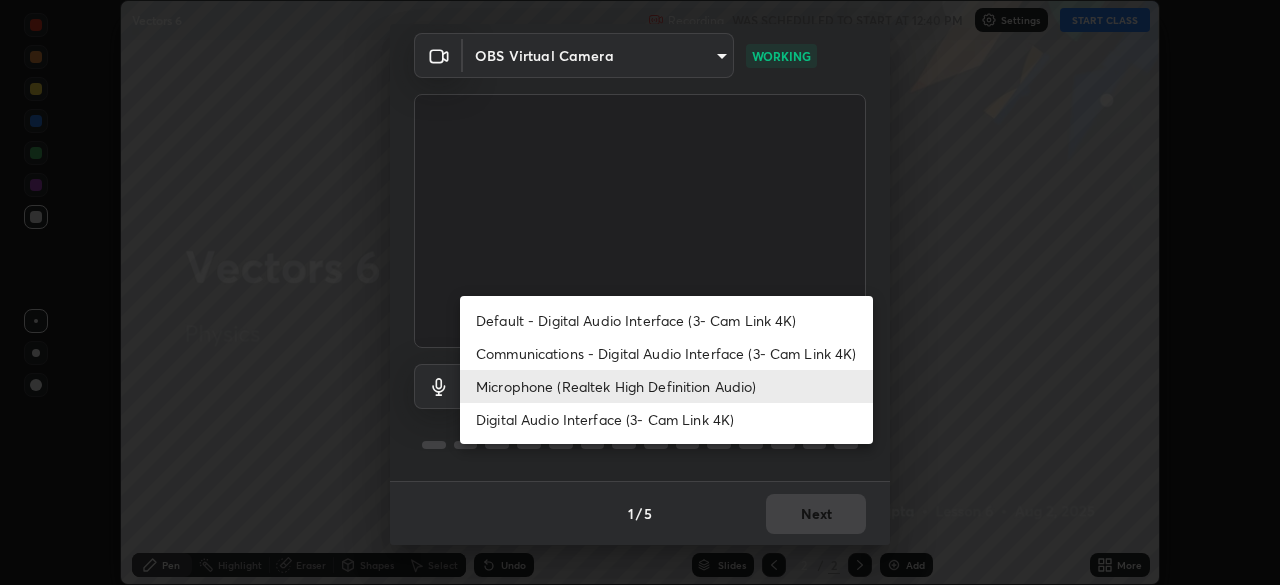 click on "Digital Audio Interface (3- Cam Link 4K)" at bounding box center [666, 419] 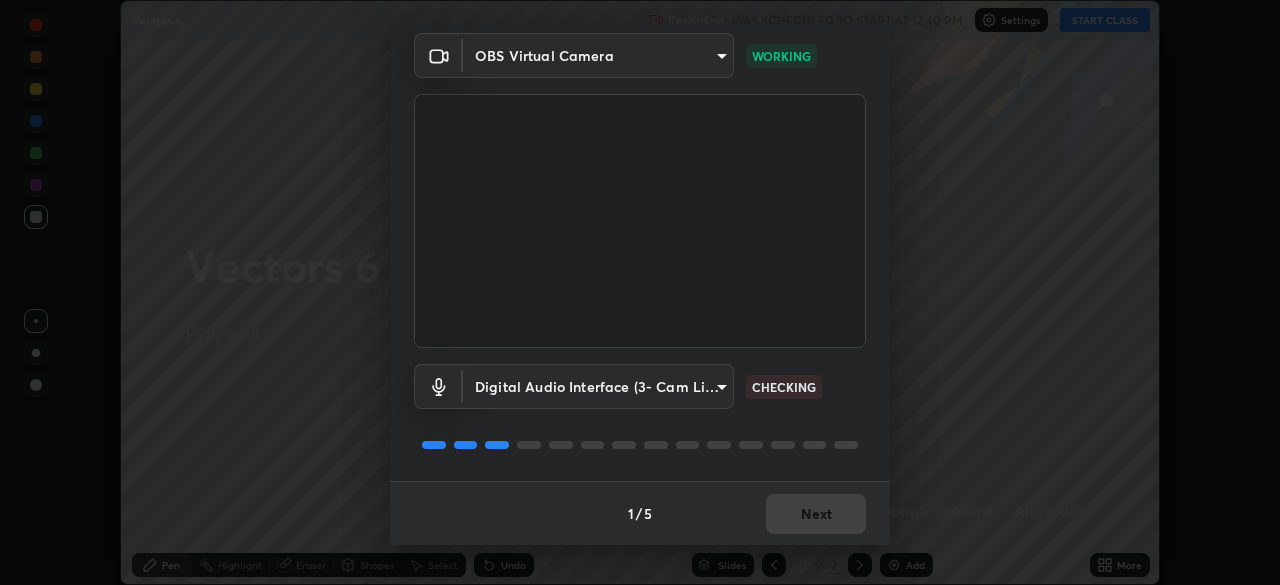 click on "Erase all Vectors 6 Recording WAS SCHEDULED TO START AT 12:40 PM Settings START CLASS Setting up your live class Vectors 6 • L6 of Physics [FIRST] [LAST] Pen Highlight Eraser Shapes Select Undo Slides 2 / 2 Add More No doubts shared Encourage your learners to ask a doubt for better clarity Report an issue Reason for reporting Buffering Chat not working Audio - Video sync issue Educator video quality low ​ Attach an image Report Media settings OBS Virtual Camera [HASH] WORKING Digital Audio Interface (3- Cam Link 4K) [HASH] CHECKING 1 / 5 Next" at bounding box center [640, 292] 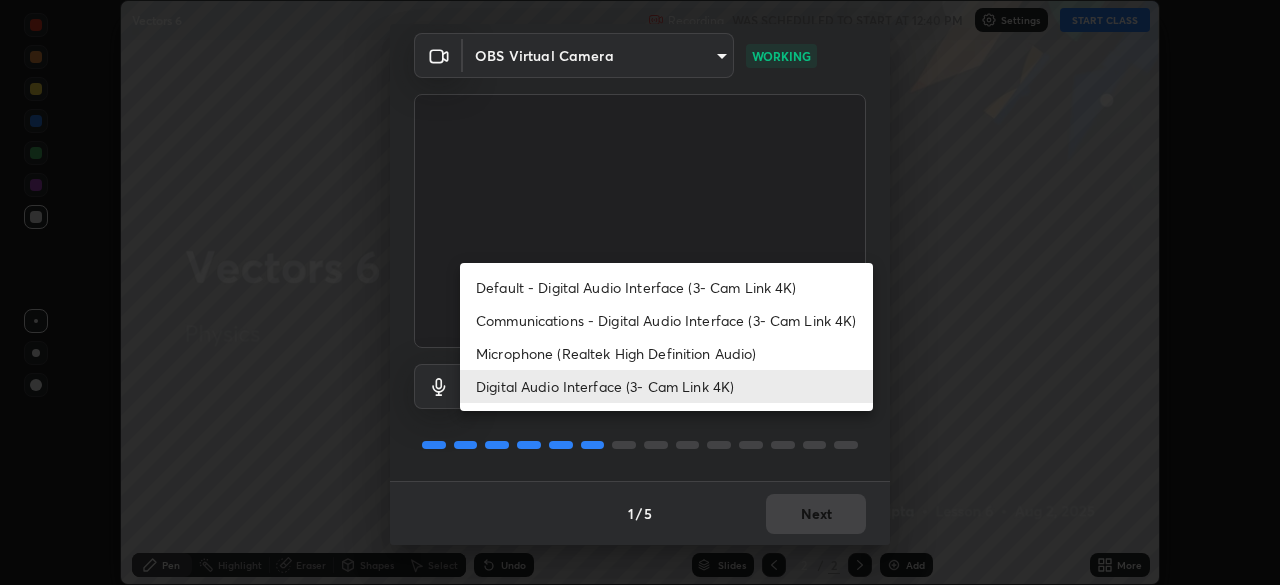 click on "Microphone (Realtek High Definition Audio)" at bounding box center [666, 353] 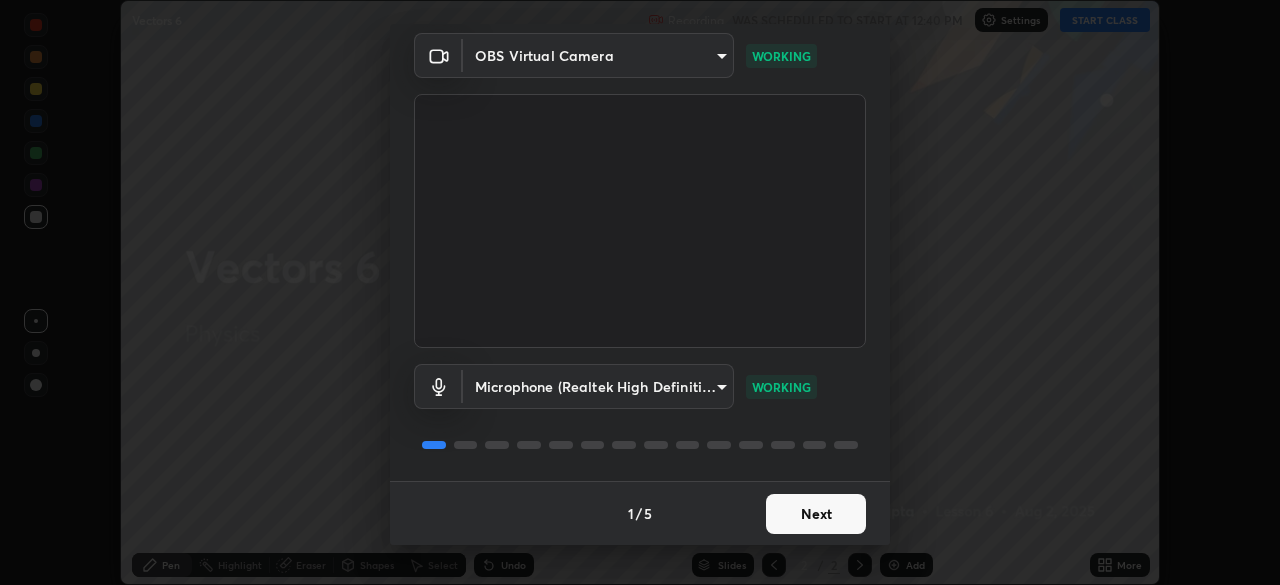 click on "Next" at bounding box center [816, 514] 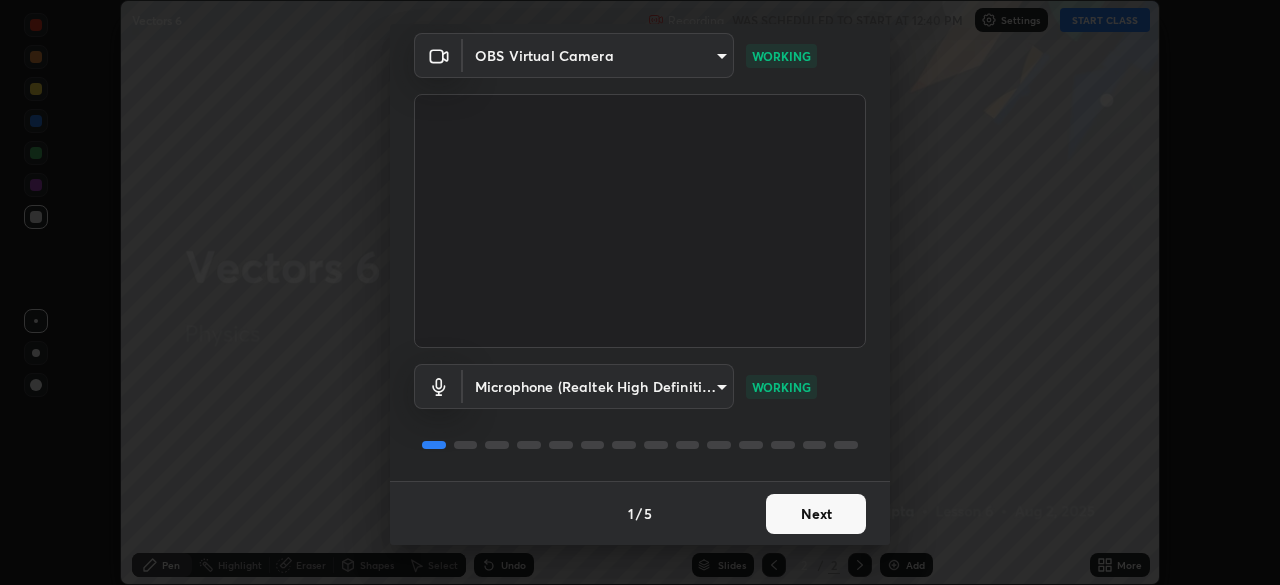 scroll, scrollTop: 0, scrollLeft: 0, axis: both 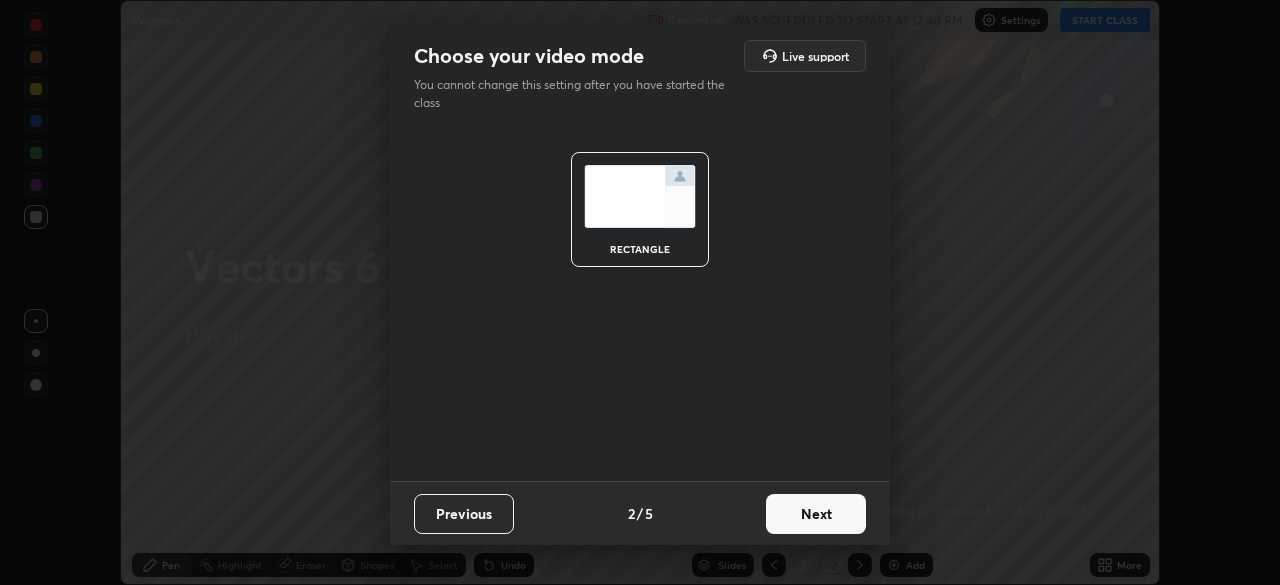 click on "Next" at bounding box center (816, 514) 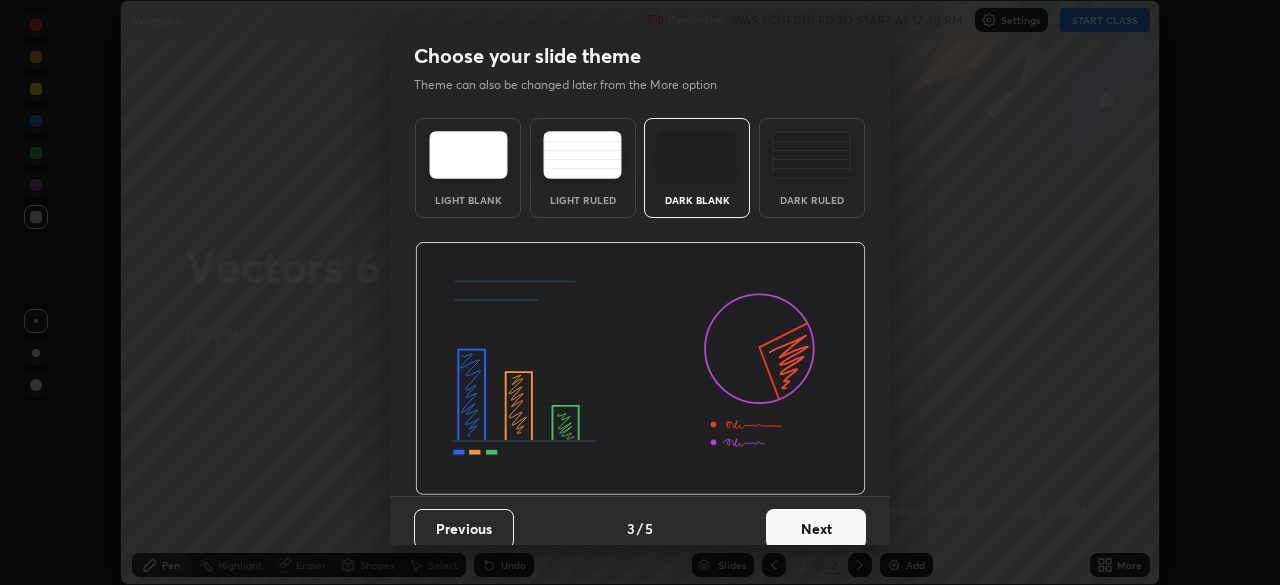 click on "Next" at bounding box center (816, 529) 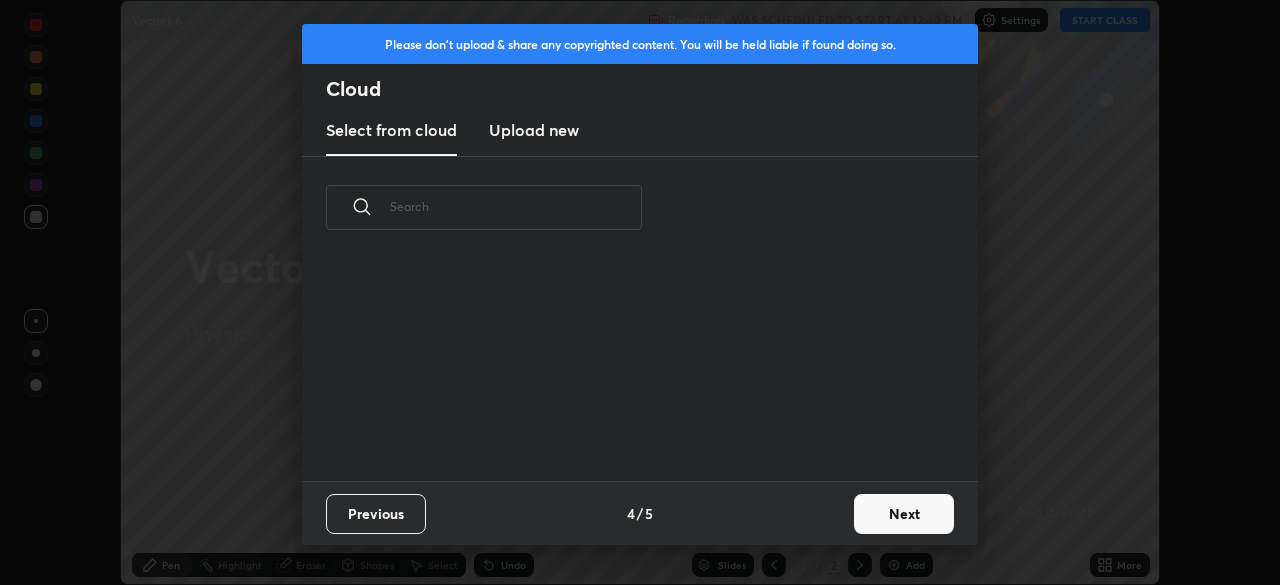 click on "Next" at bounding box center [904, 514] 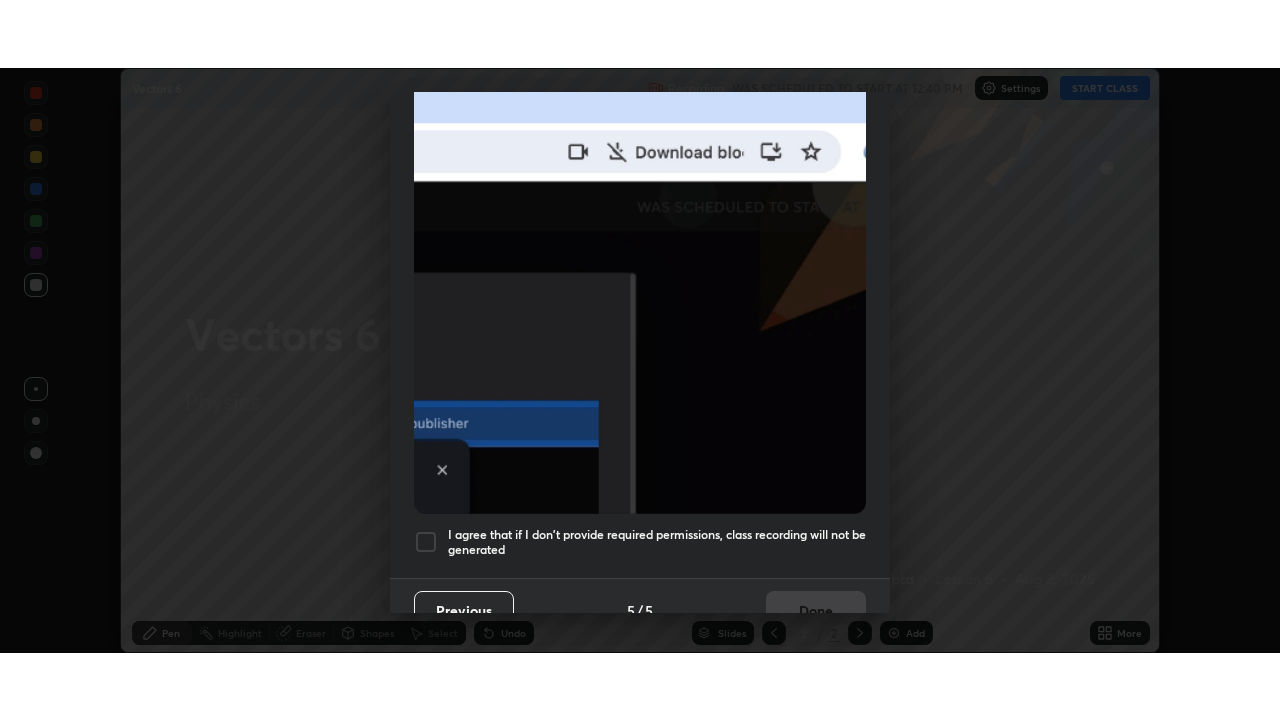 scroll, scrollTop: 479, scrollLeft: 0, axis: vertical 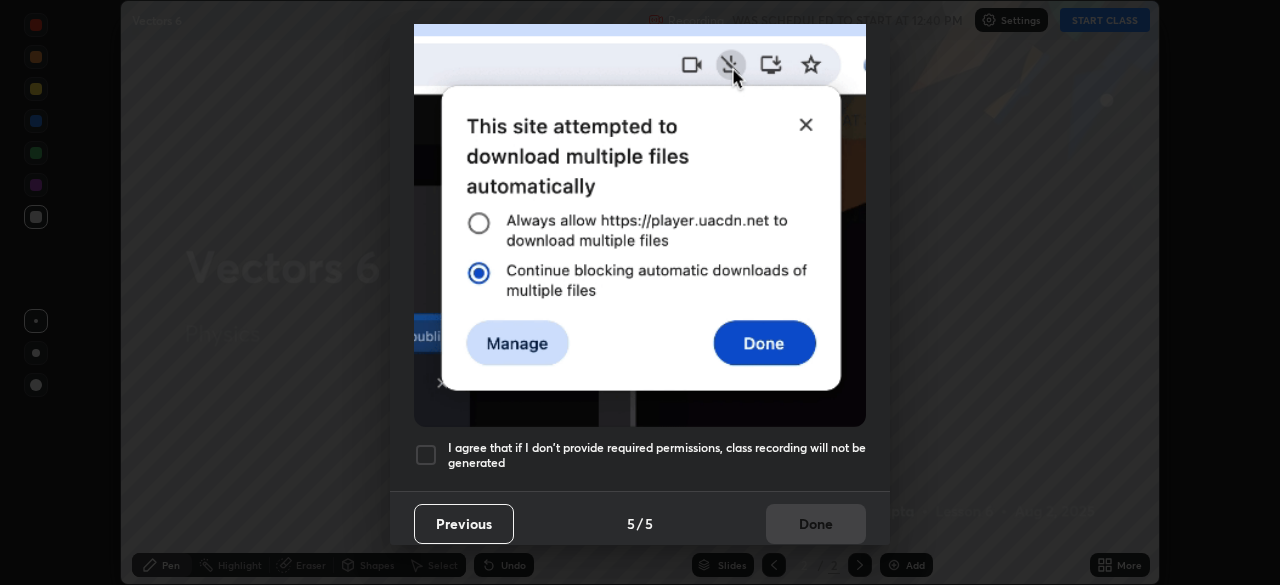 click on "I agree that if I don't provide required permissions, class recording will not be generated" at bounding box center (657, 455) 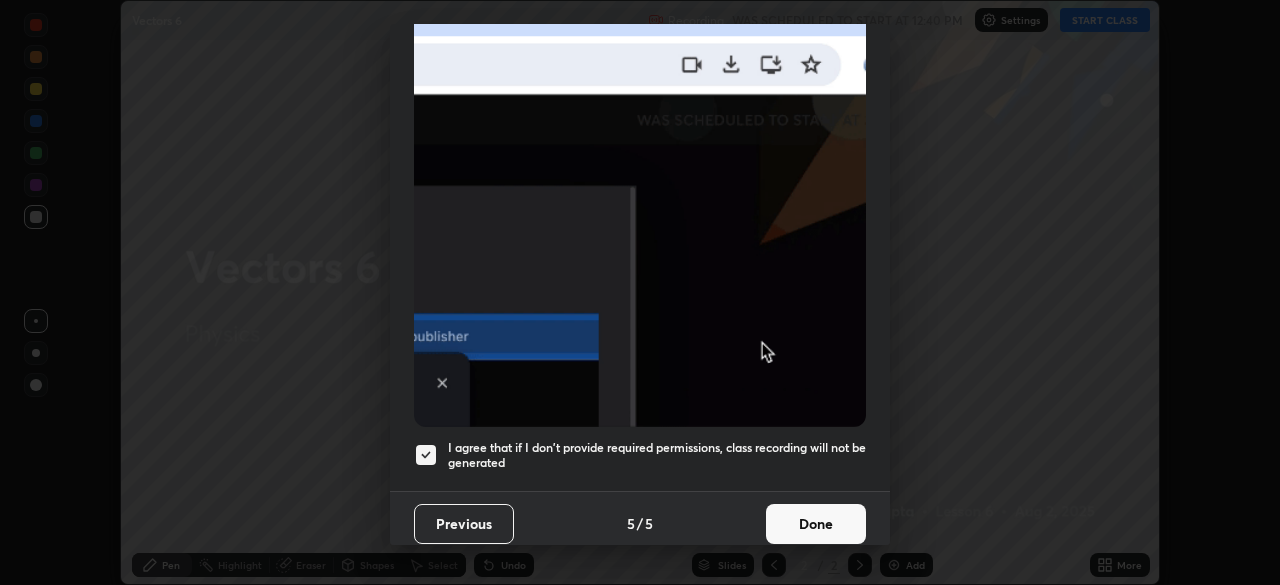 click on "Done" at bounding box center [816, 524] 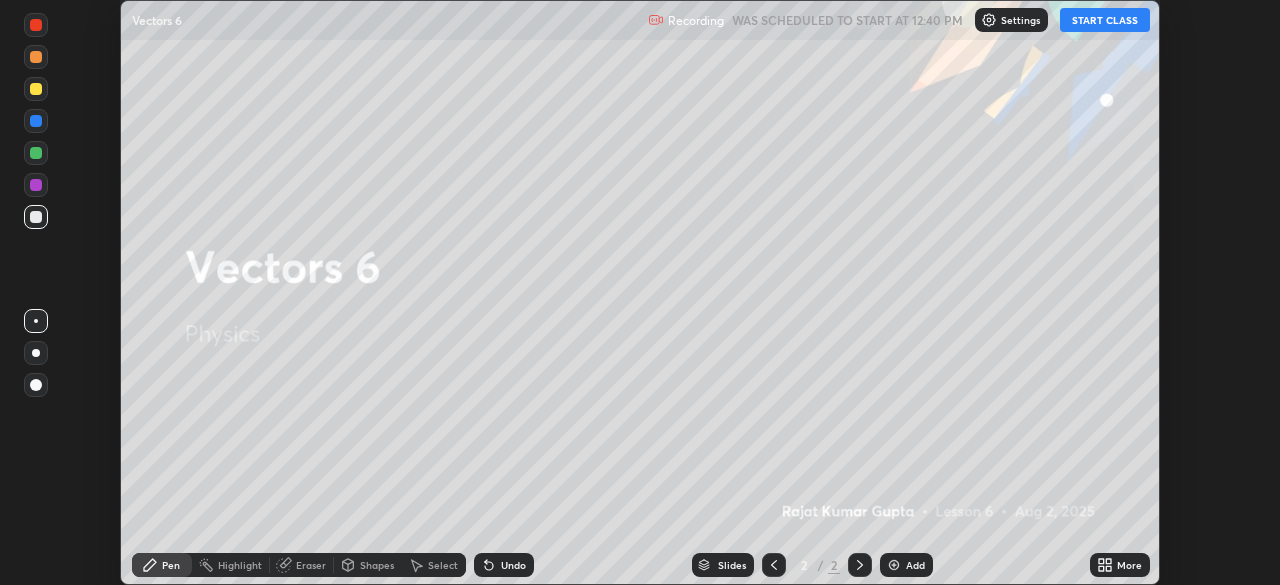 click on "START CLASS" at bounding box center (1105, 20) 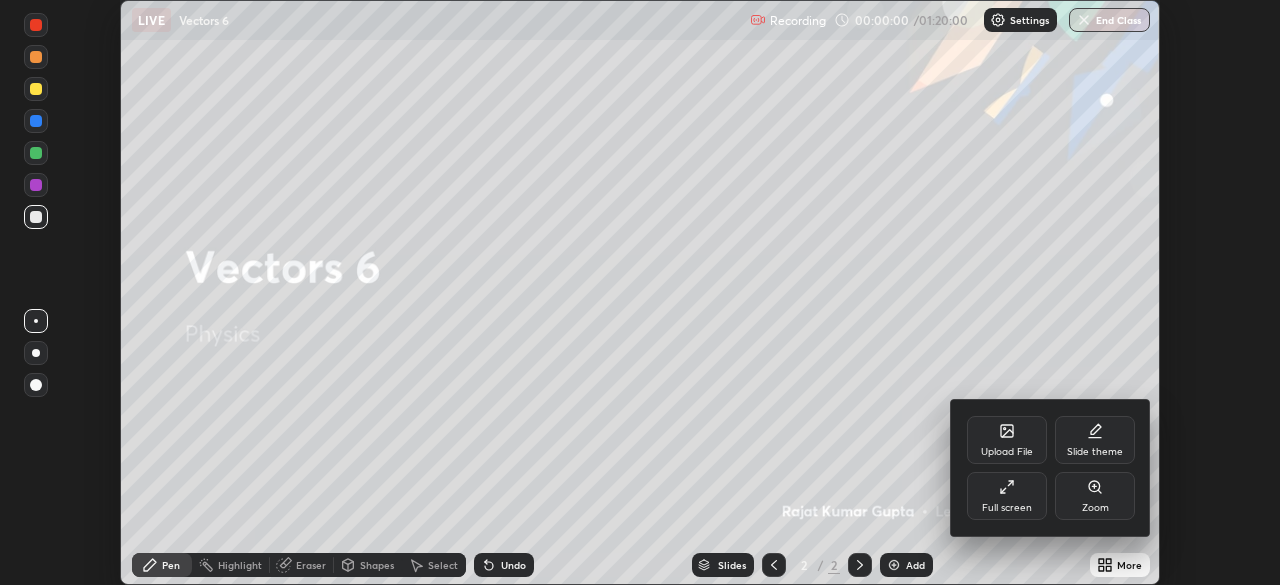 click on "Full screen" at bounding box center [1007, 496] 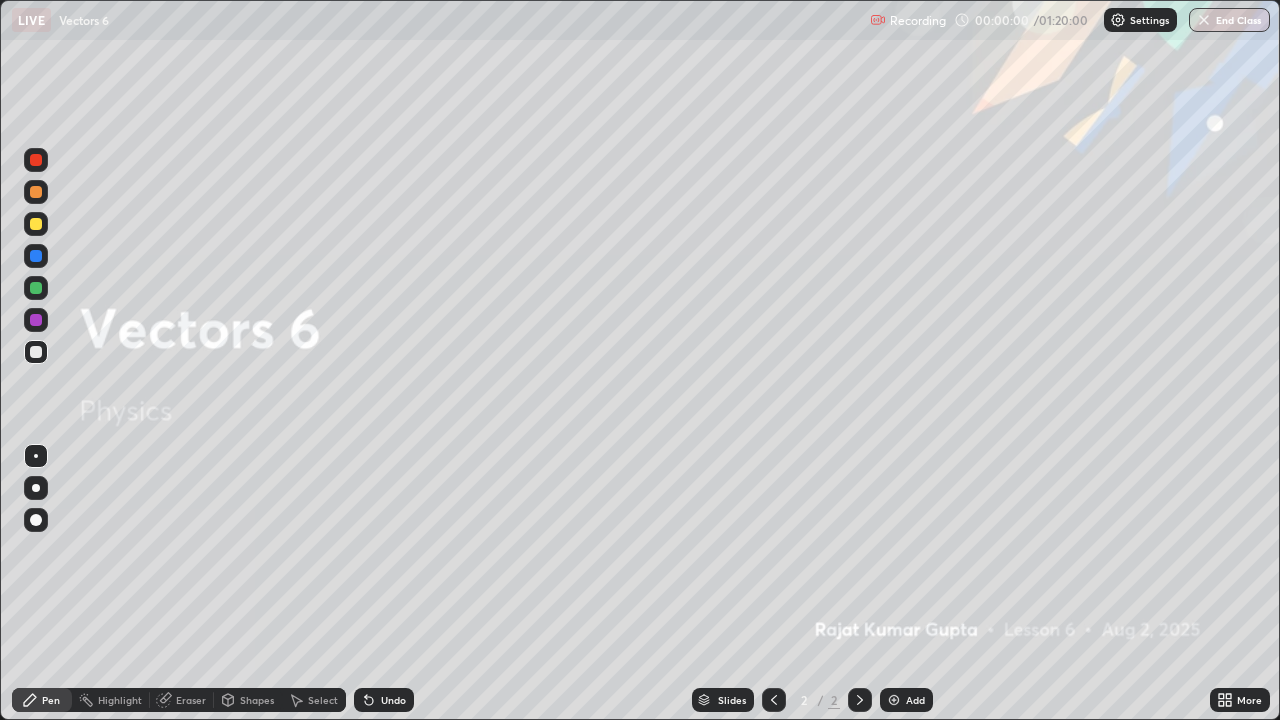 scroll, scrollTop: 99280, scrollLeft: 98720, axis: both 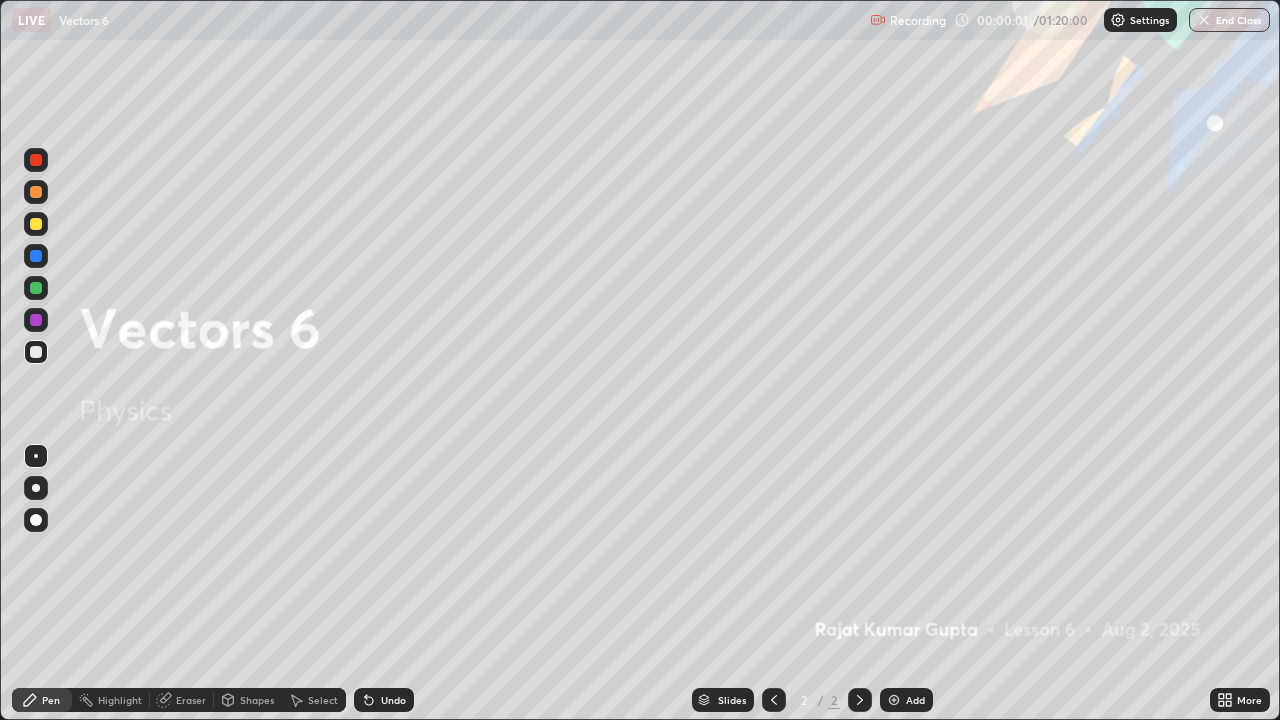 click on "Add" at bounding box center [915, 700] 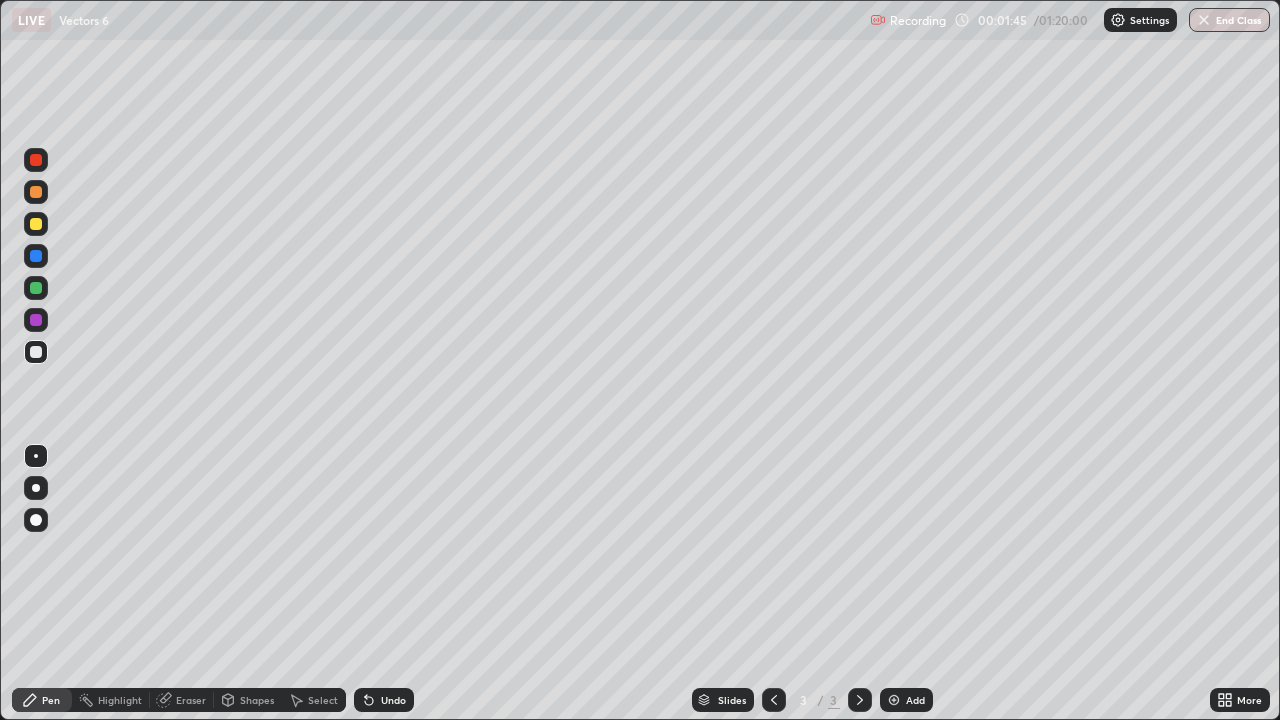 click at bounding box center (36, 352) 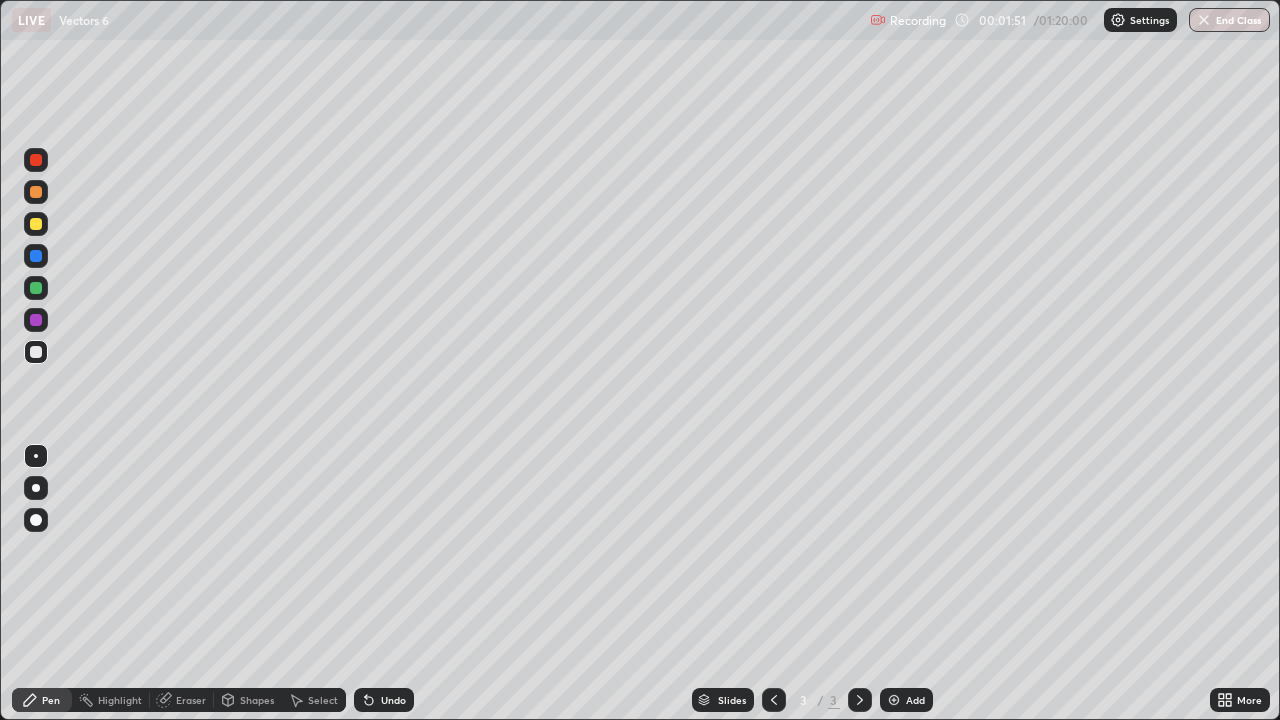 click at bounding box center (36, 520) 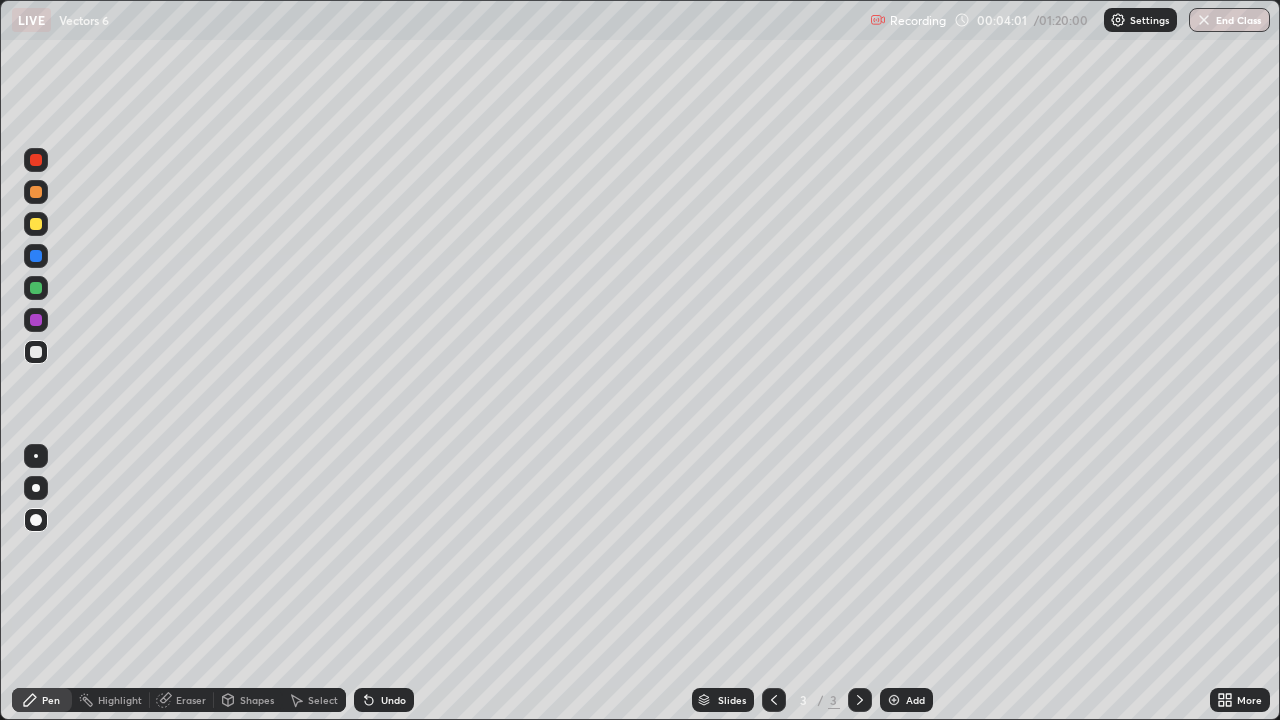 click on "Undo" at bounding box center [384, 700] 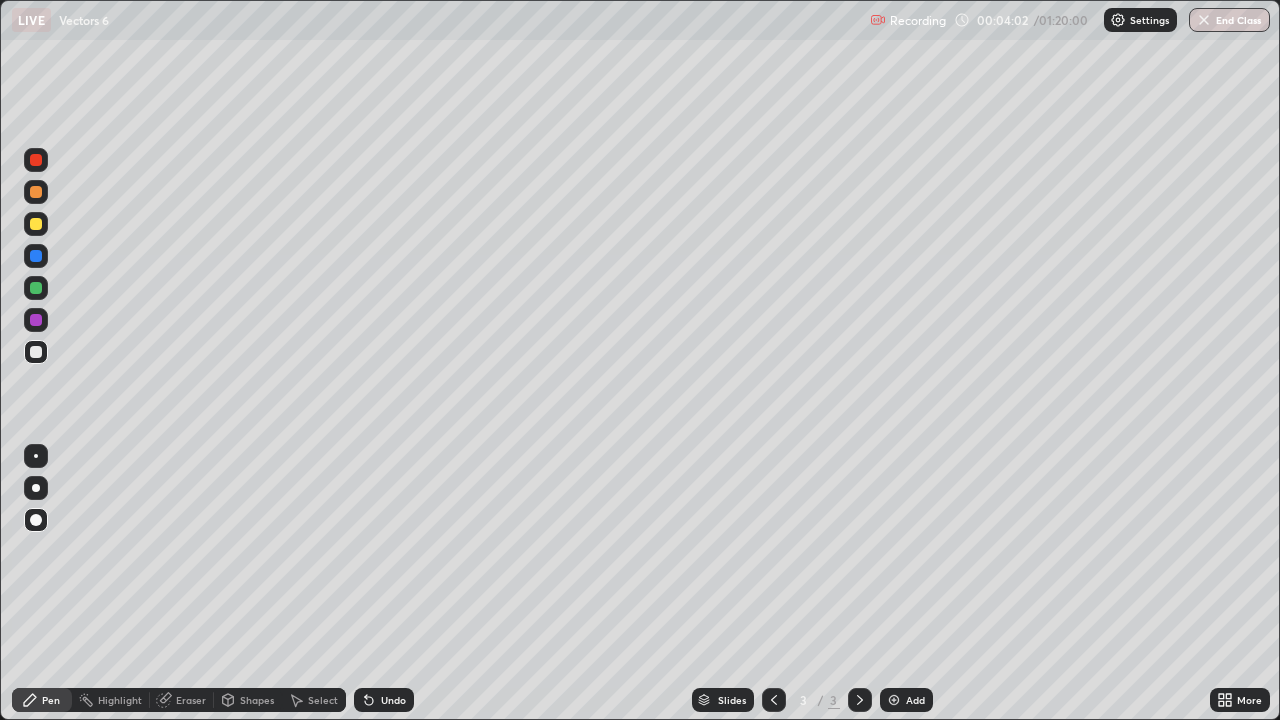 click on "Undo" at bounding box center (384, 700) 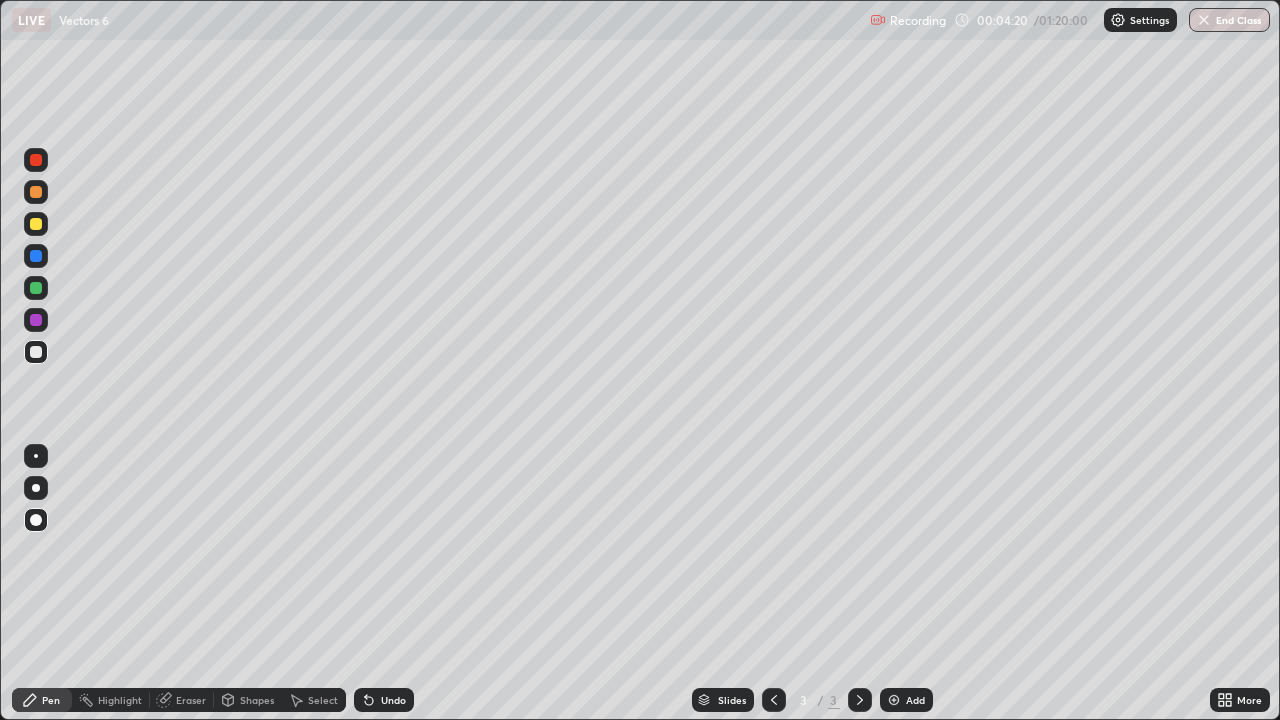click at bounding box center (36, 256) 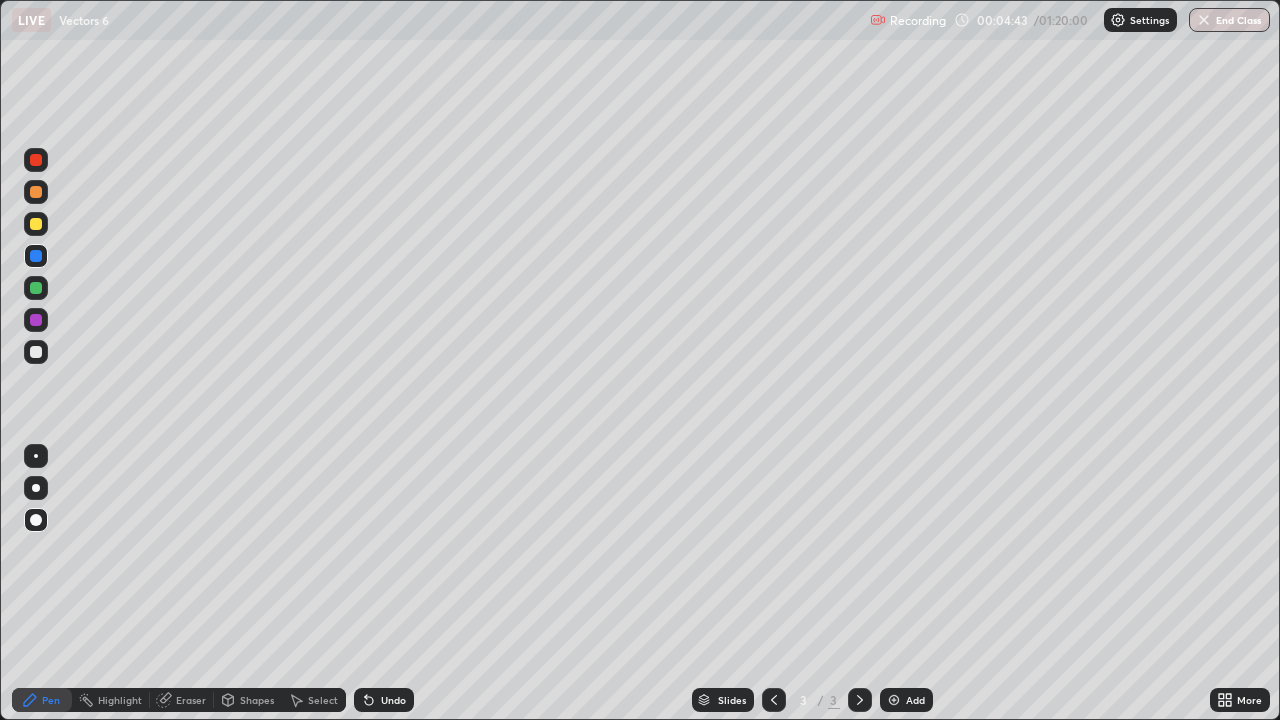 click at bounding box center [36, 320] 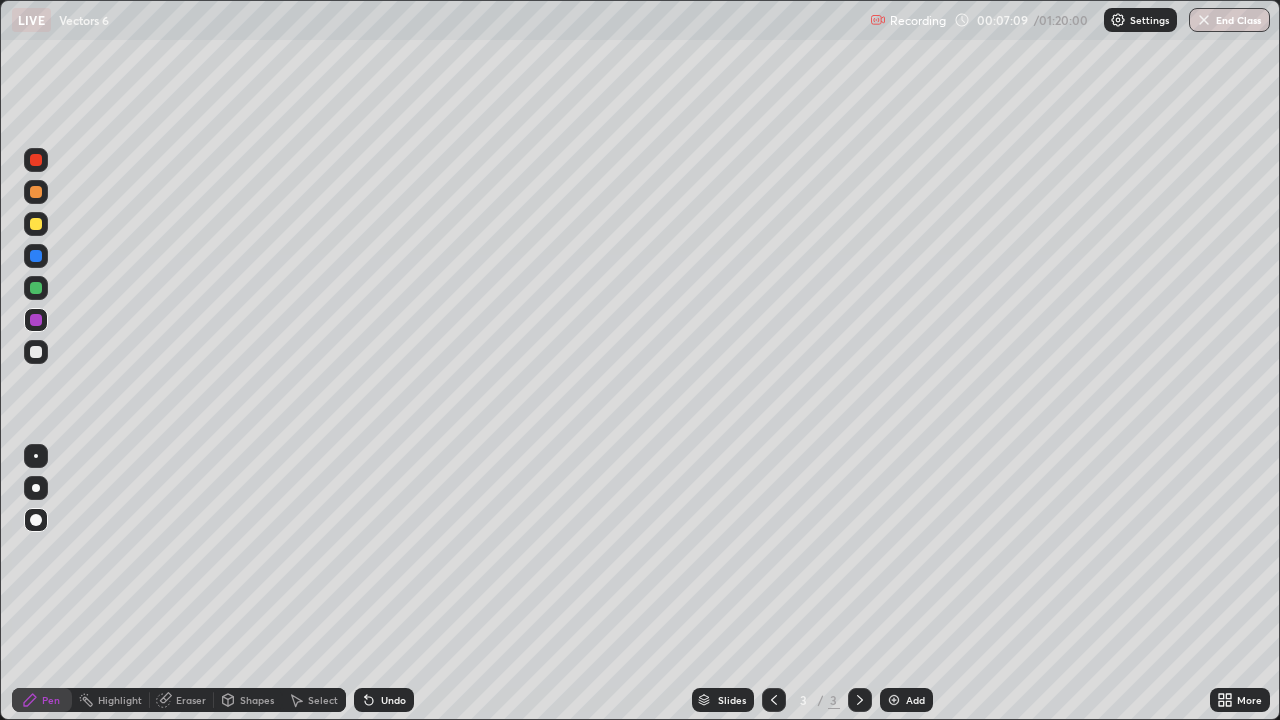 click at bounding box center (36, 288) 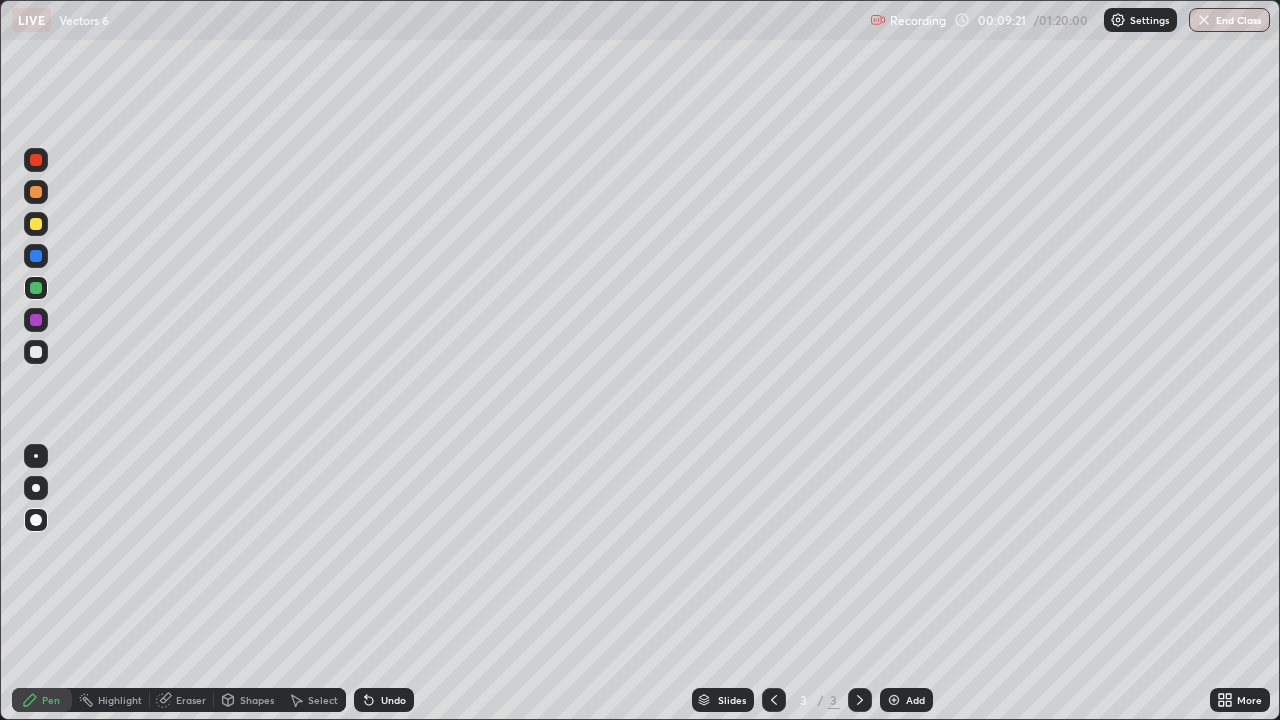 click 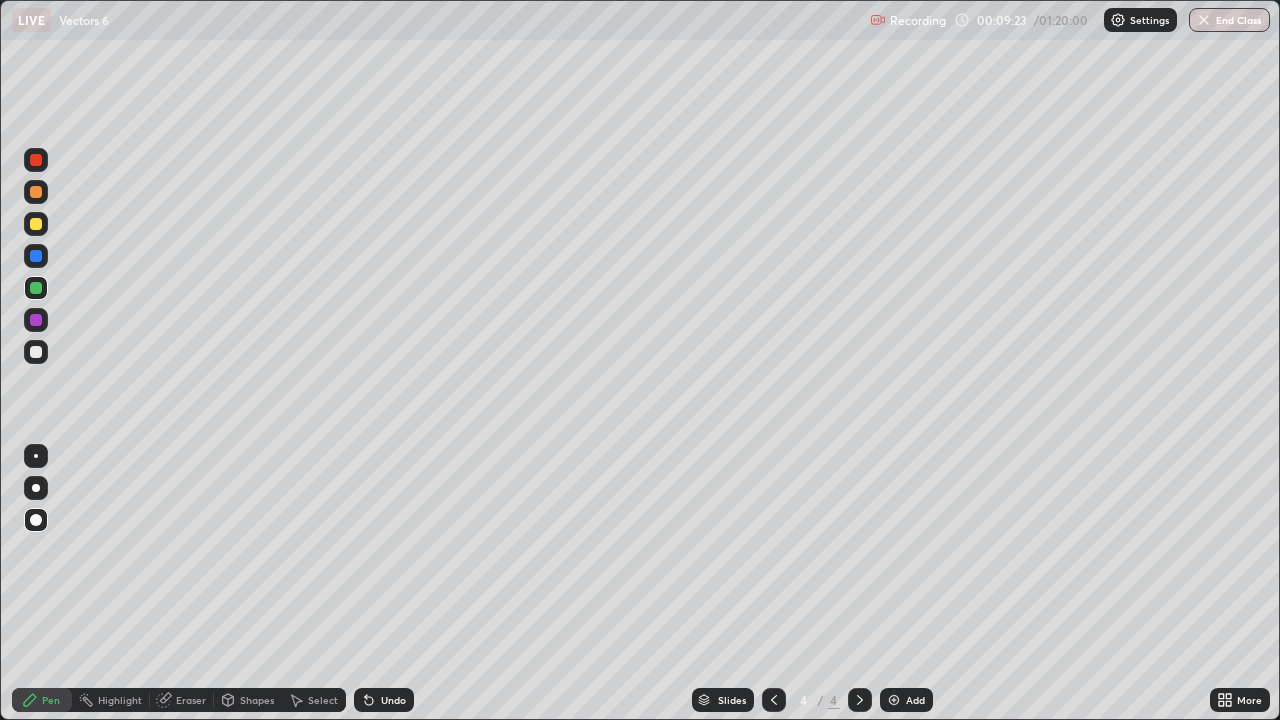 click at bounding box center (36, 352) 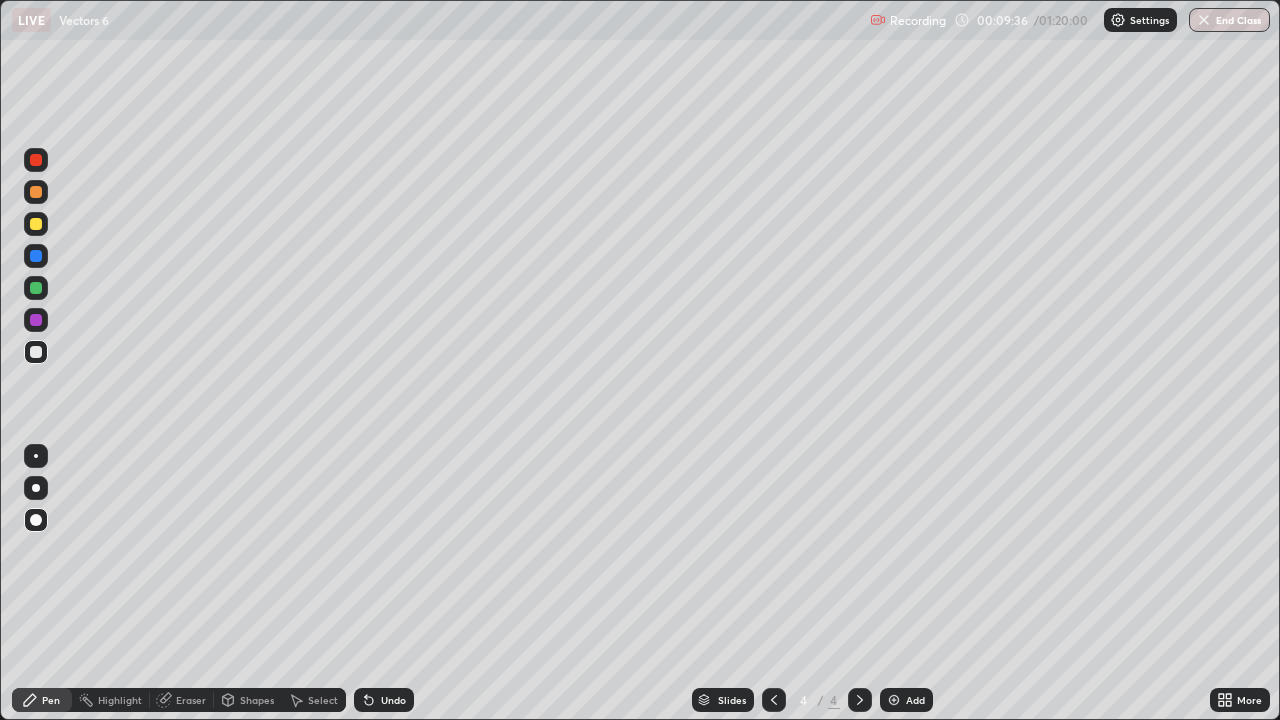 click on "Undo" at bounding box center [384, 700] 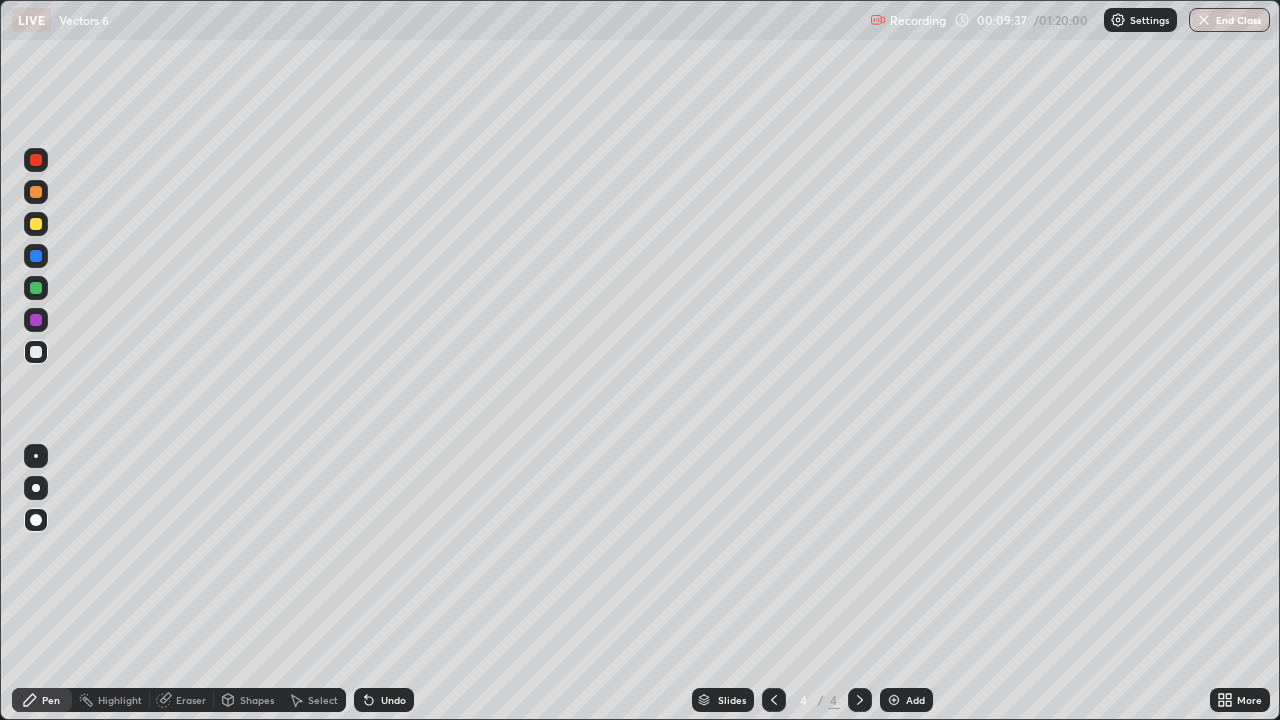 click on "Undo" at bounding box center [384, 700] 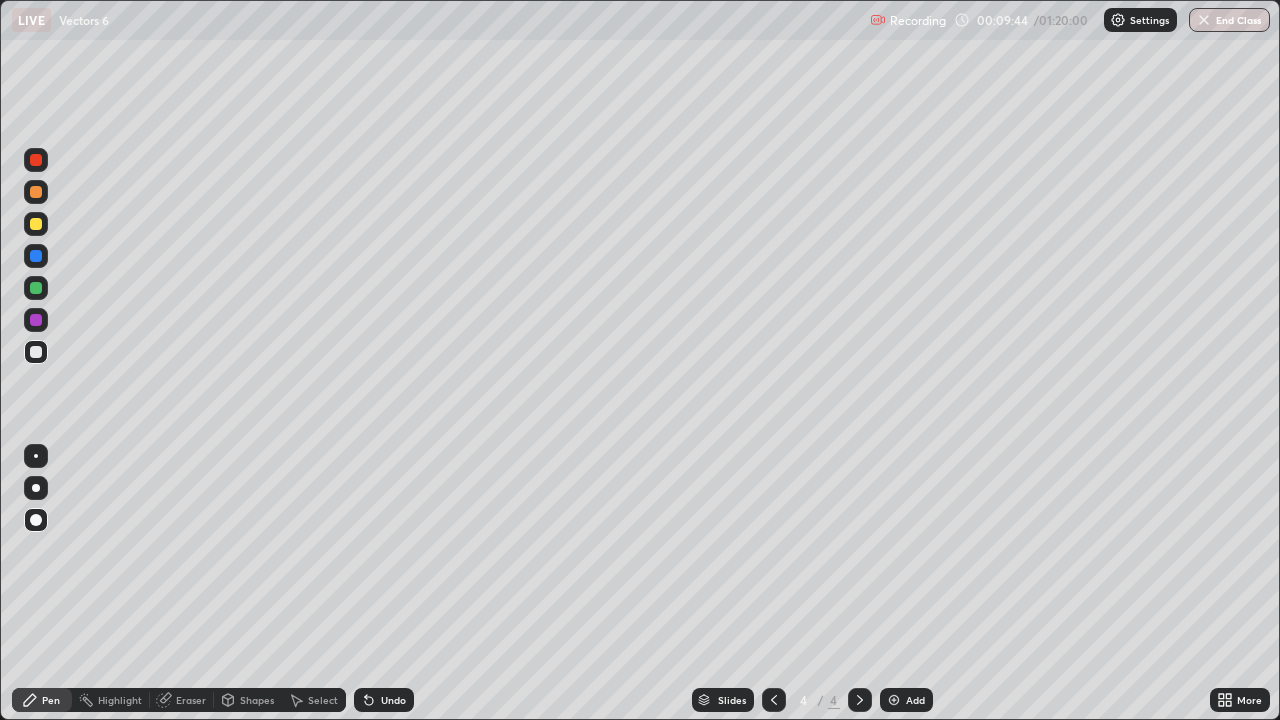 click 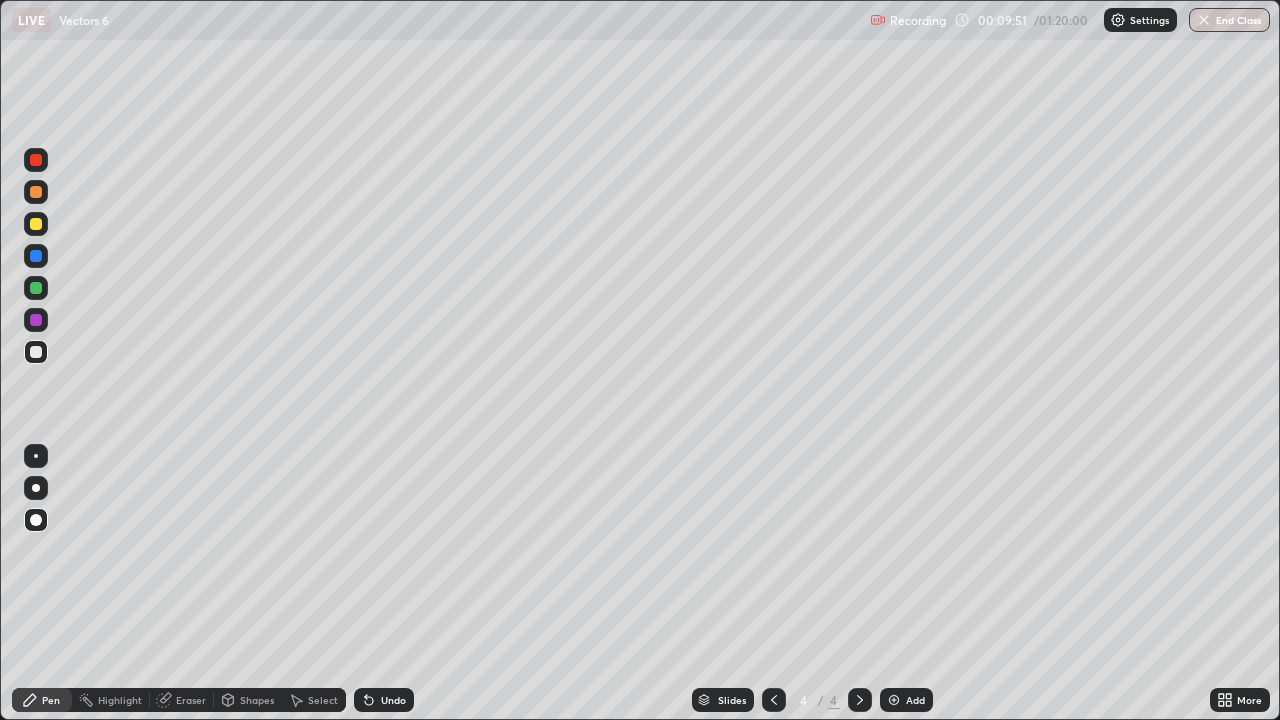 click at bounding box center (36, 352) 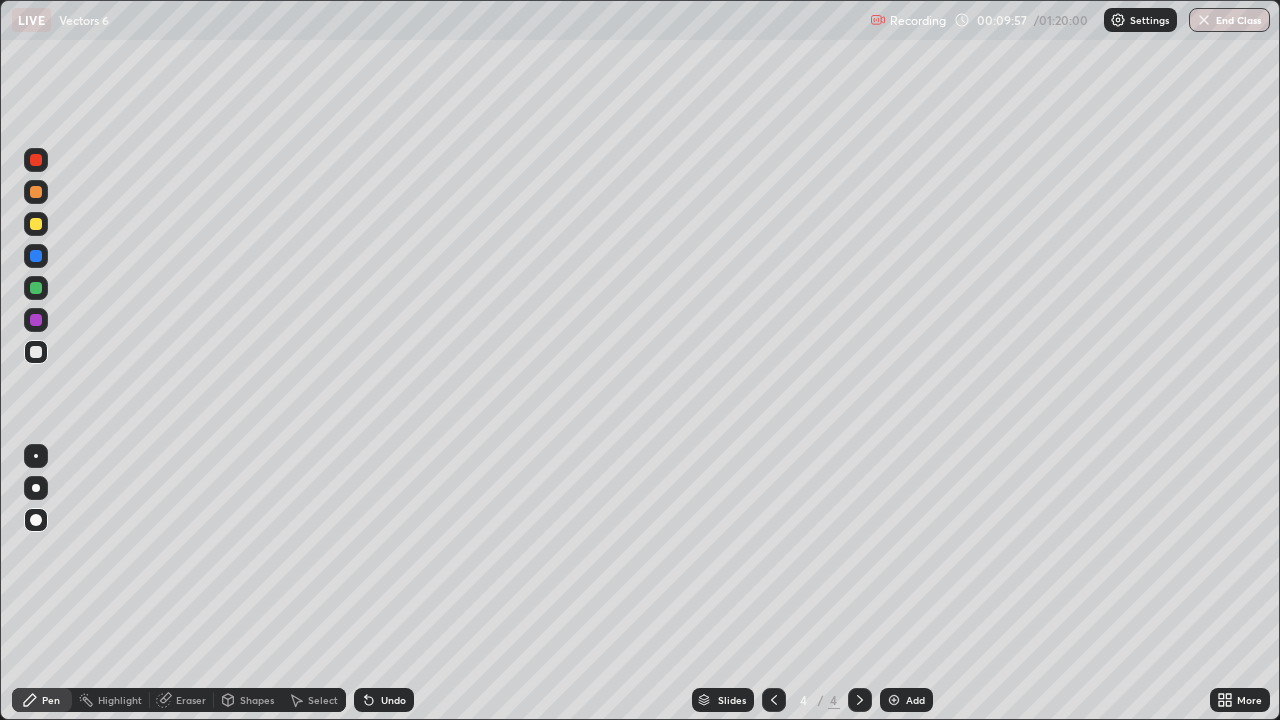 click on "Undo" at bounding box center (393, 700) 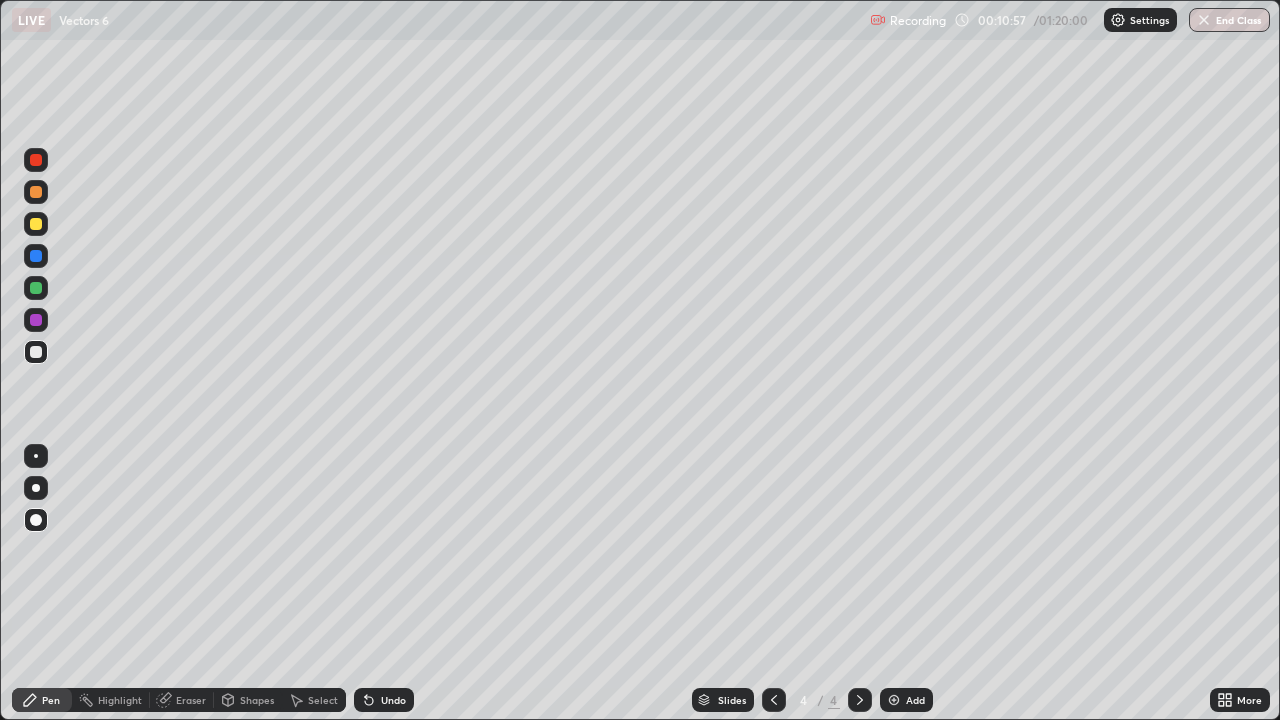 click at bounding box center (36, 288) 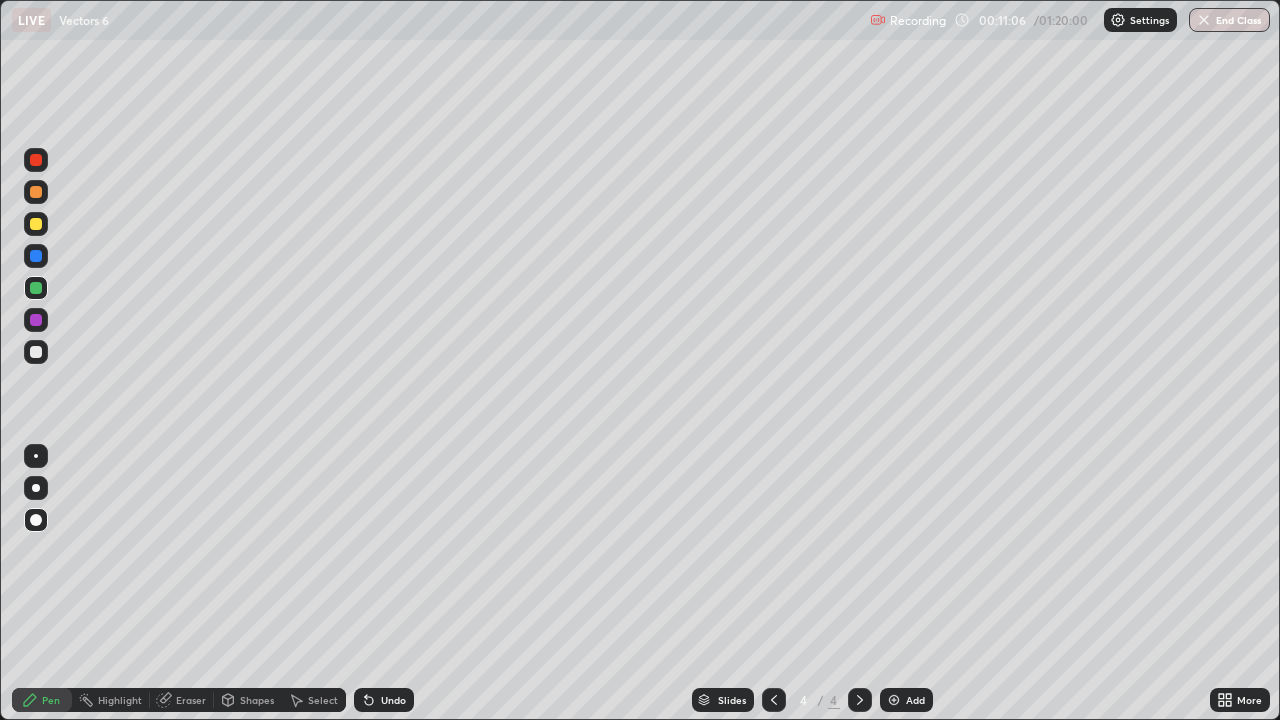 click on "Undo" at bounding box center (384, 700) 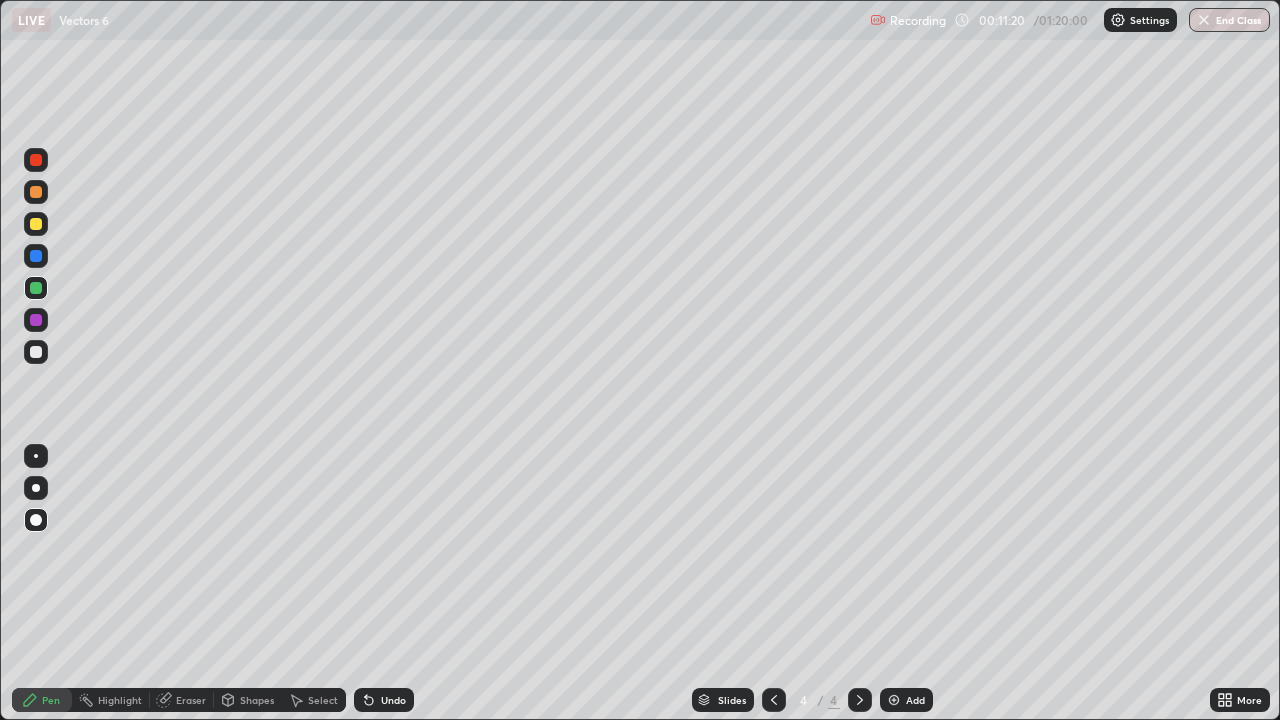 click at bounding box center (36, 320) 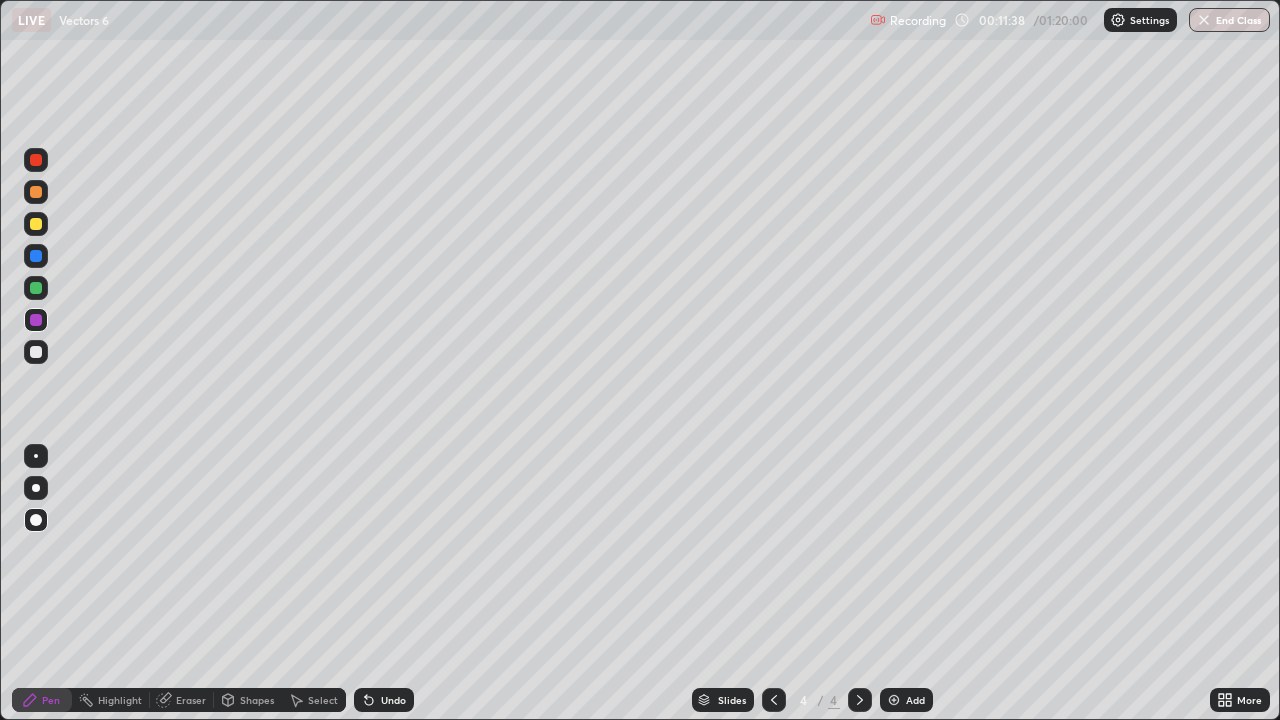 click at bounding box center [36, 256] 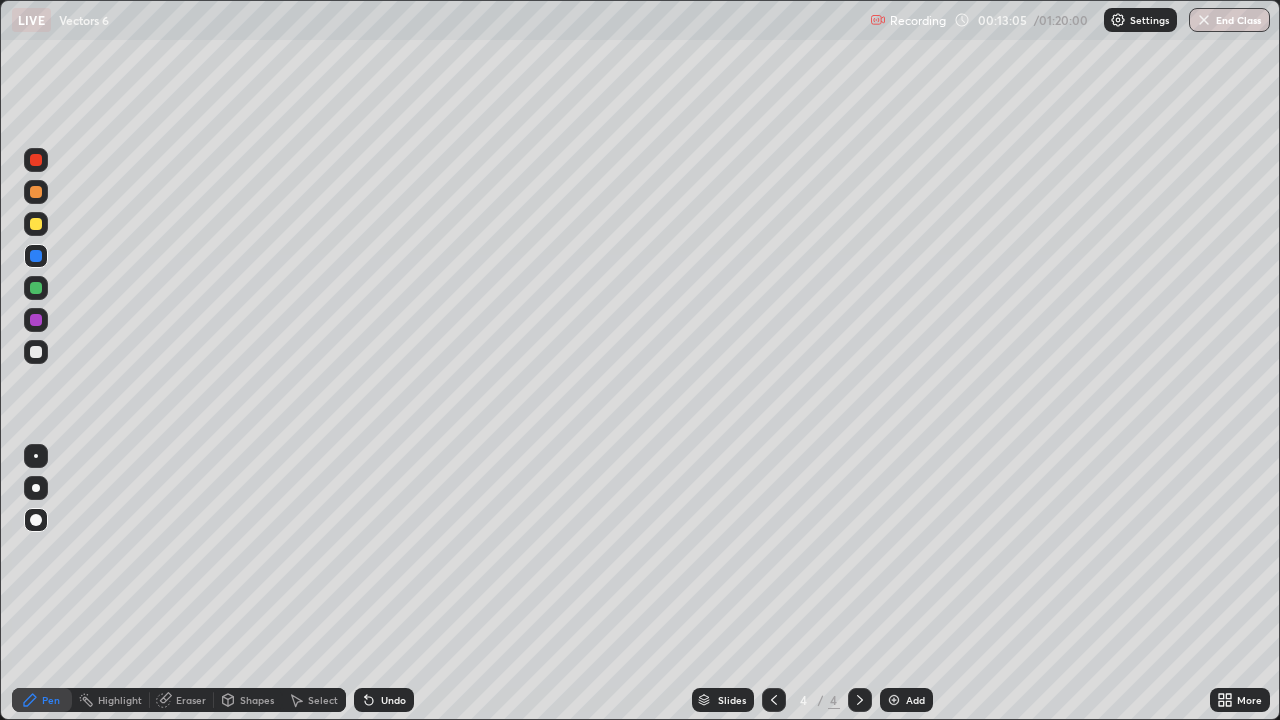 click at bounding box center (36, 160) 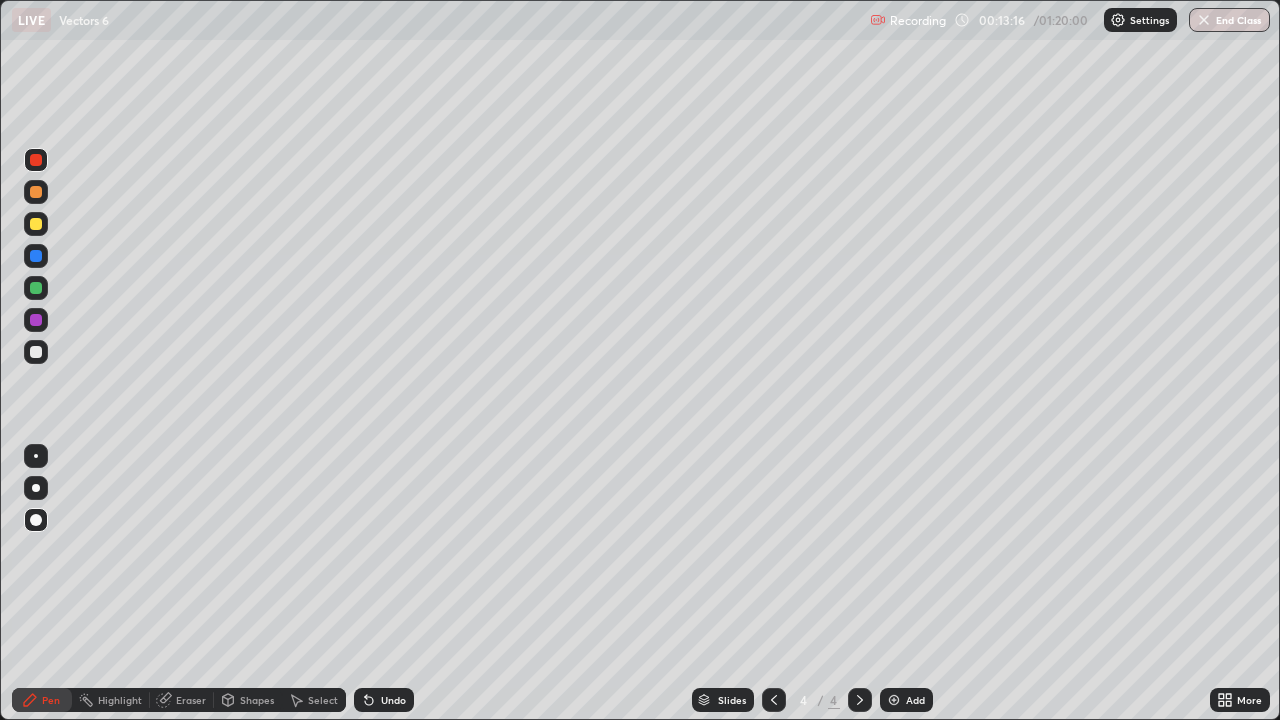 click on "Undo" at bounding box center [384, 700] 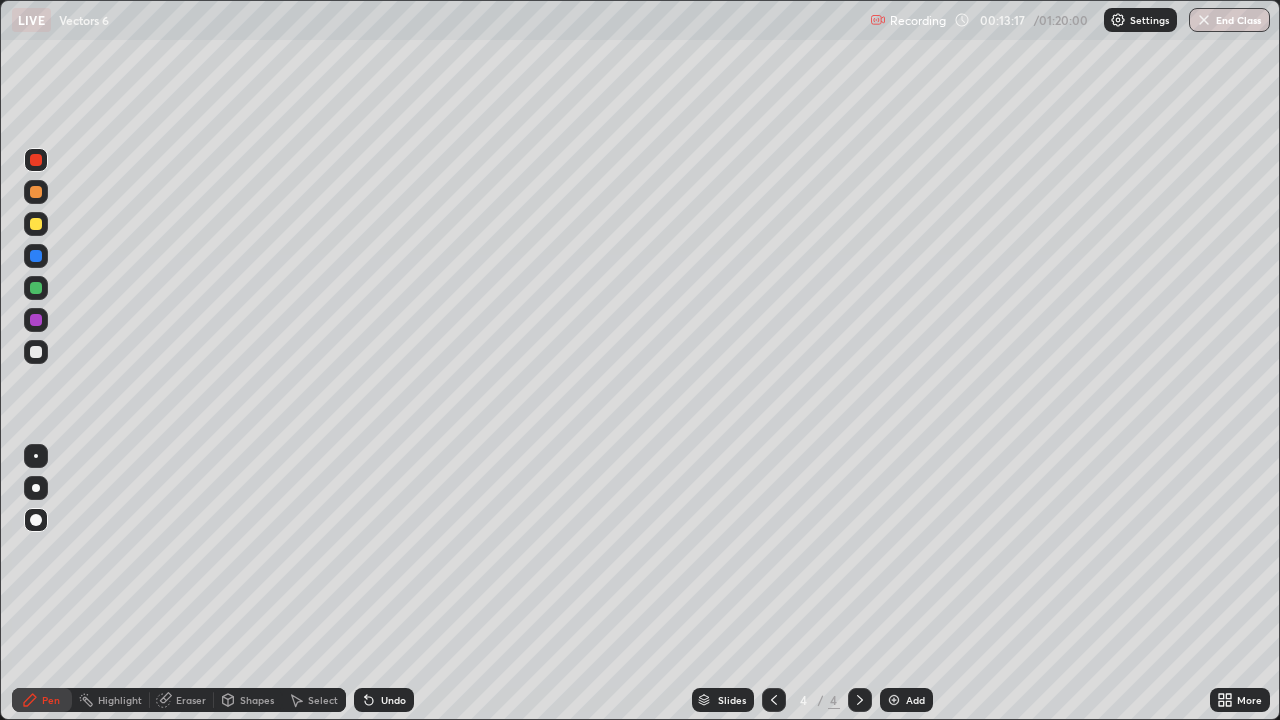 click on "Undo" at bounding box center (384, 700) 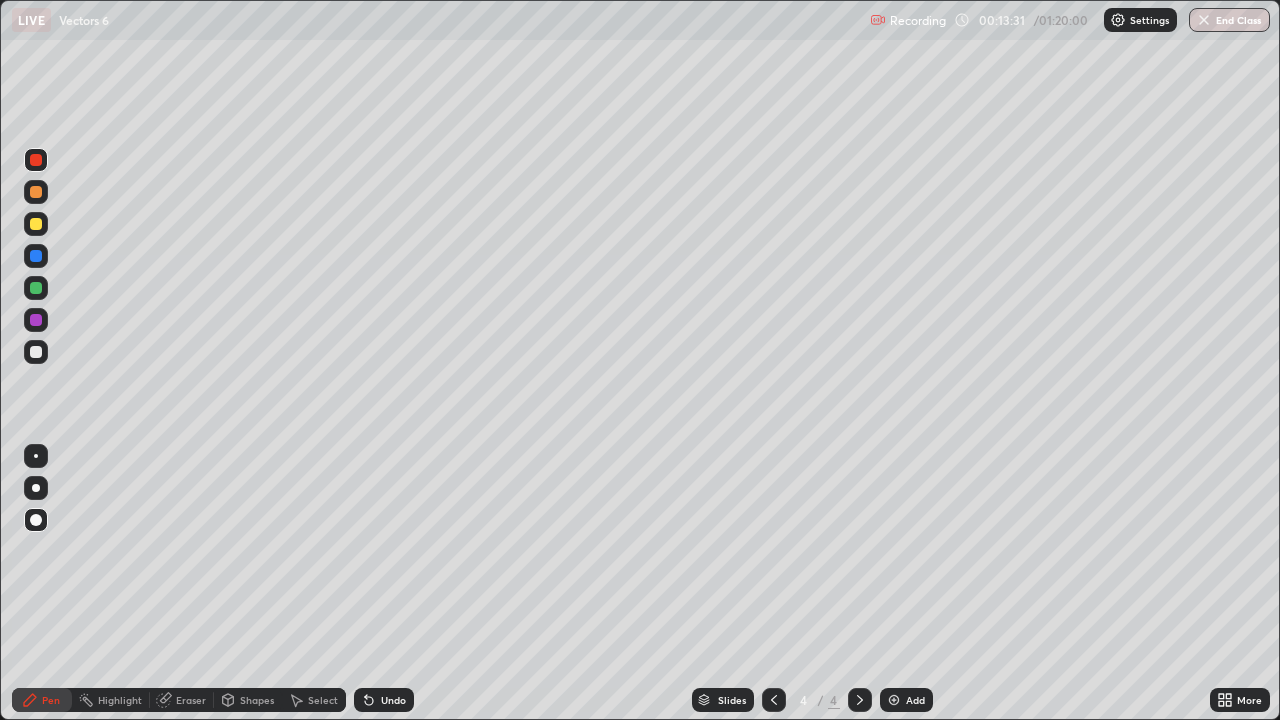click 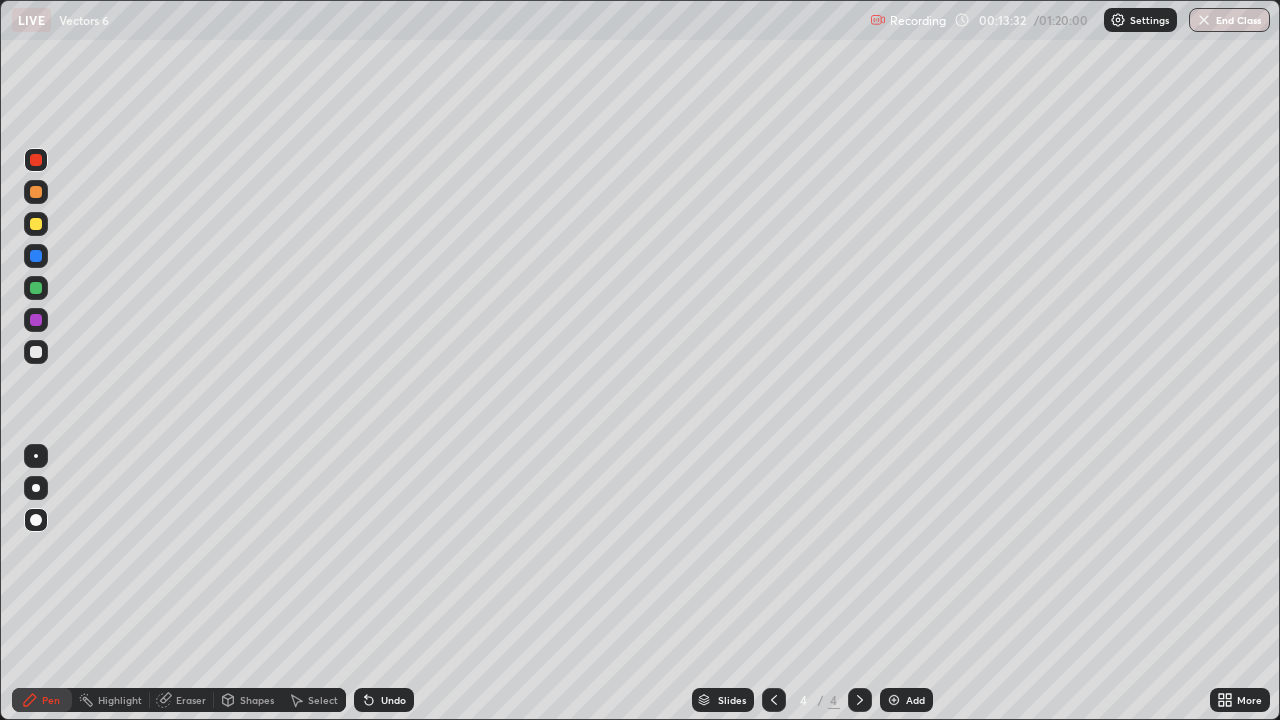 click 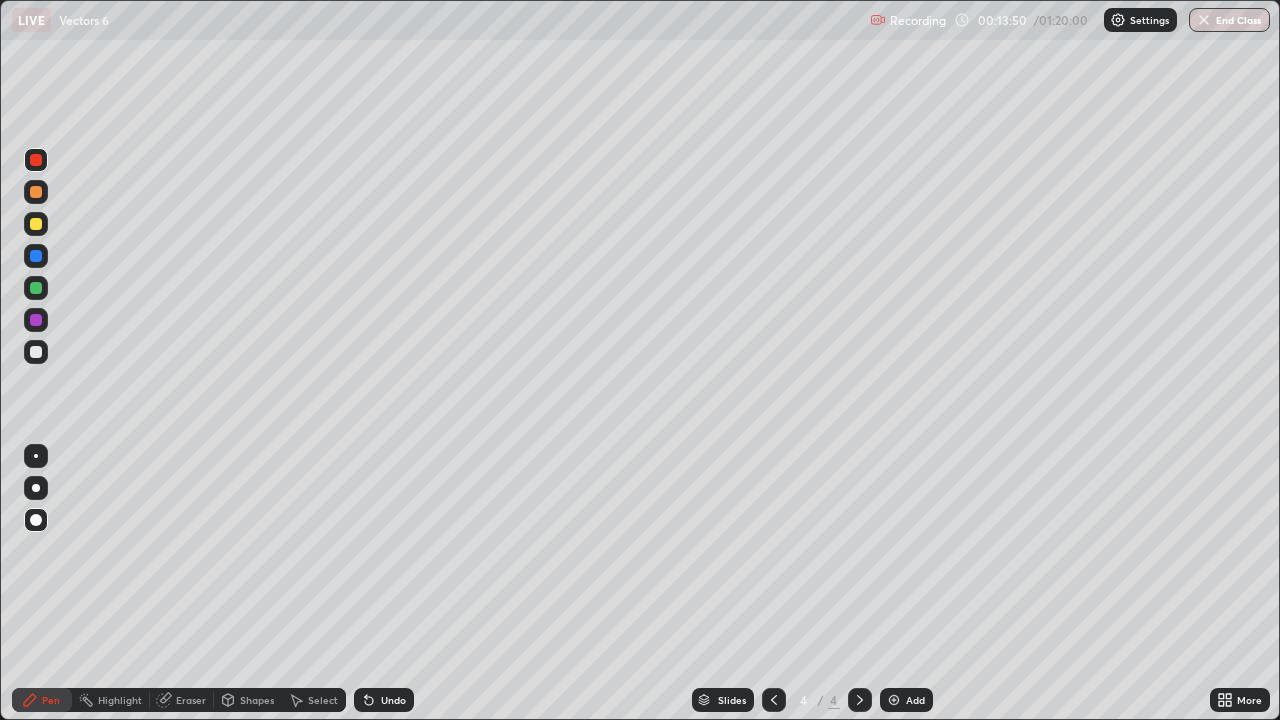 click at bounding box center (36, 352) 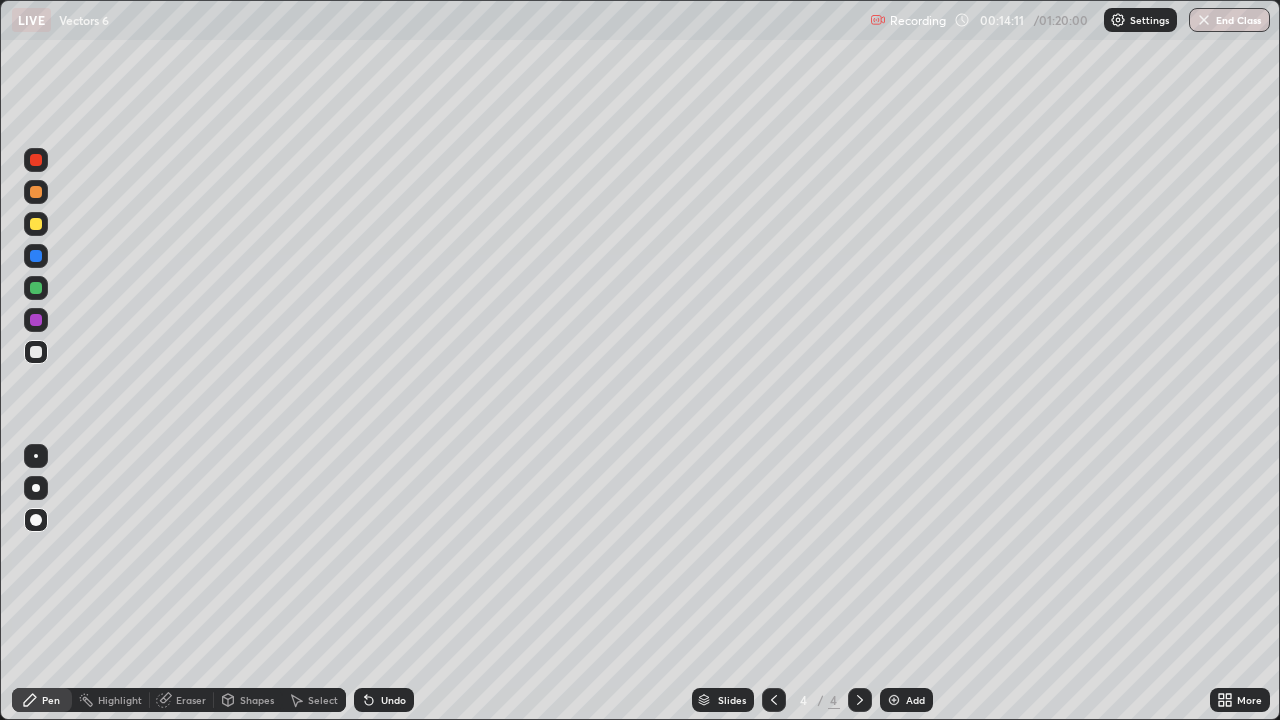 click on "Undo" at bounding box center [393, 700] 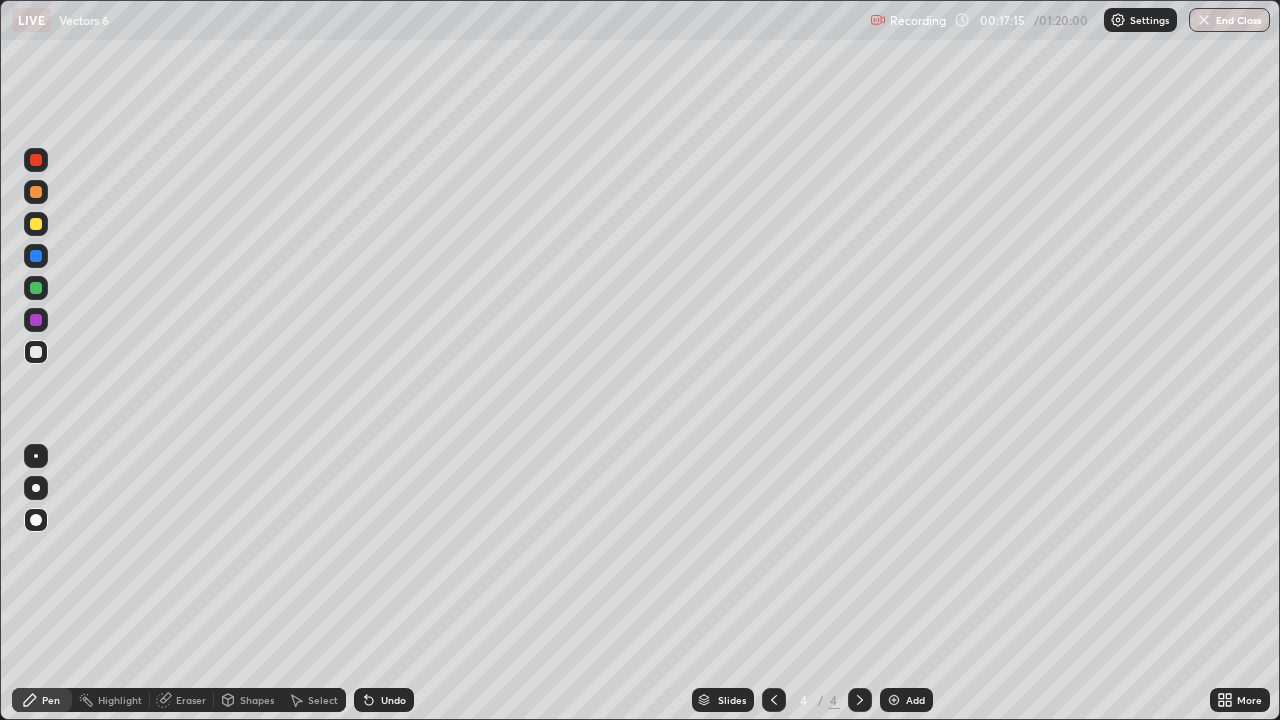 click at bounding box center (860, 700) 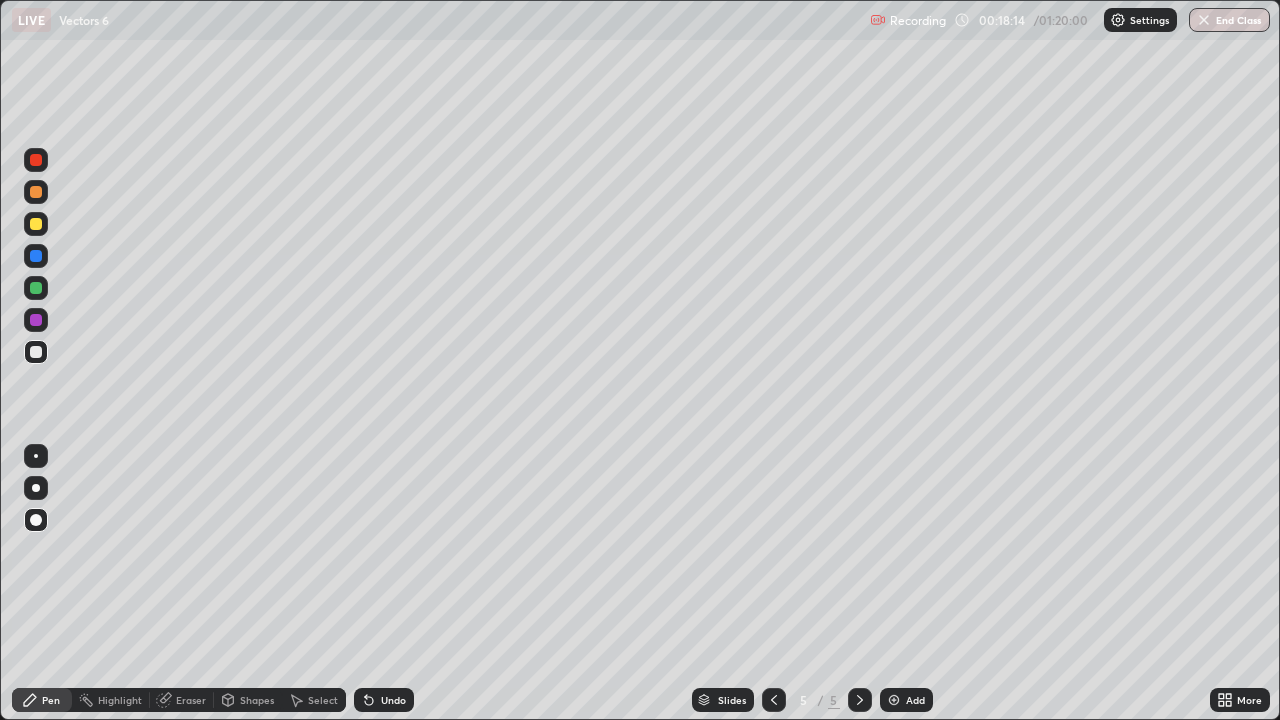 click on "Undo" at bounding box center (393, 700) 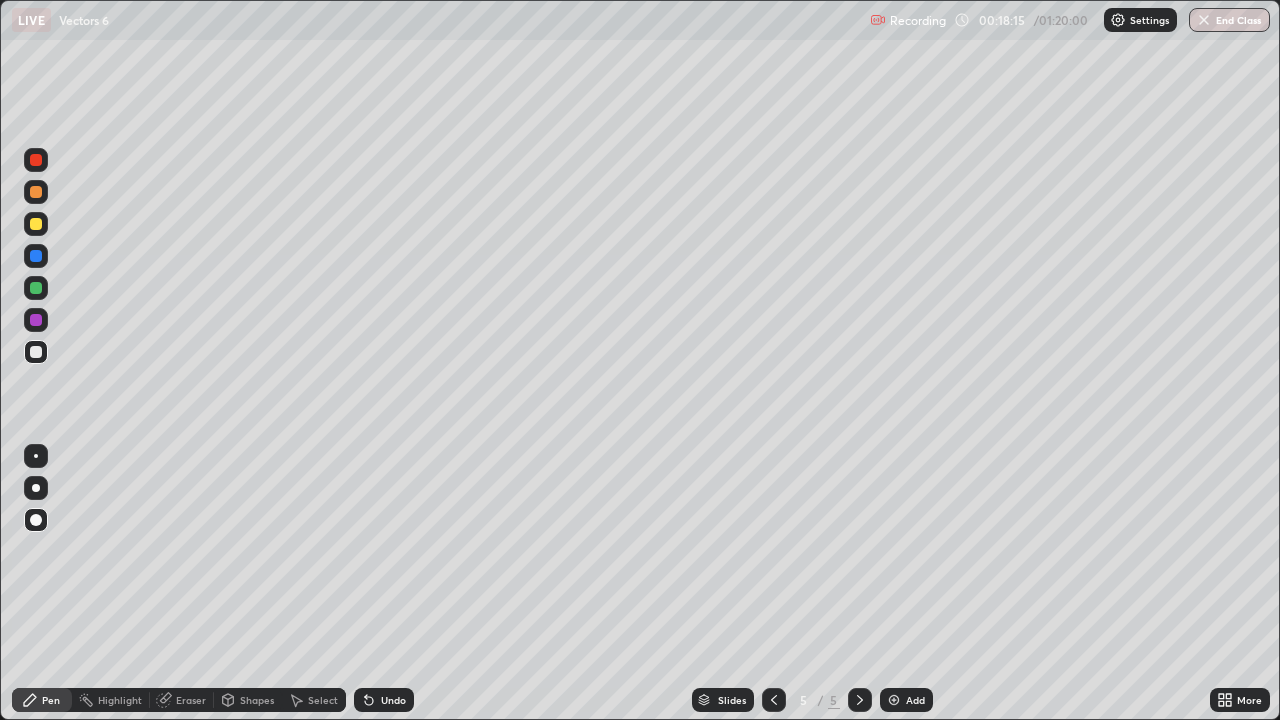 click on "Undo" at bounding box center [393, 700] 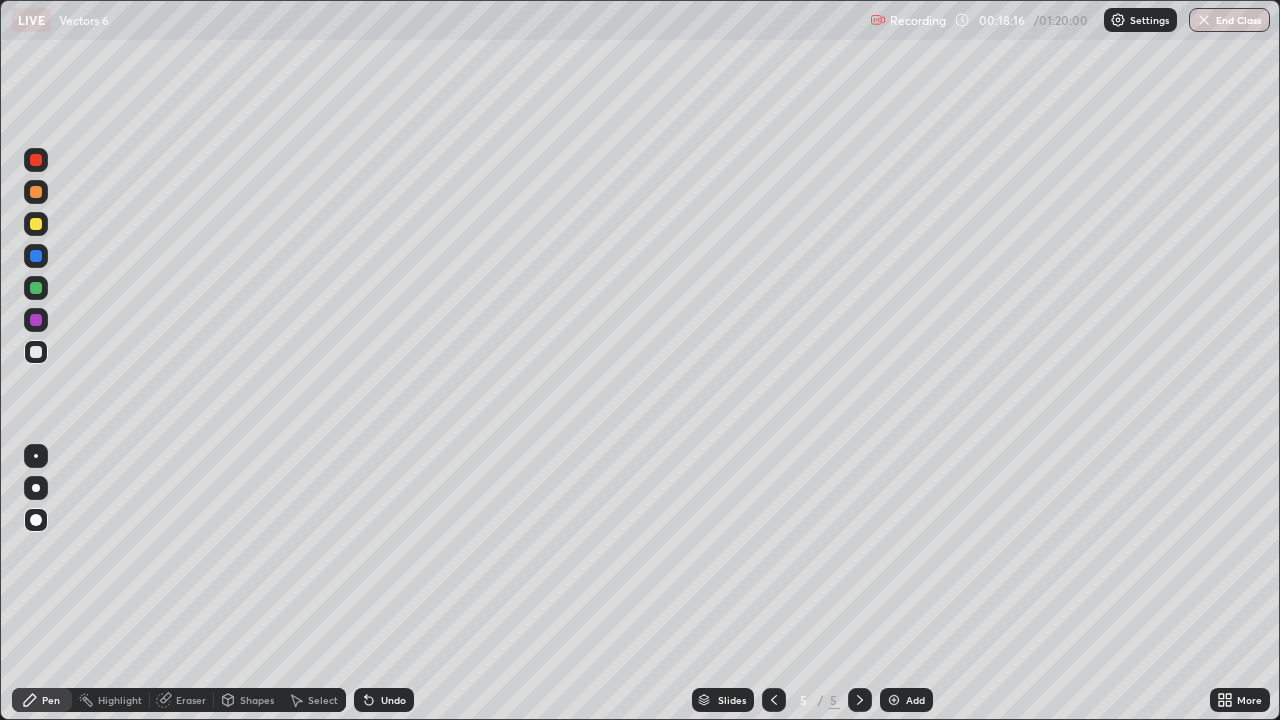 click on "Undo" at bounding box center (393, 700) 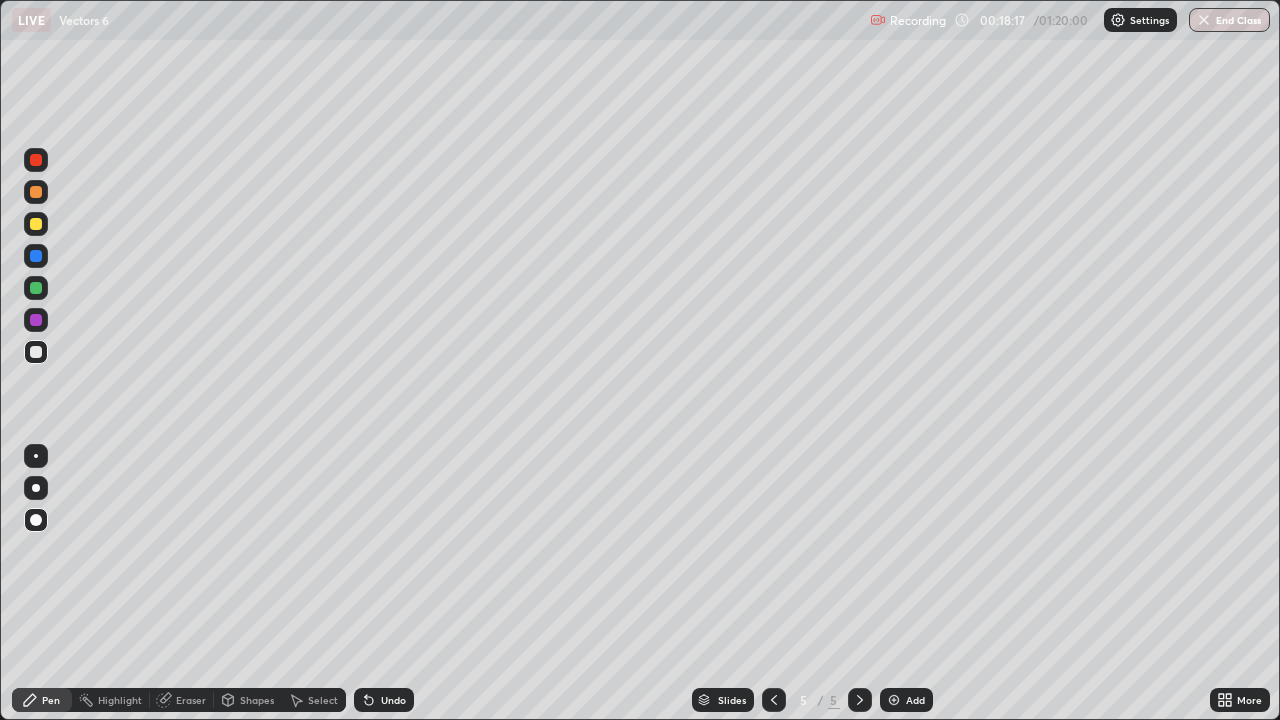 click on "Undo" at bounding box center [393, 700] 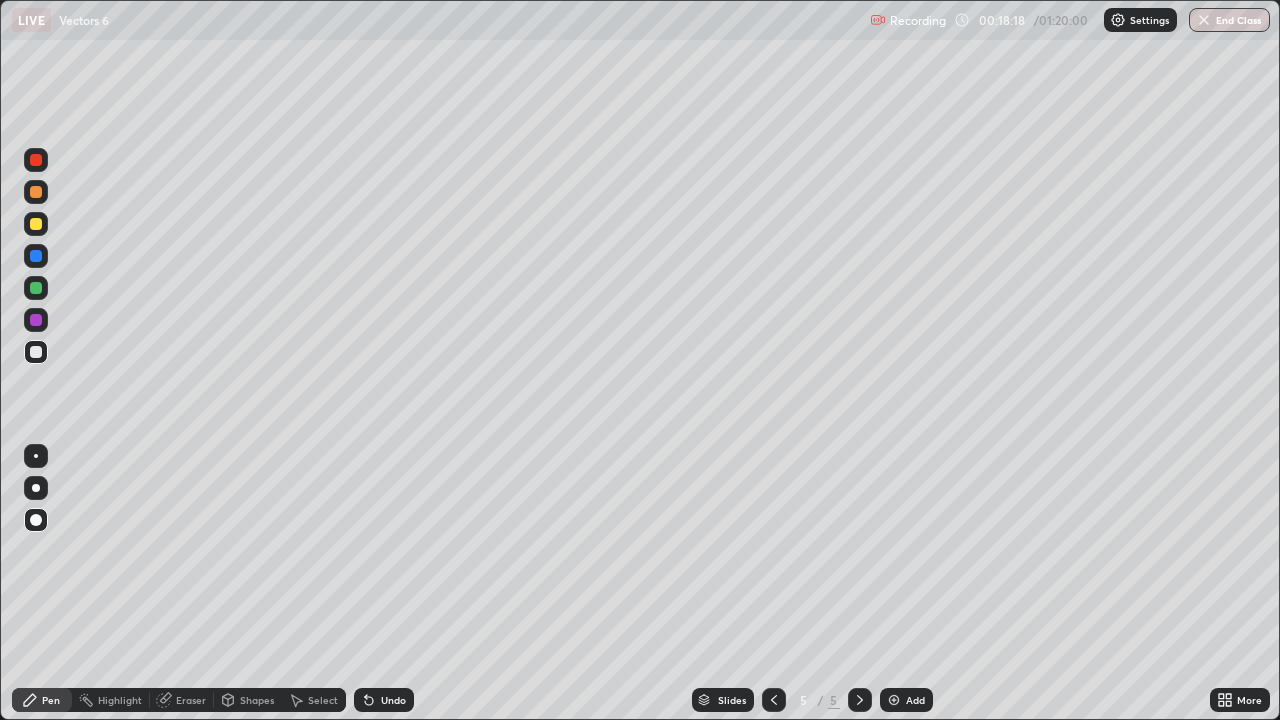 click on "Undo" at bounding box center (384, 700) 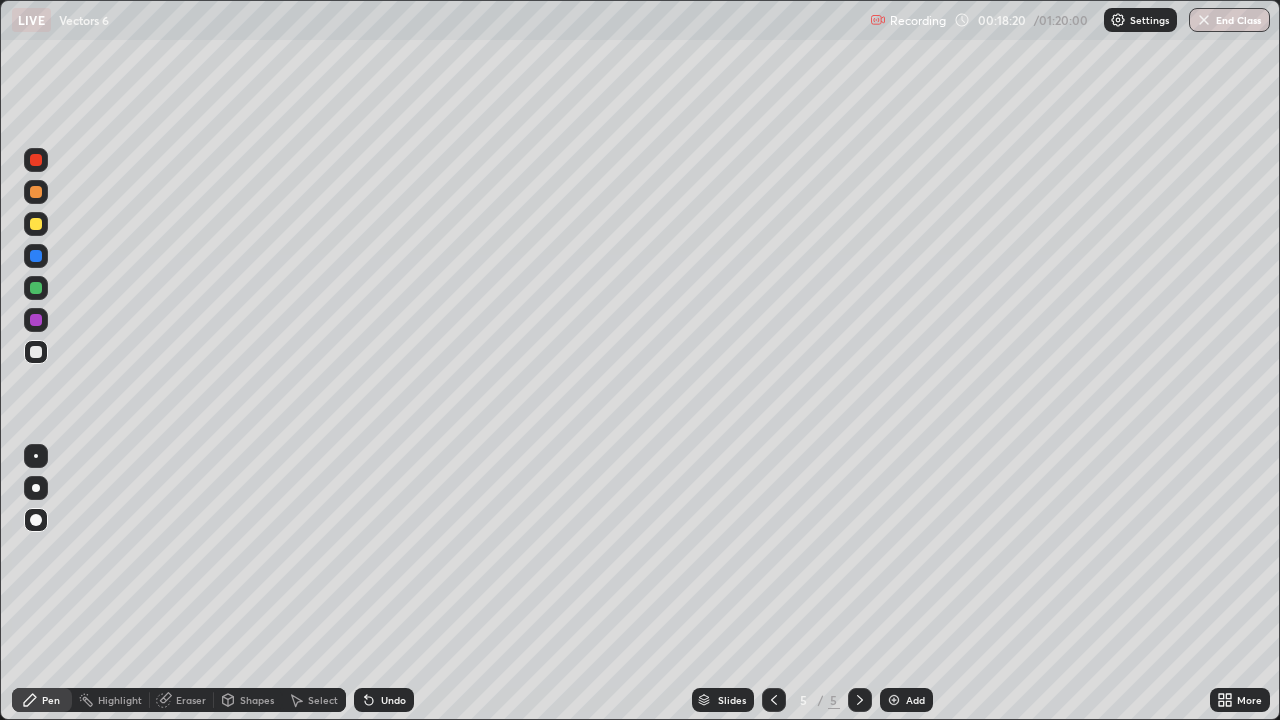 click at bounding box center (36, 352) 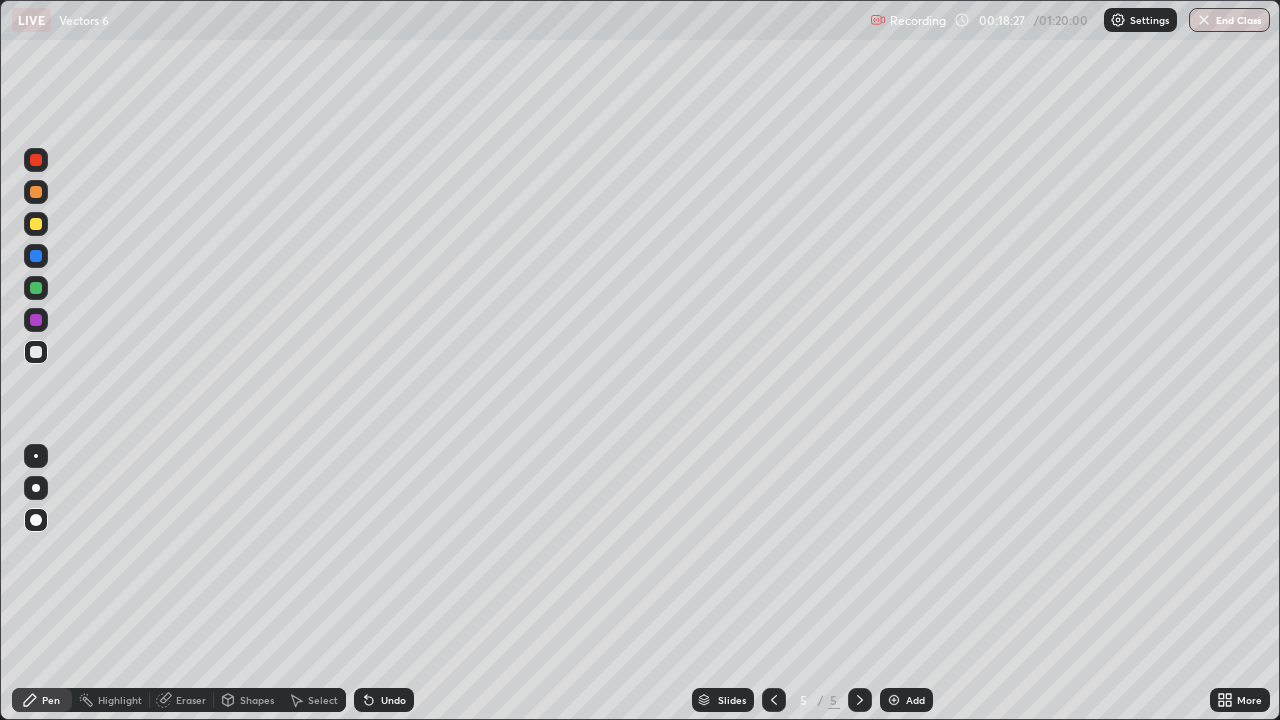 click on "Undo" at bounding box center (384, 700) 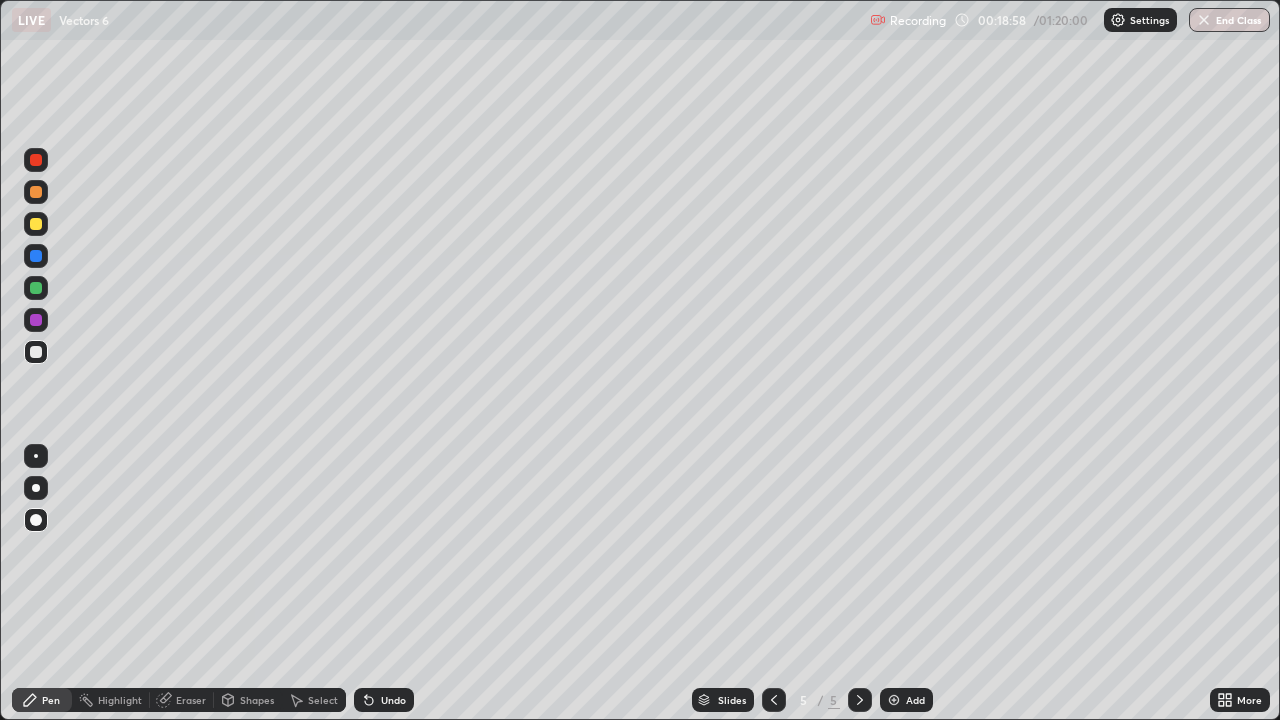 click on "Eraser" at bounding box center (191, 700) 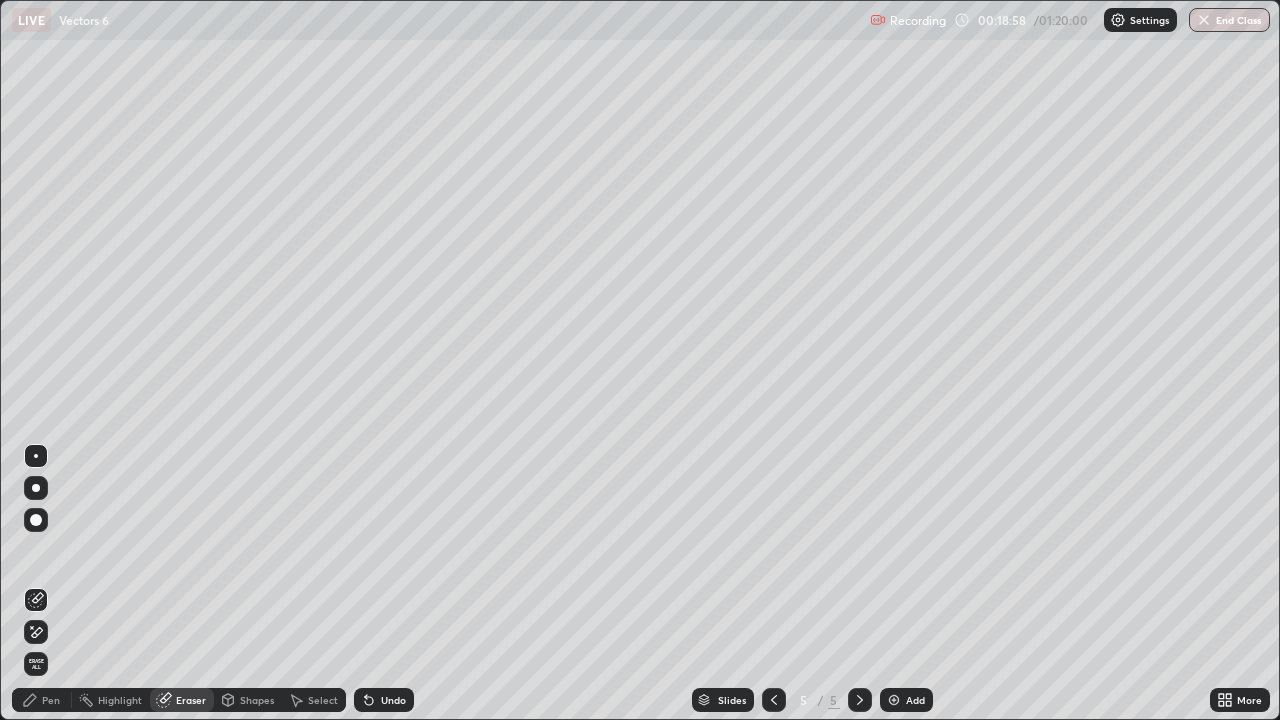 click on "Shapes" at bounding box center [257, 700] 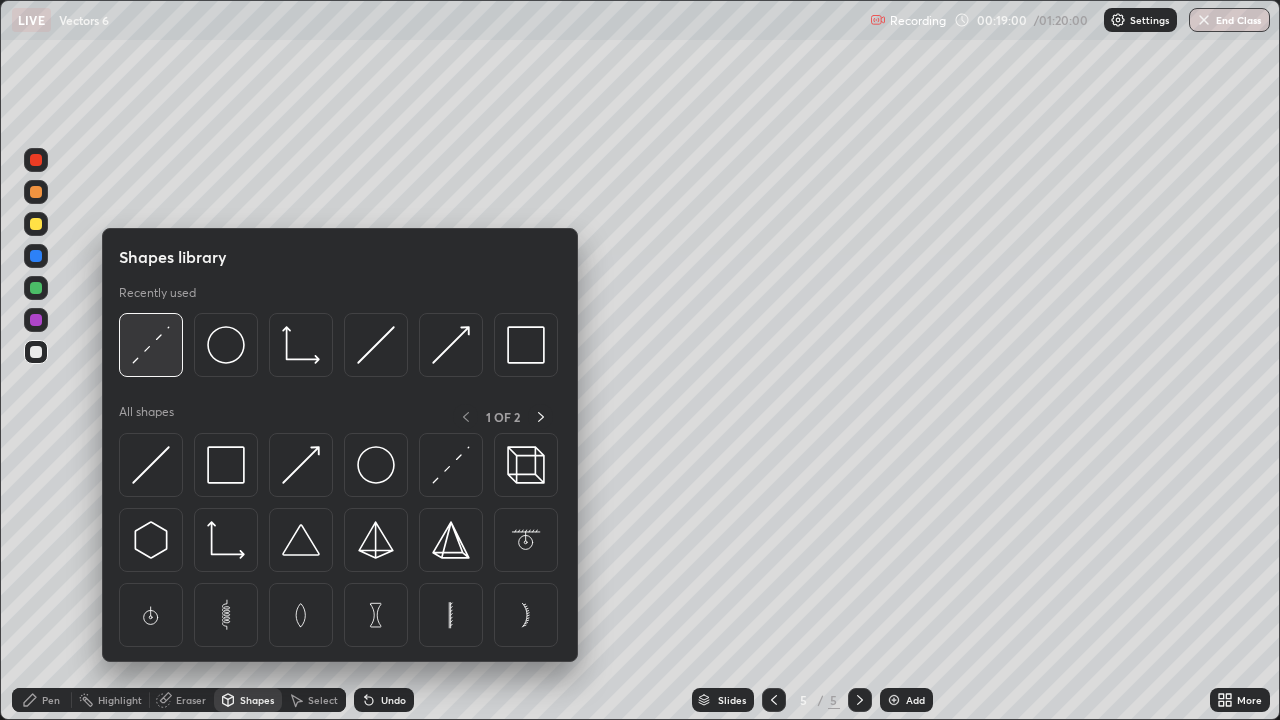 click at bounding box center [151, 345] 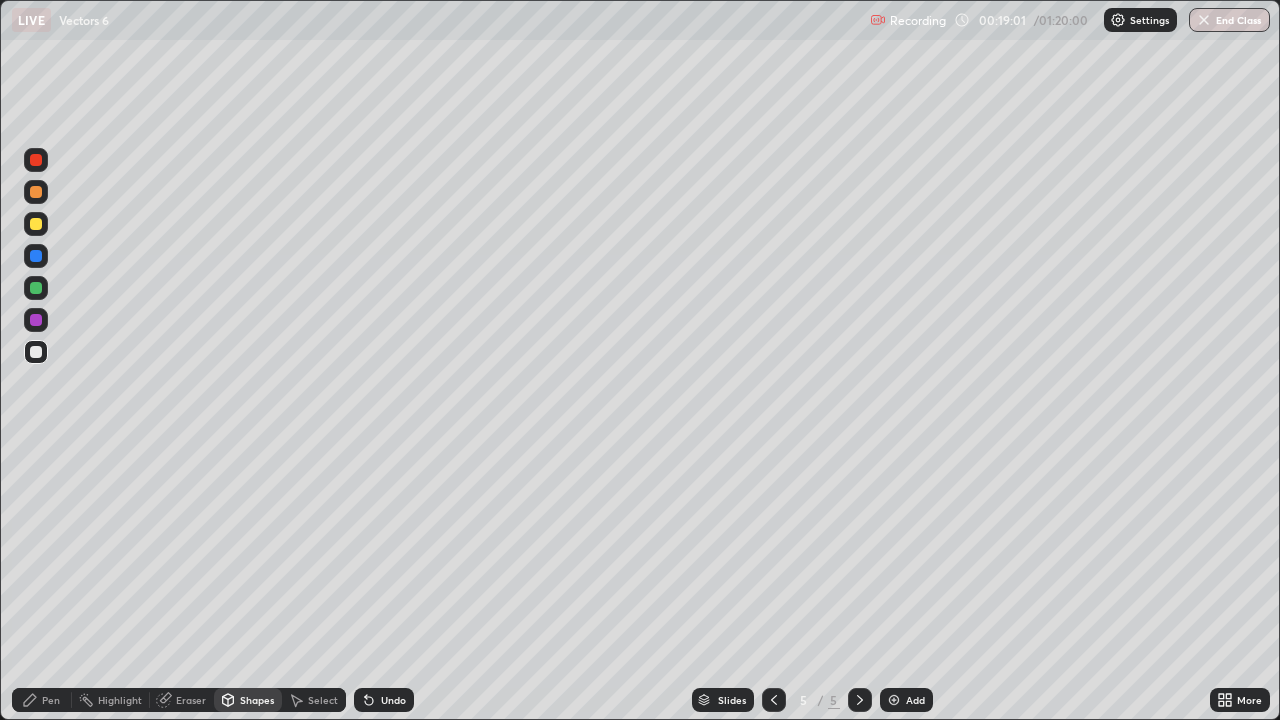 click at bounding box center [36, 160] 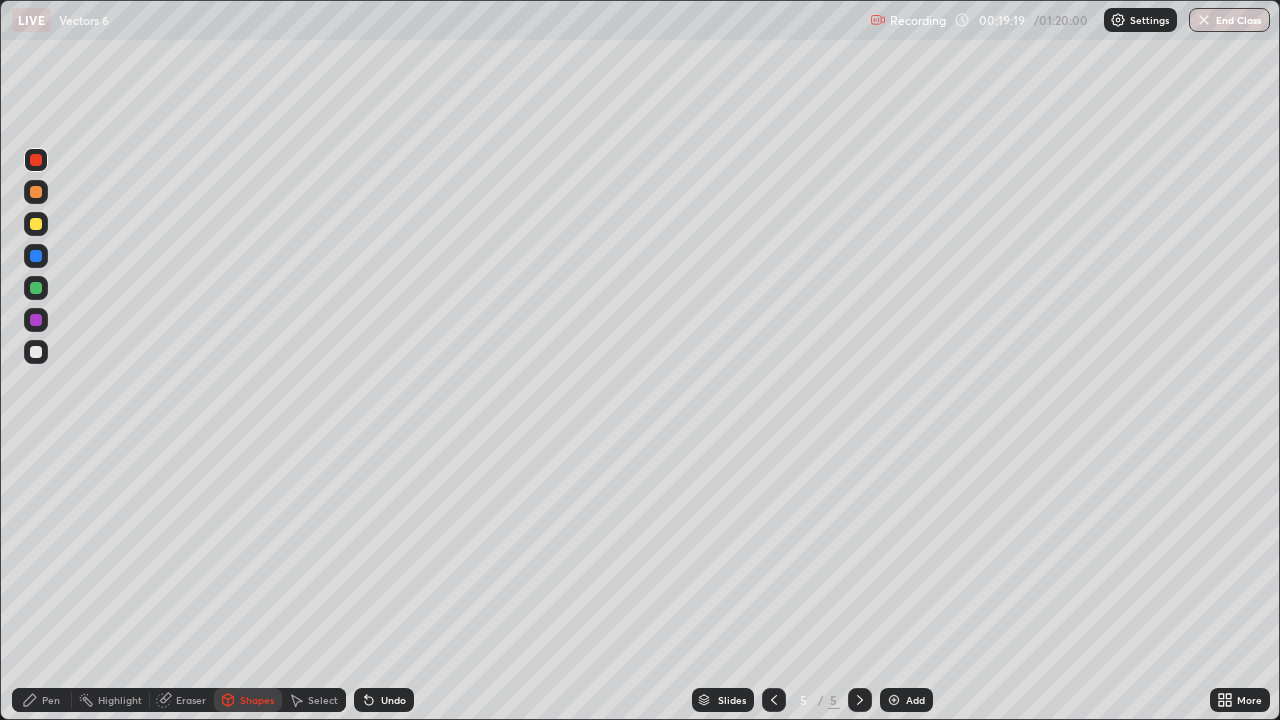 click on "Pen" at bounding box center [51, 700] 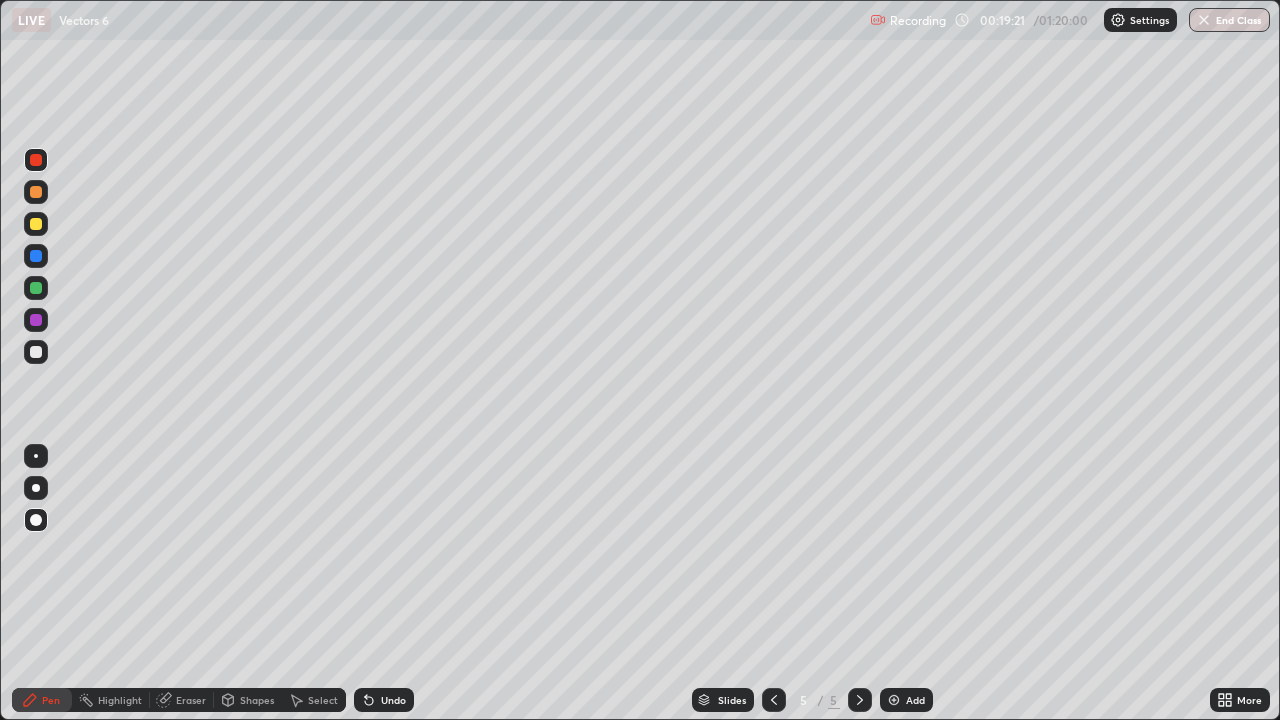 click at bounding box center (36, 160) 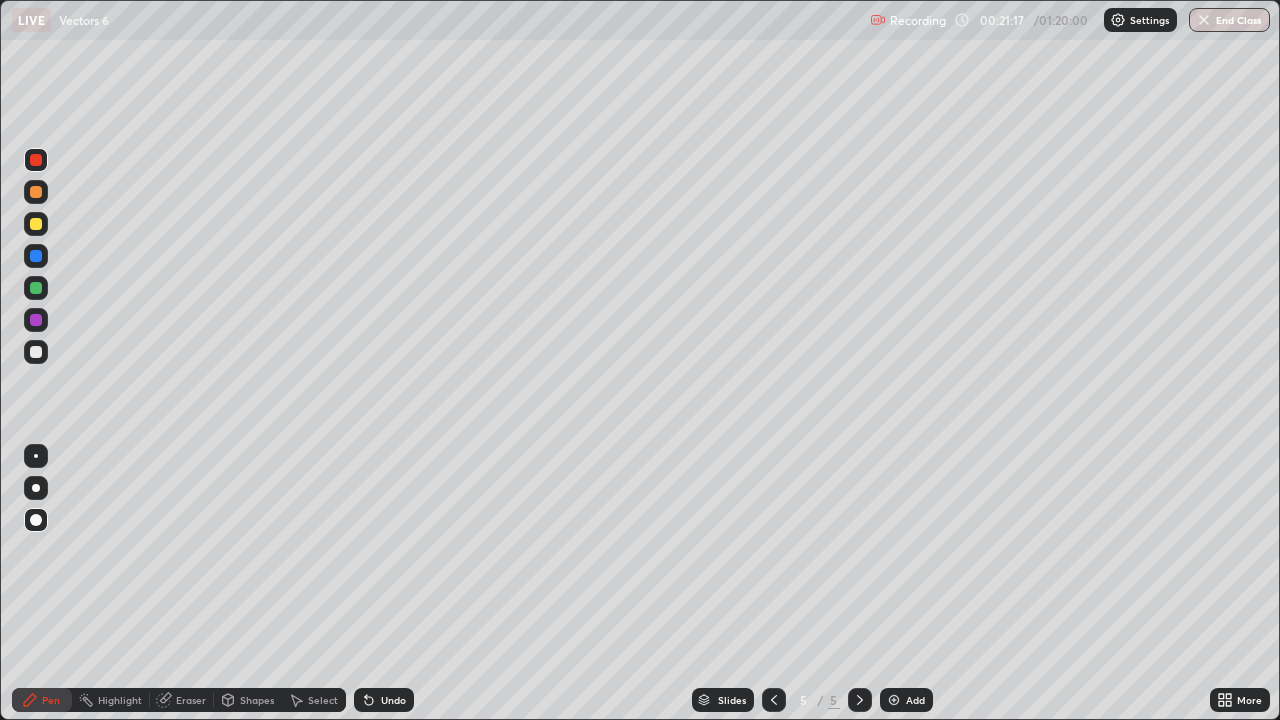 click on "Undo" at bounding box center [393, 700] 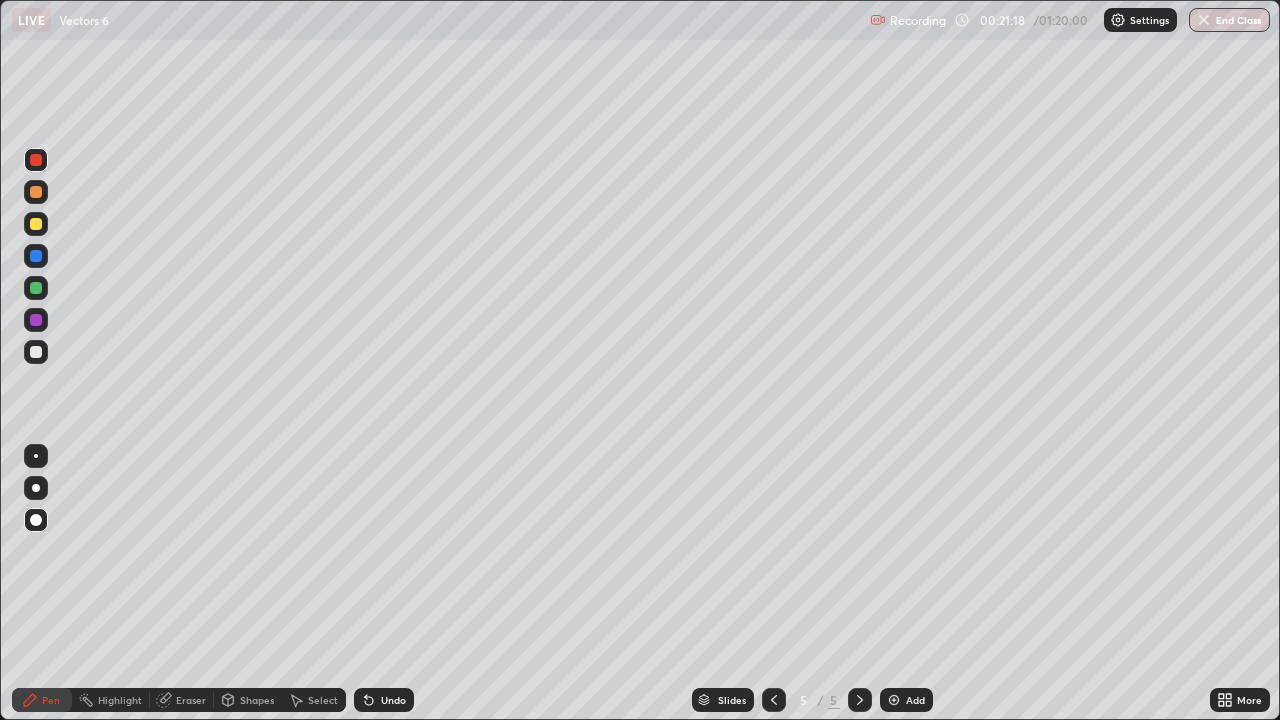 click on "Undo" at bounding box center (393, 700) 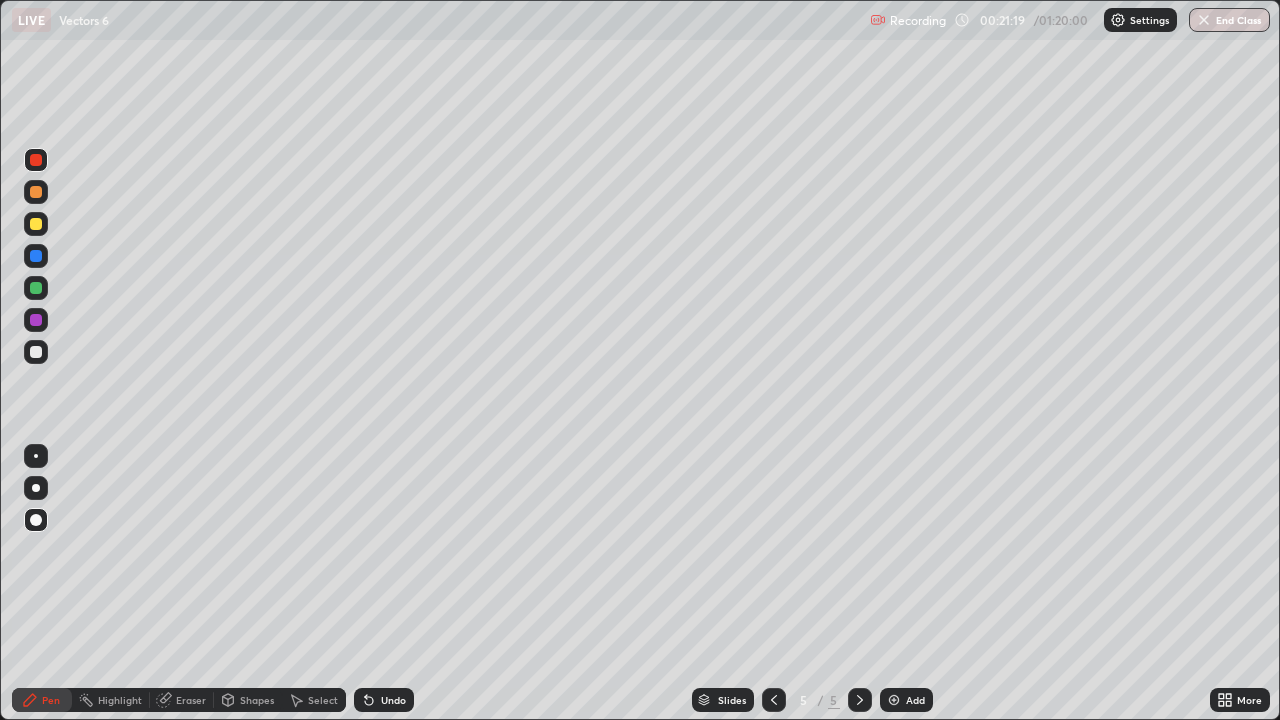 click on "Undo" at bounding box center (384, 700) 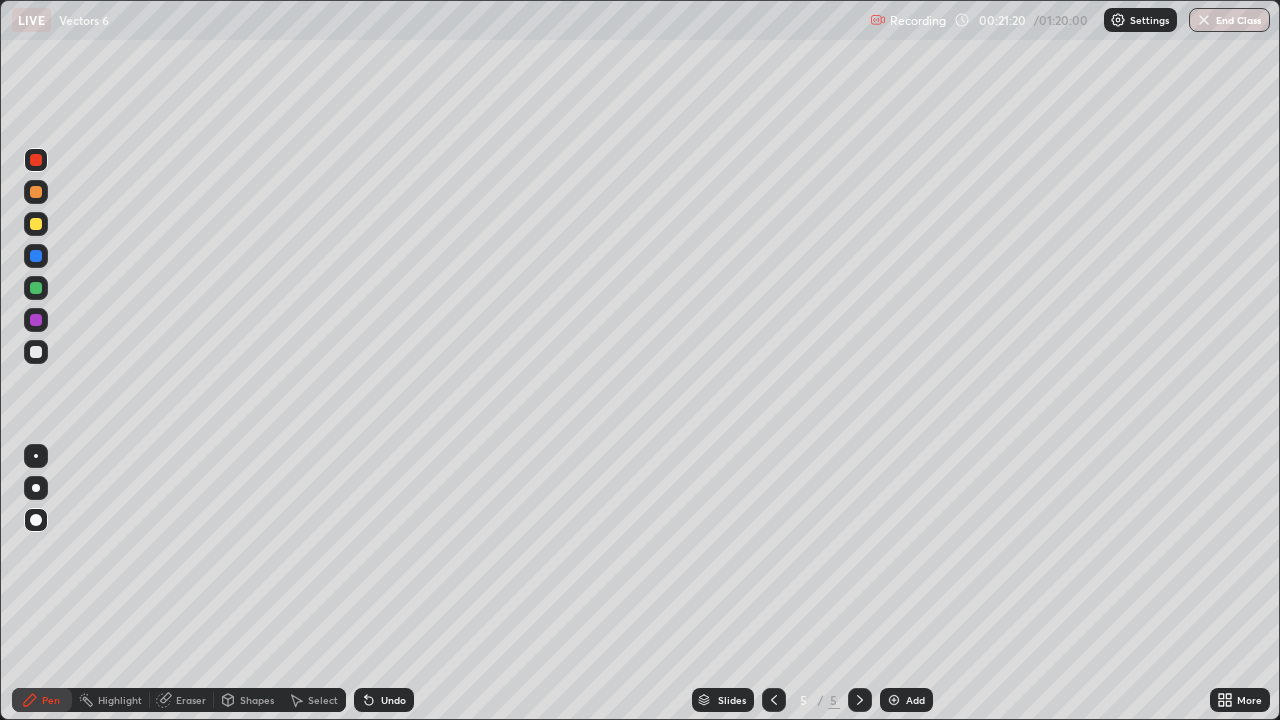 click on "Undo" at bounding box center (393, 700) 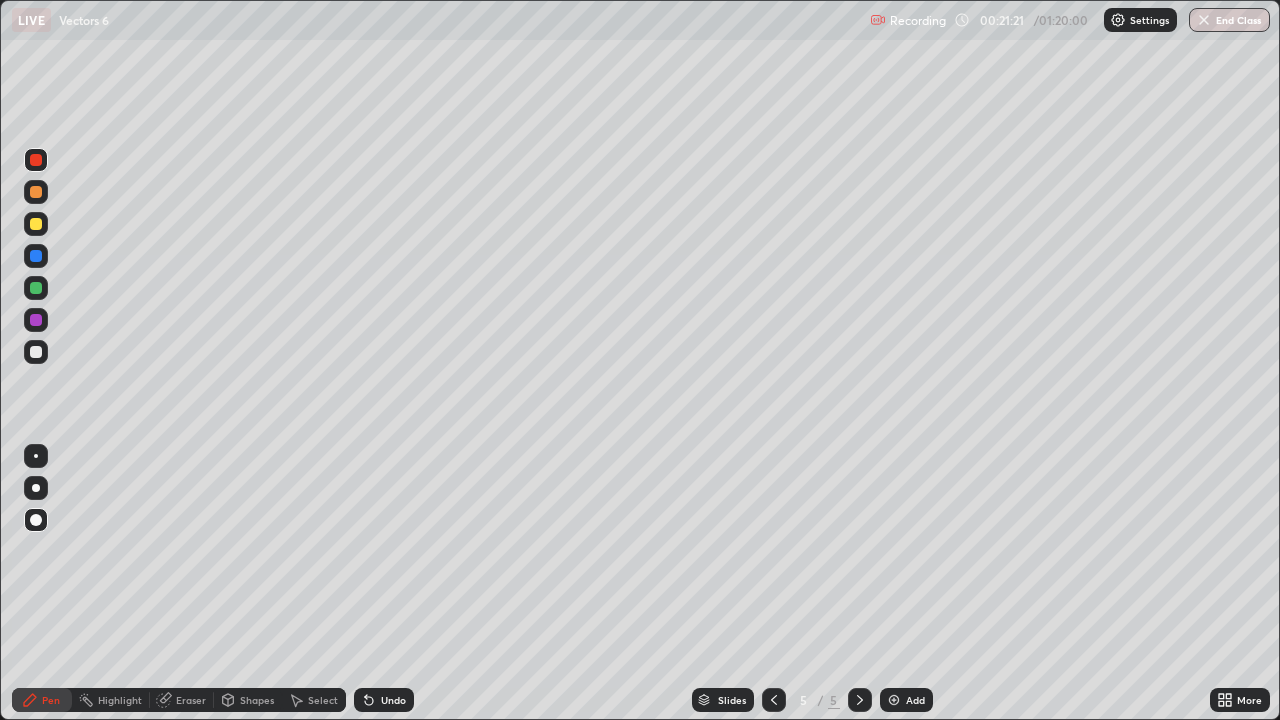 click on "Undo" at bounding box center [393, 700] 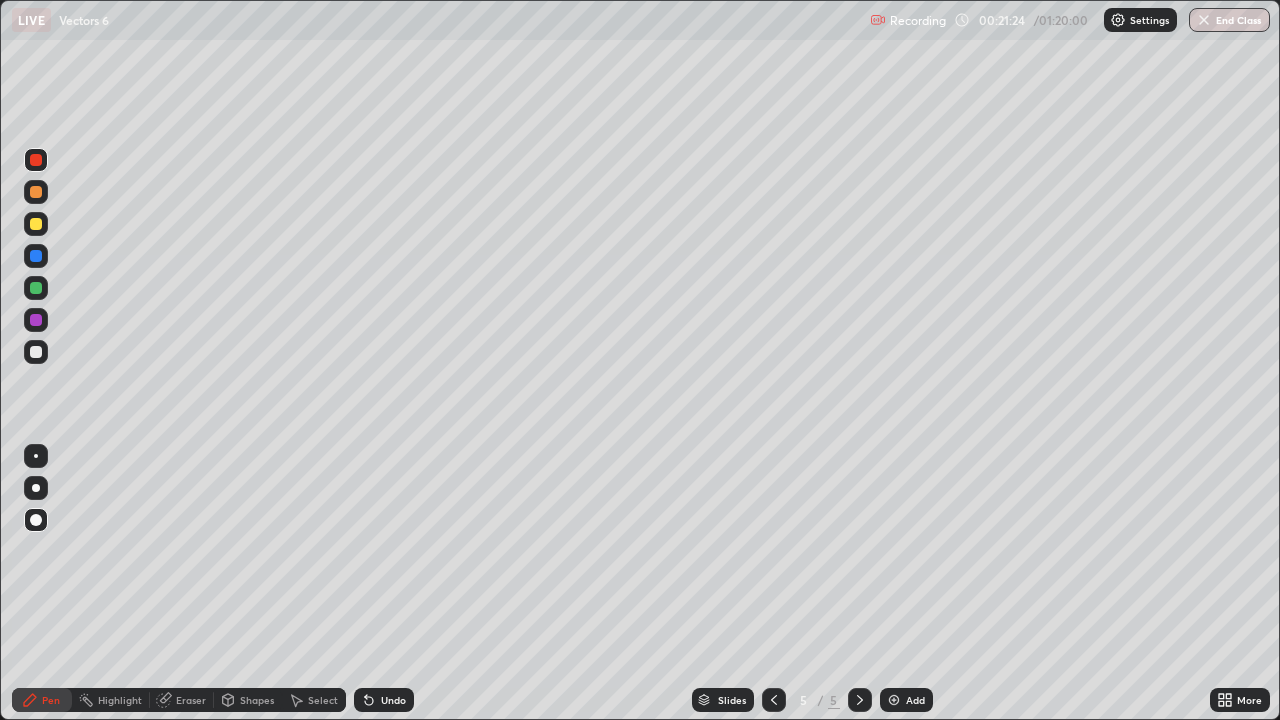 click at bounding box center [36, 288] 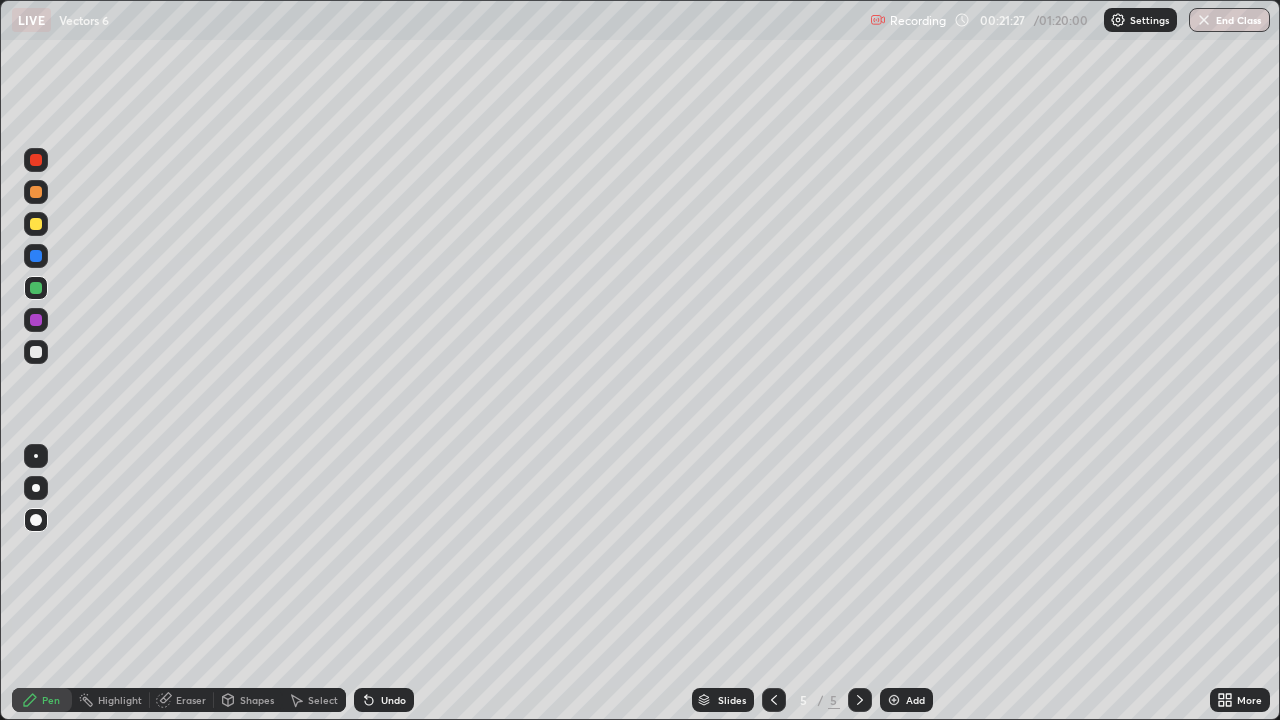 click on "Shapes" at bounding box center [257, 700] 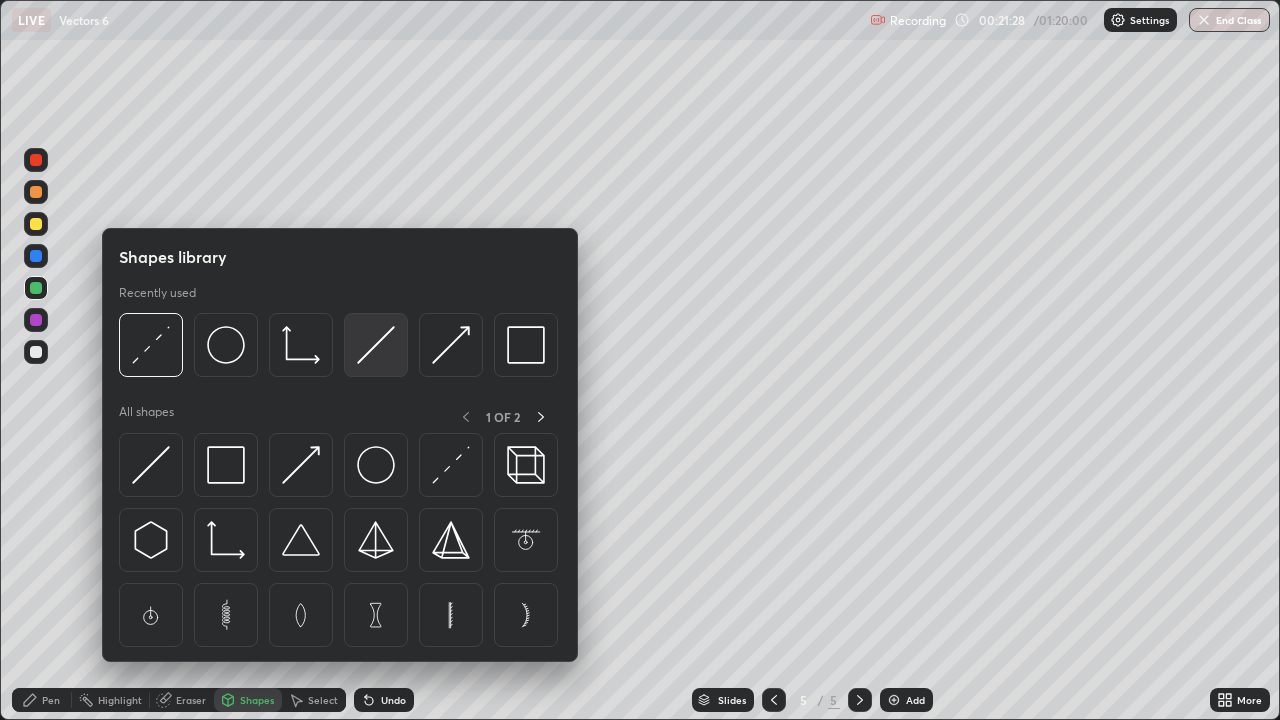 click at bounding box center [376, 345] 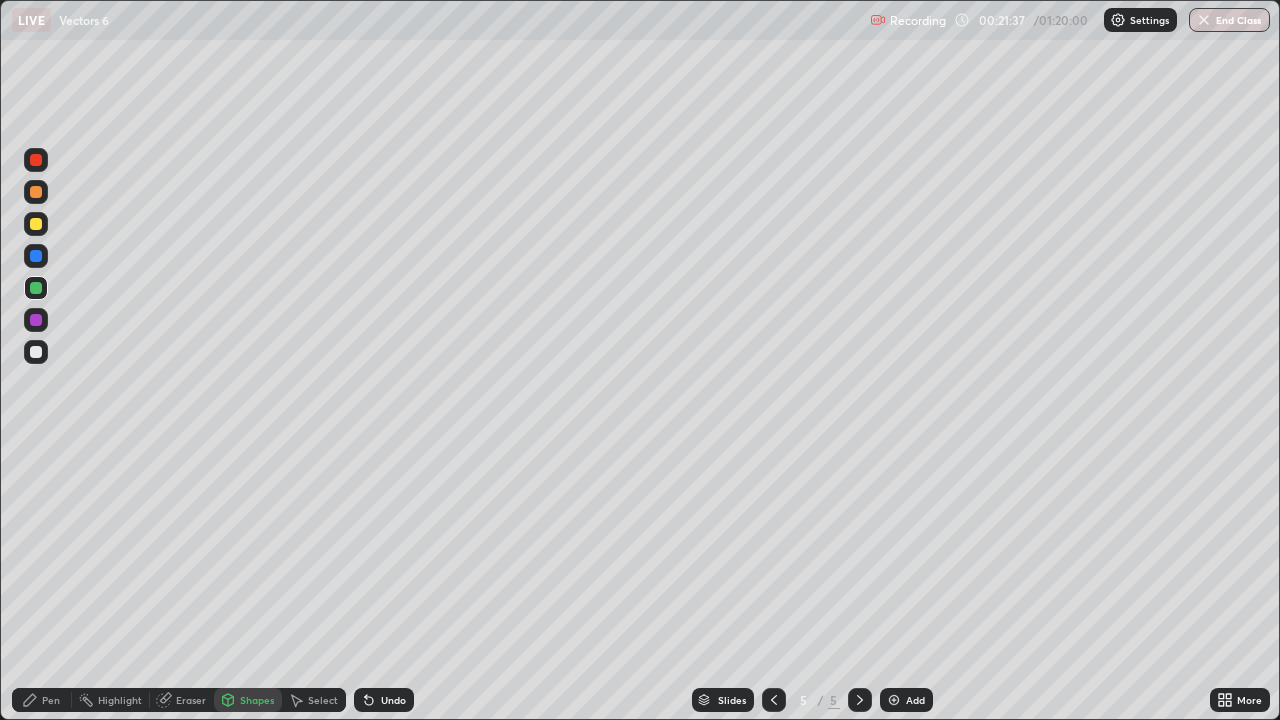 click on "Pen" at bounding box center (51, 700) 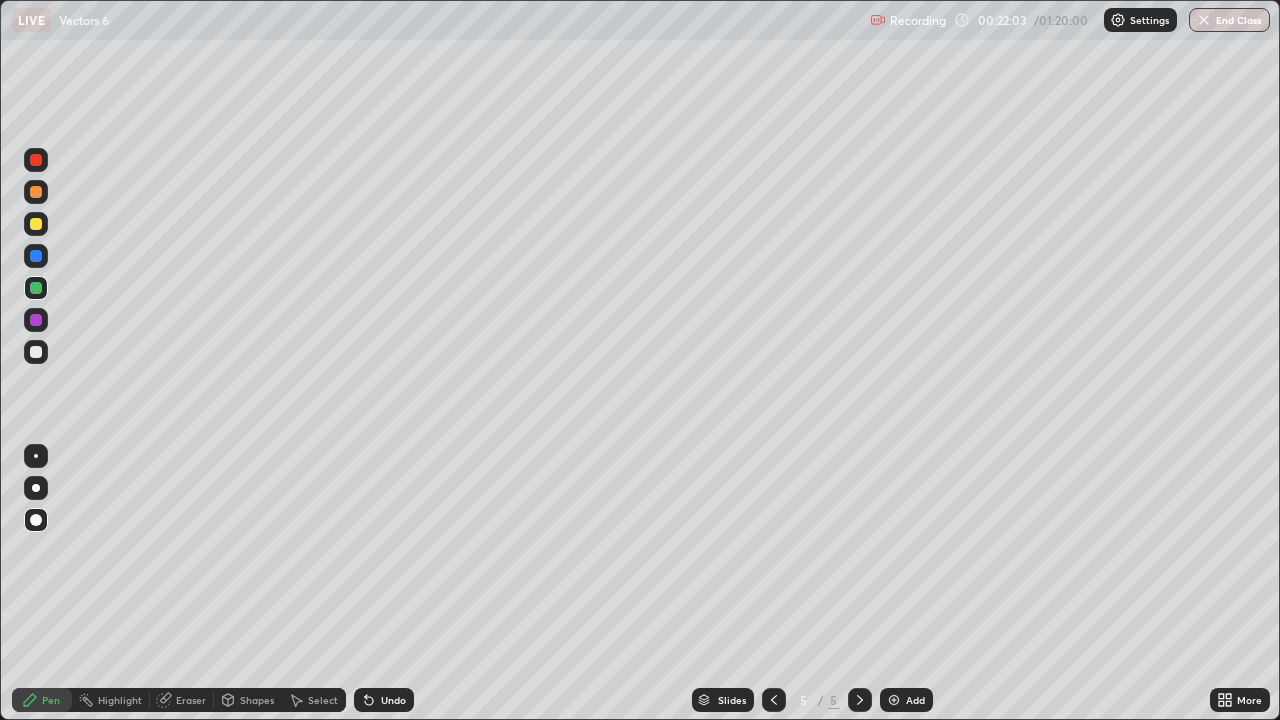 click at bounding box center [36, 192] 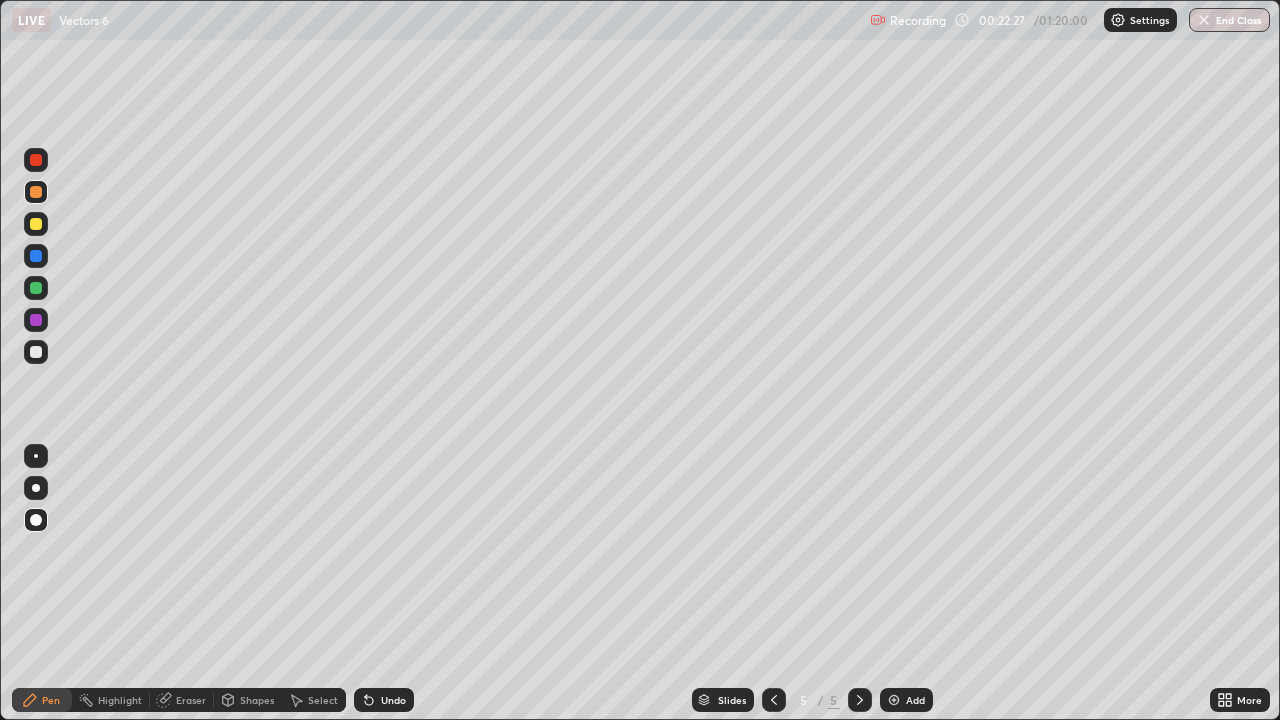 click at bounding box center [36, 160] 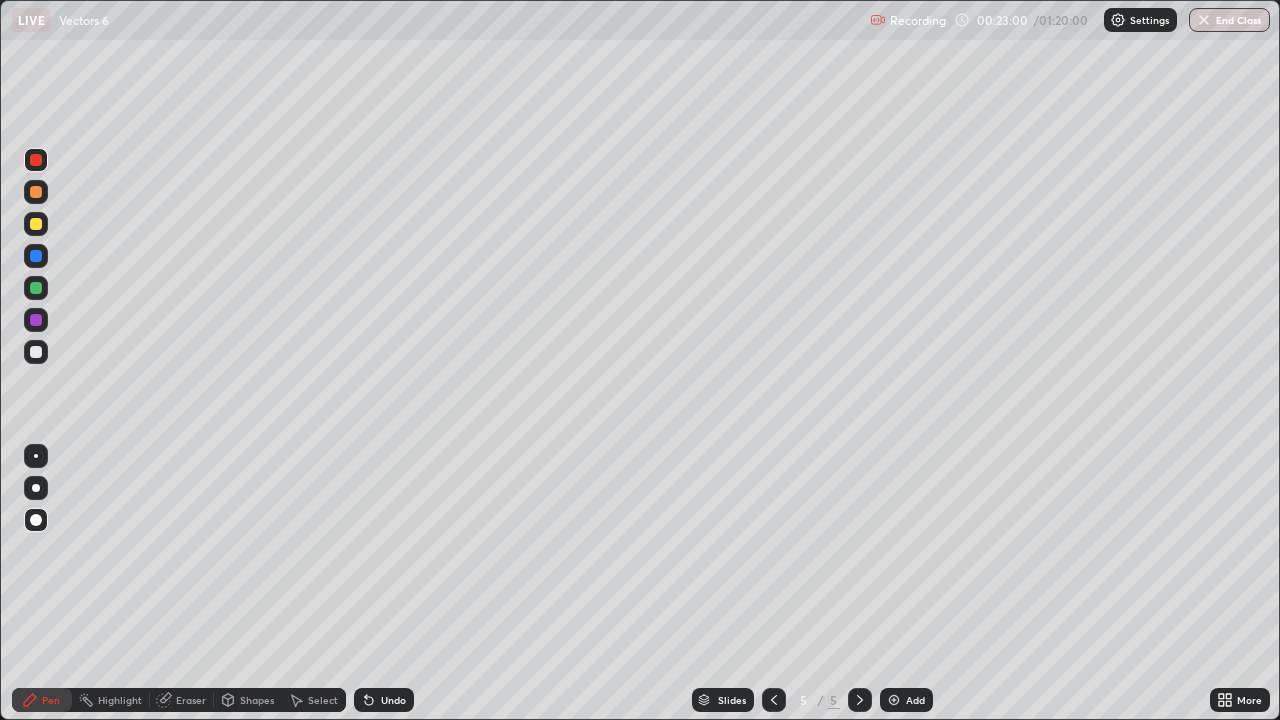 click at bounding box center [36, 160] 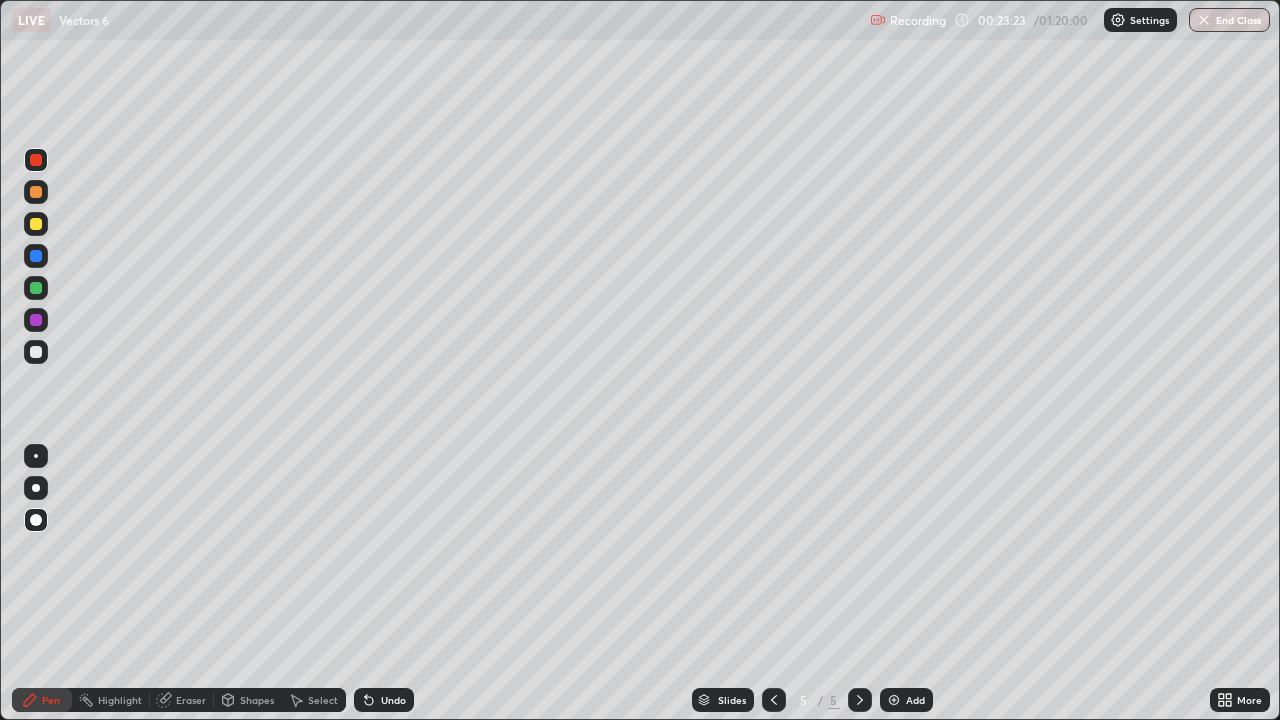 click at bounding box center [36, 224] 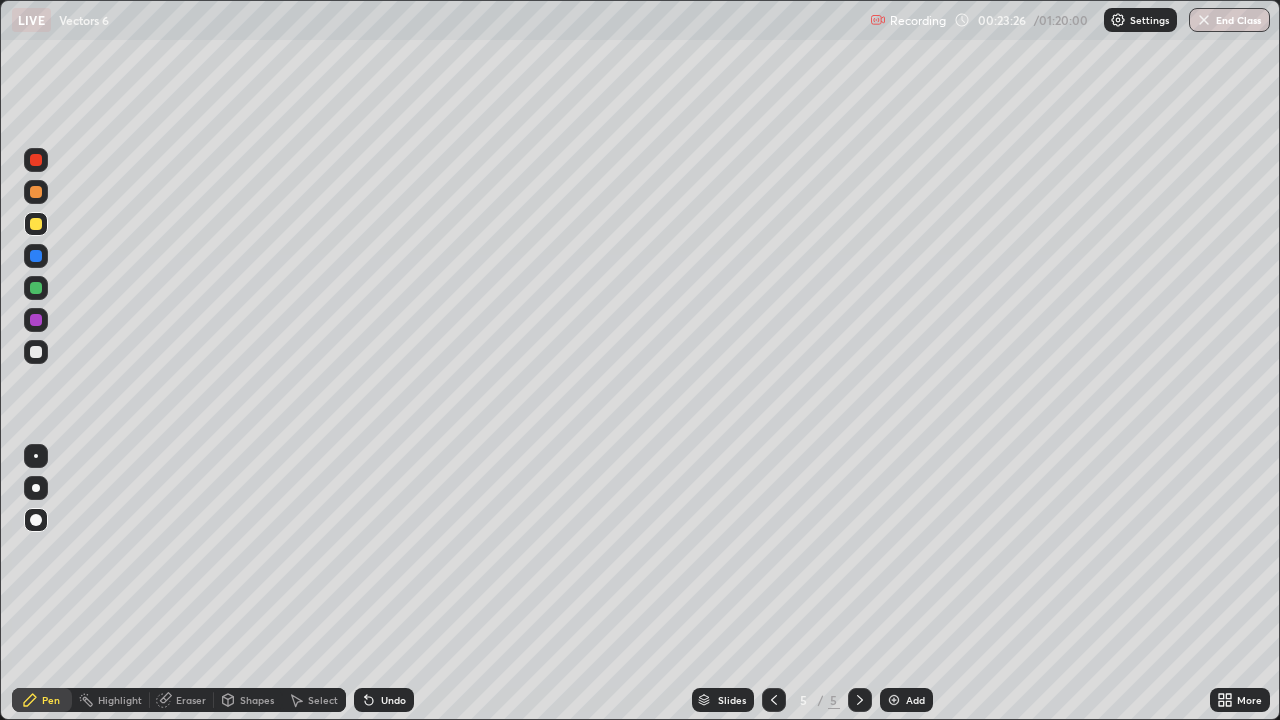 click on "Shapes" at bounding box center [257, 700] 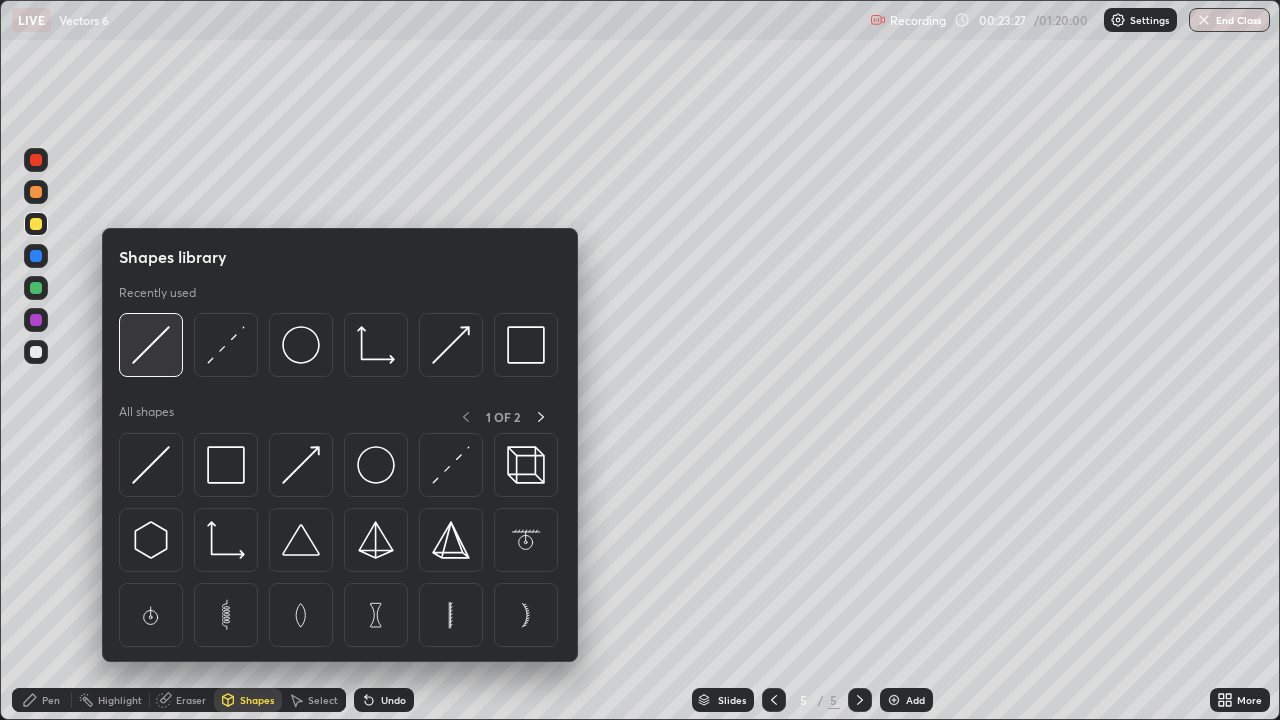 click at bounding box center (151, 345) 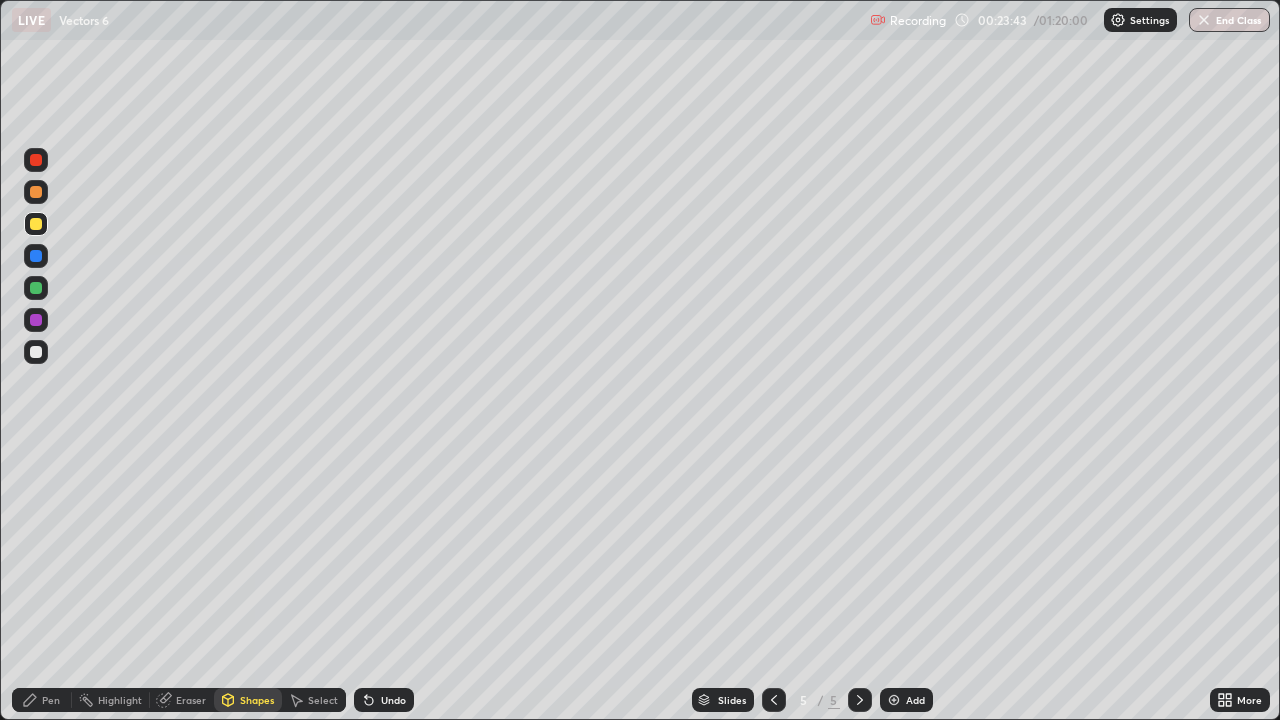 click on "Pen" at bounding box center [51, 700] 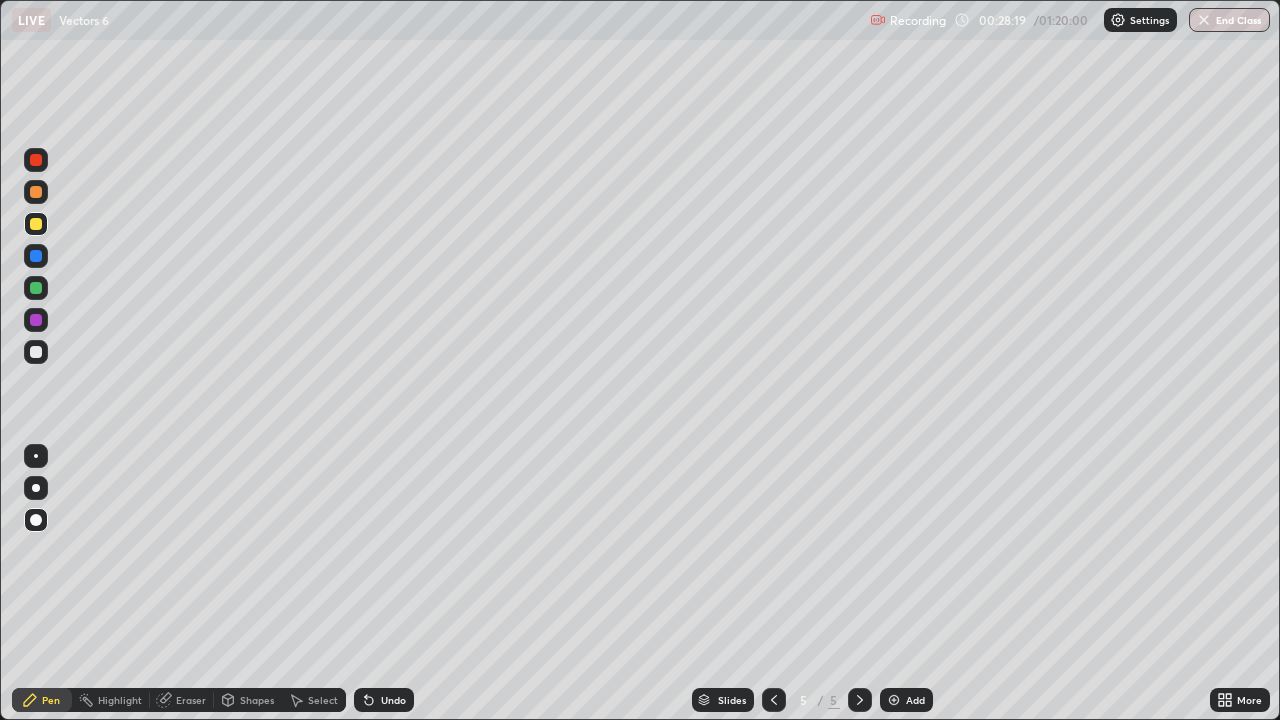 click 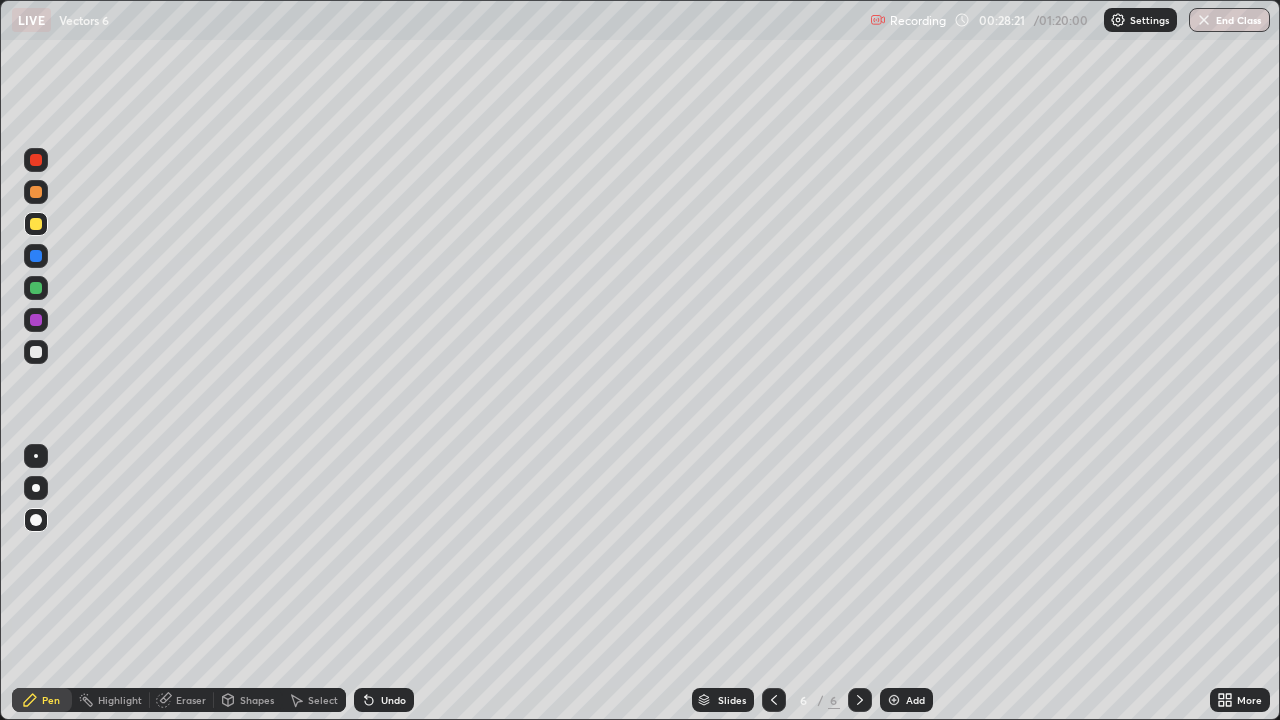 click at bounding box center (36, 160) 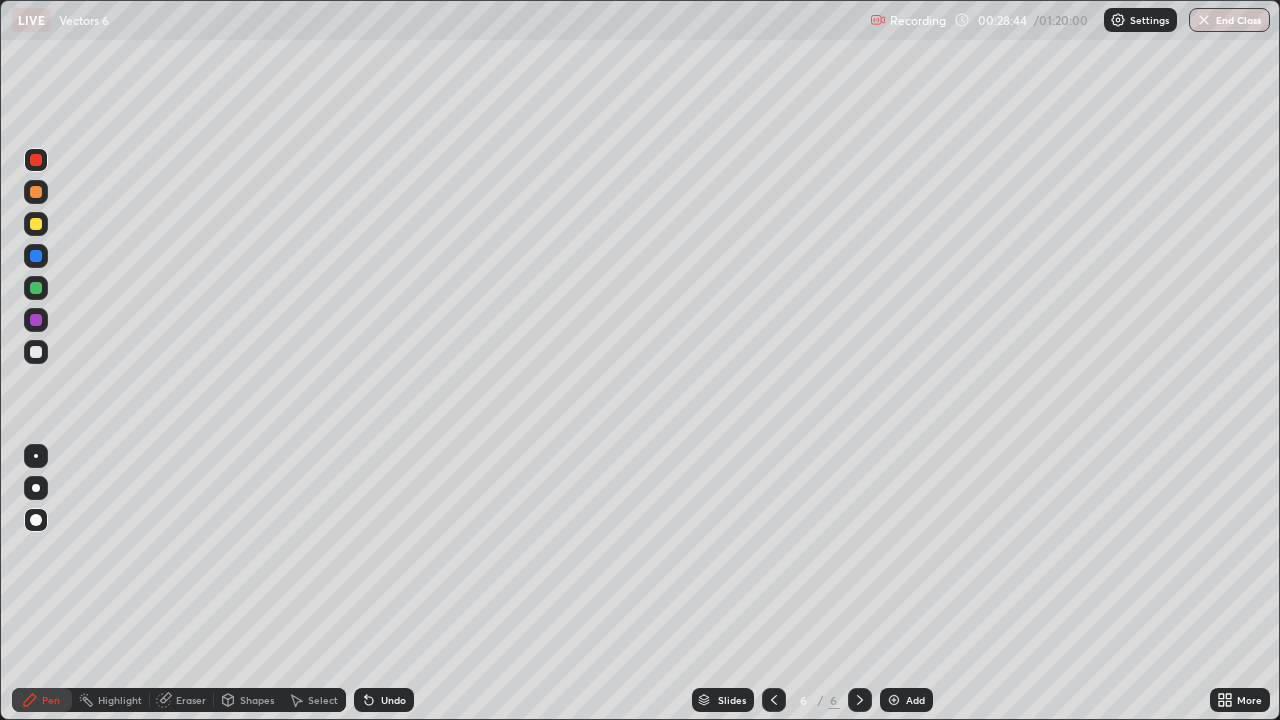 click at bounding box center [36, 352] 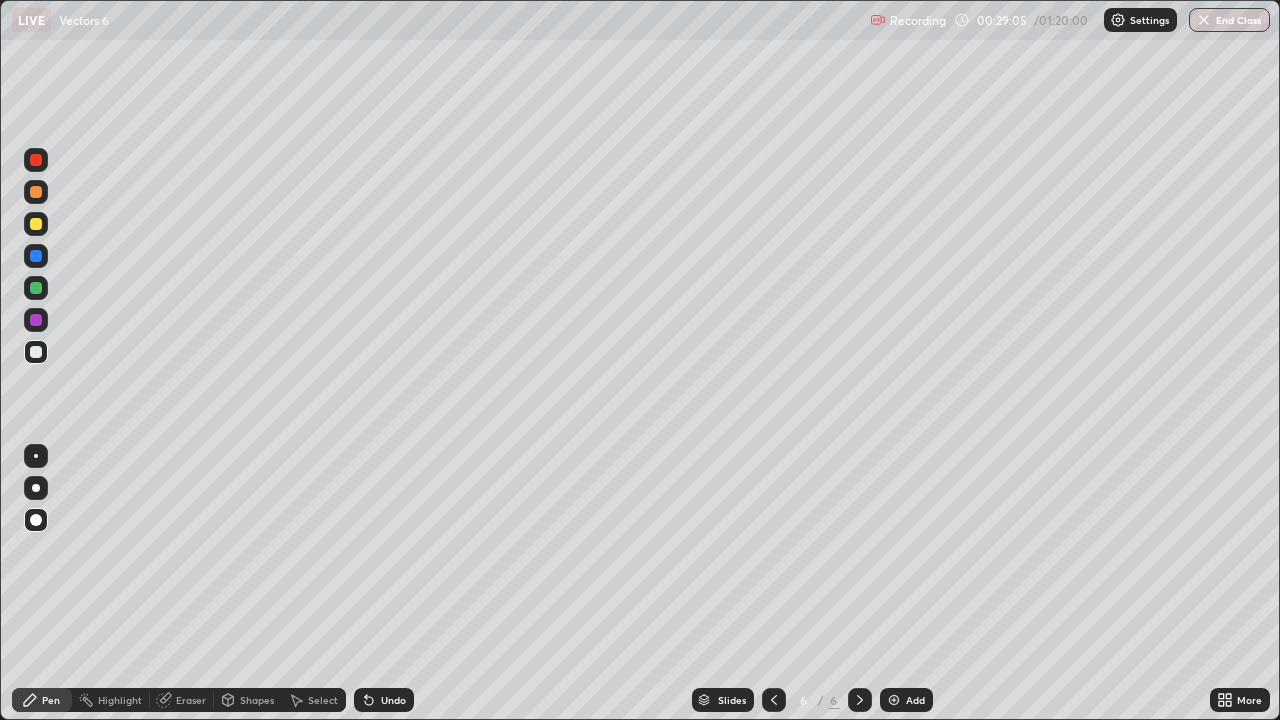 click on "Select" at bounding box center (323, 700) 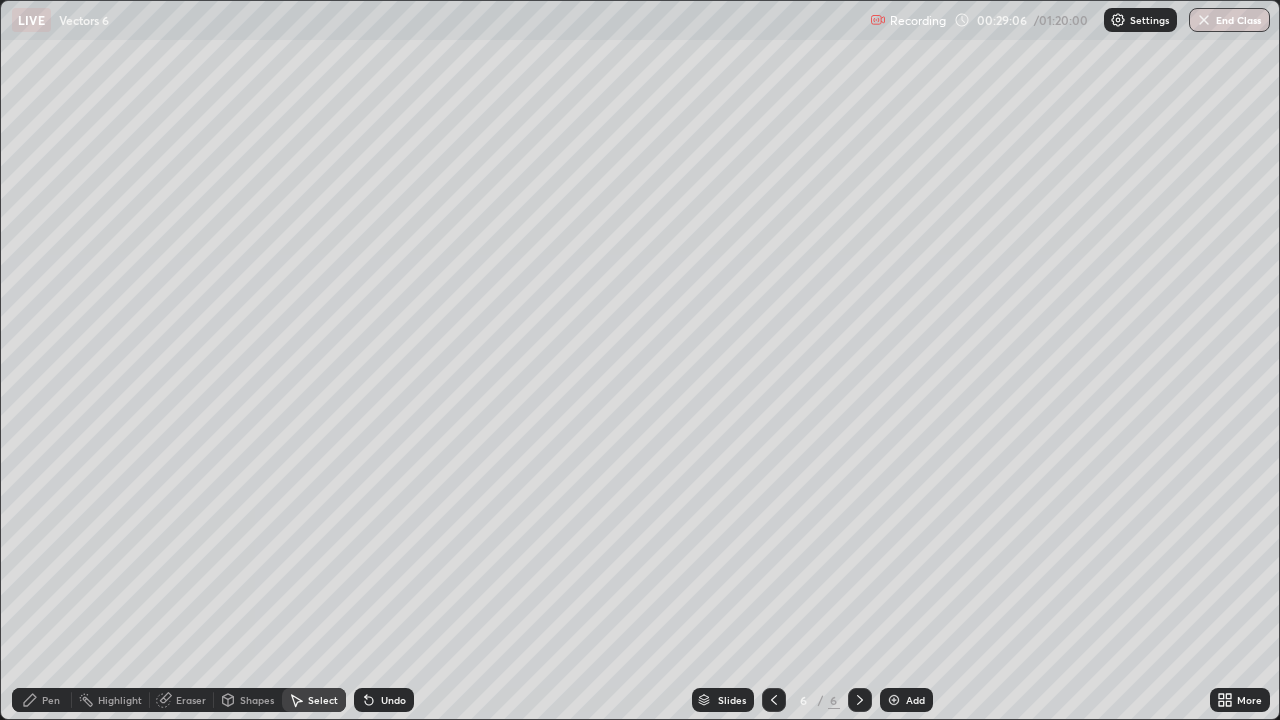 click on "Pen" at bounding box center (51, 700) 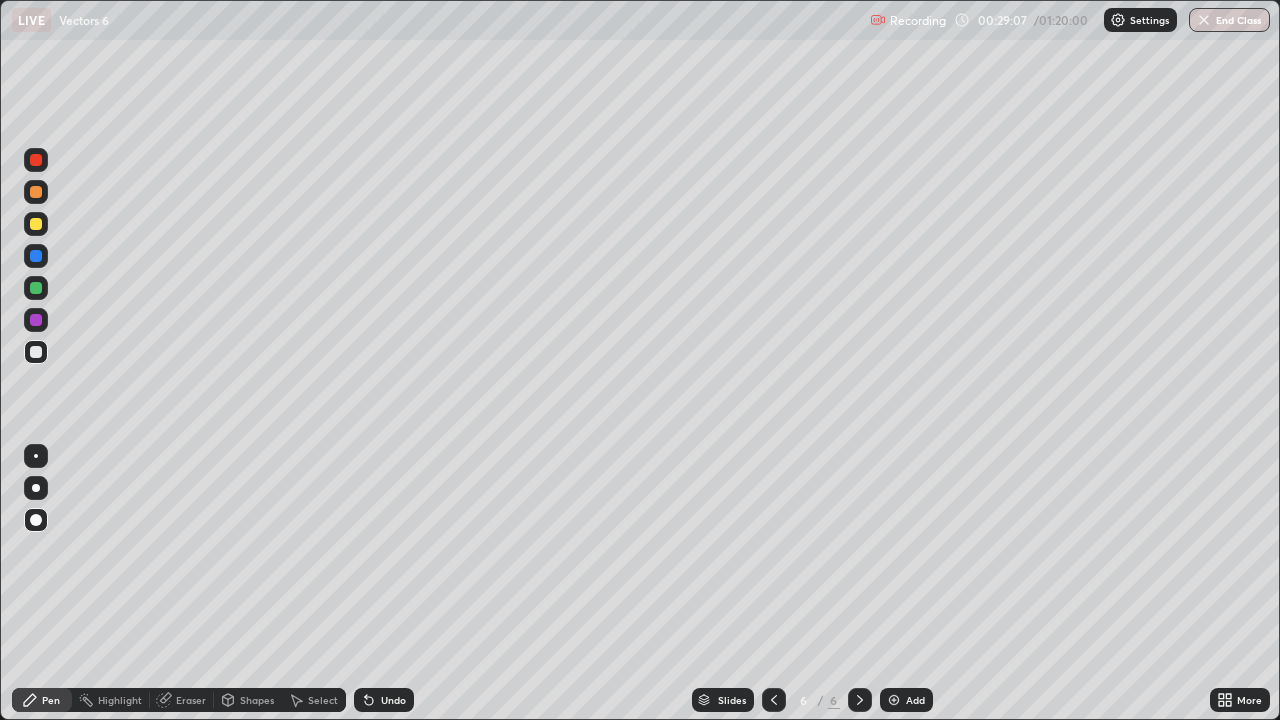 click at bounding box center [36, 352] 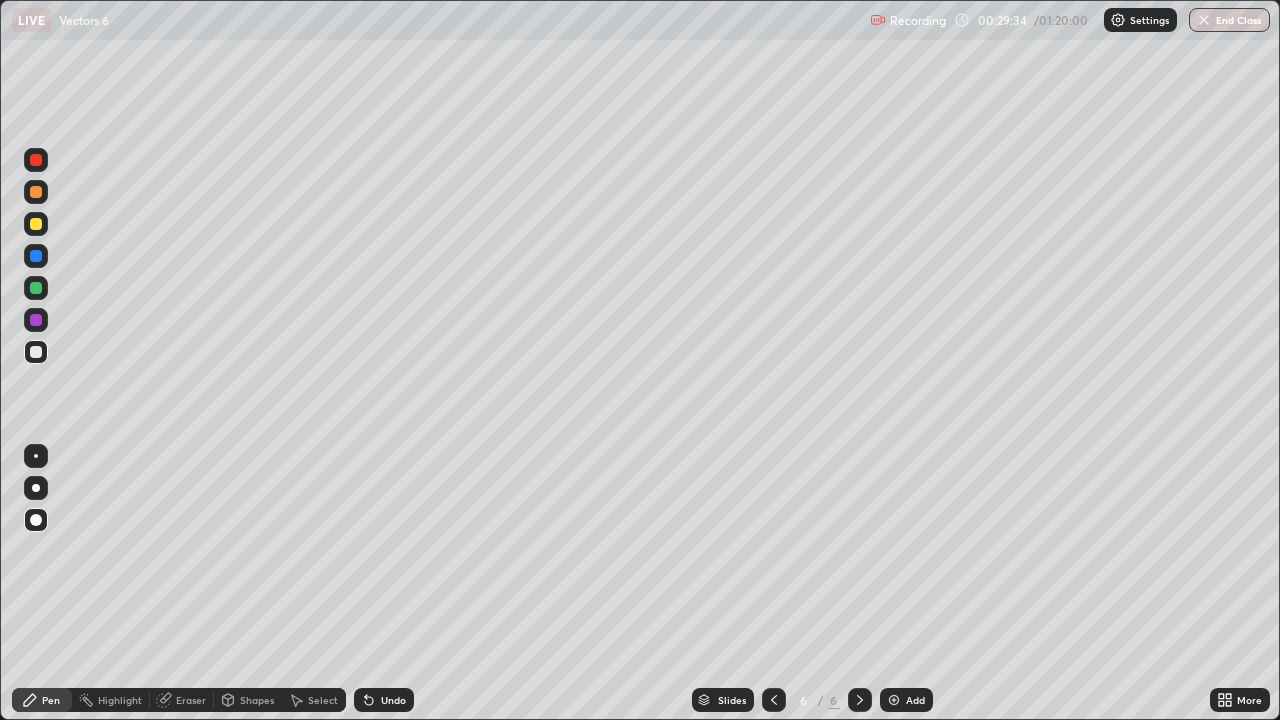 click at bounding box center (36, 320) 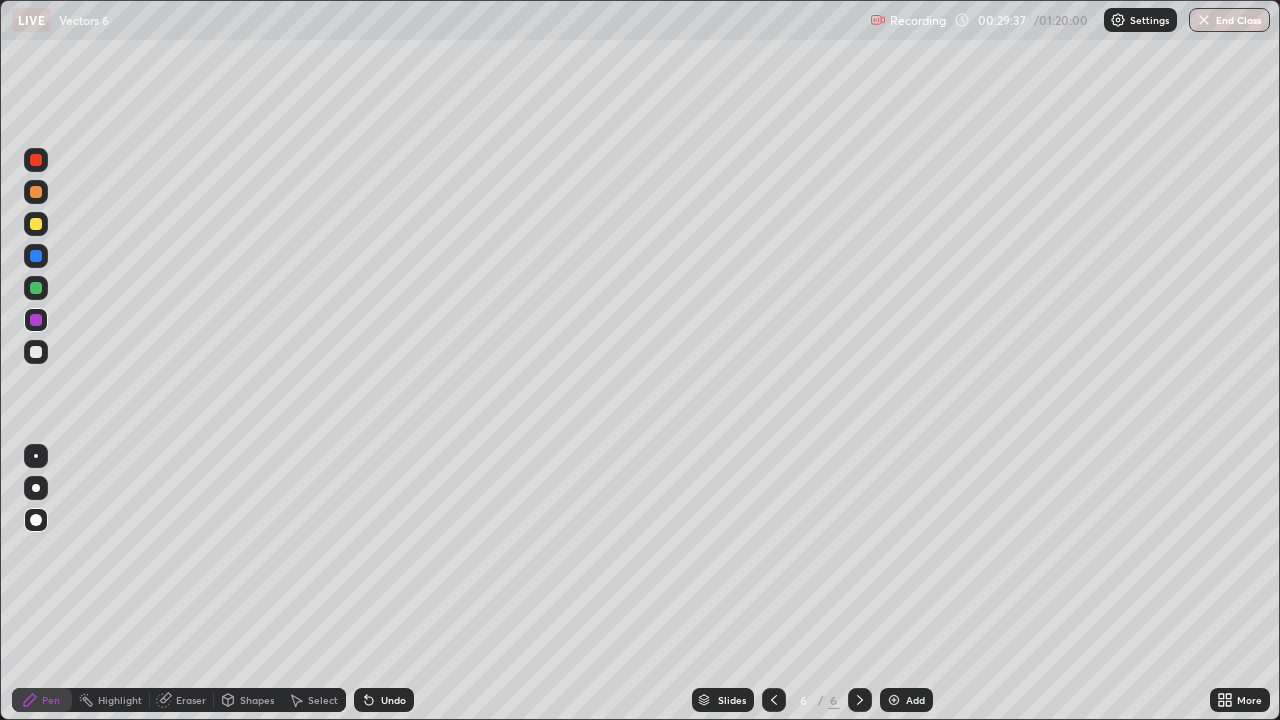 click at bounding box center [36, 520] 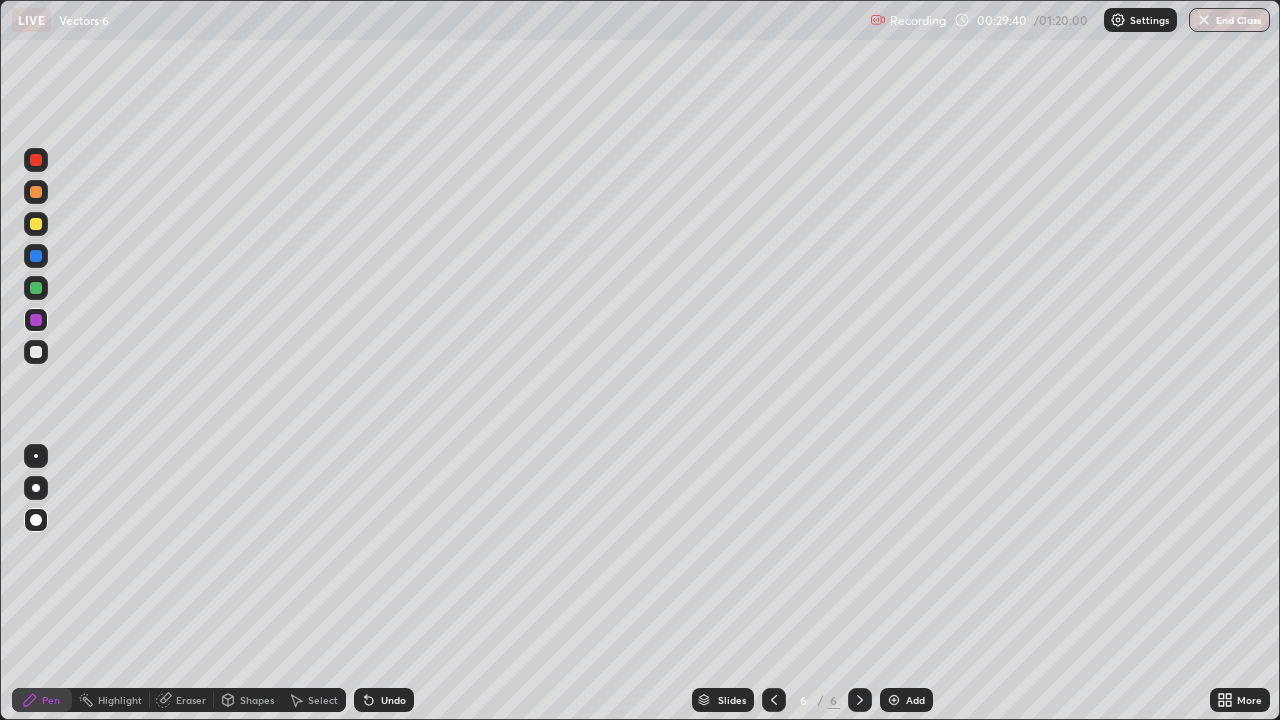 click on "Undo" at bounding box center [393, 700] 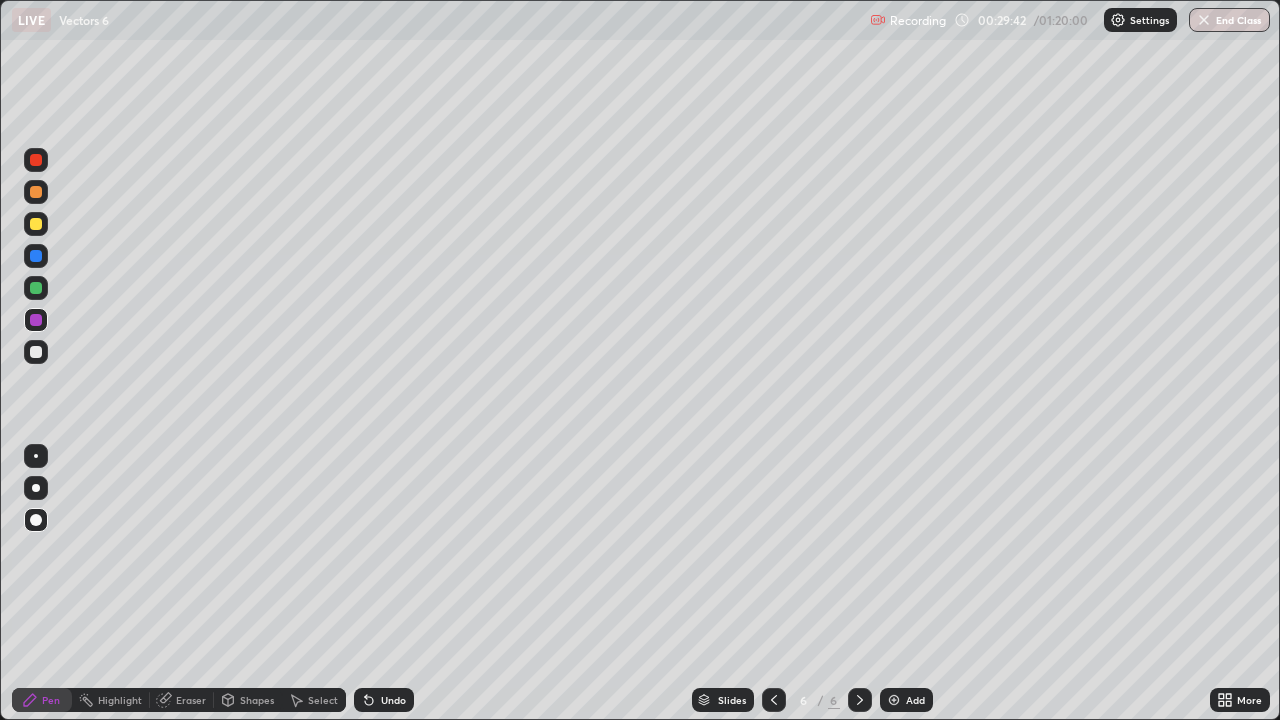 click on "Undo" at bounding box center (393, 700) 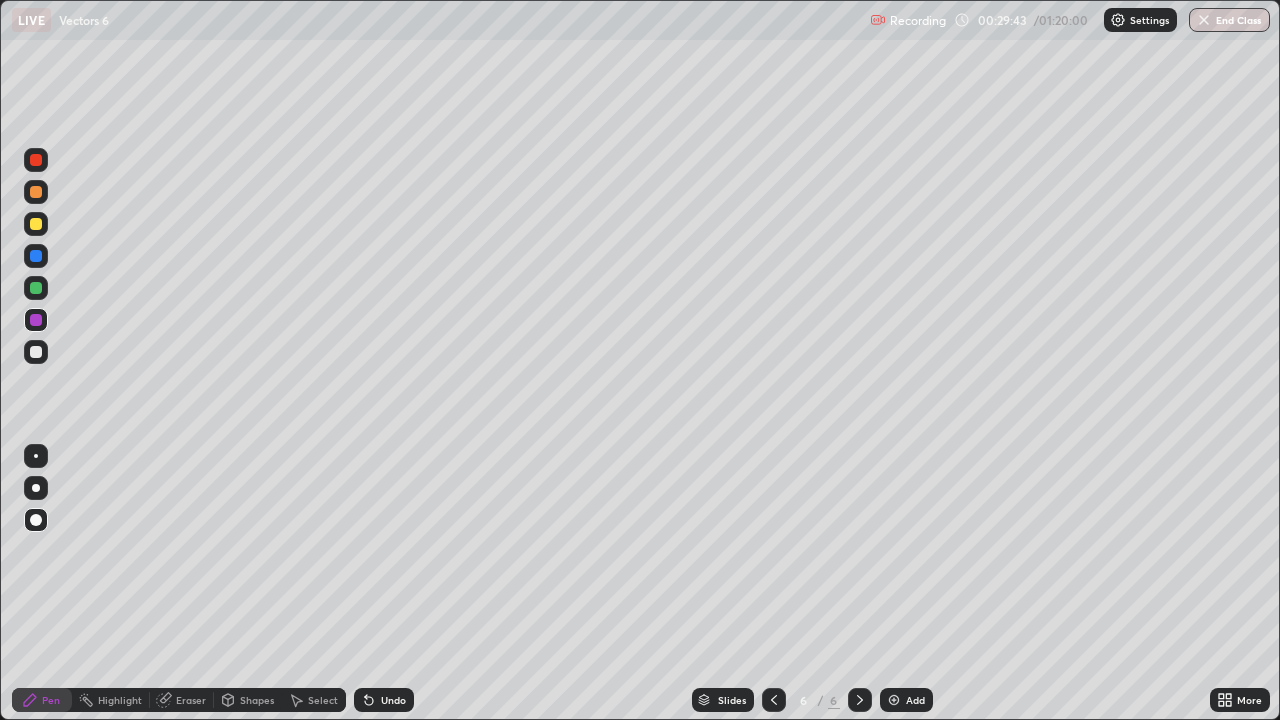 click at bounding box center [36, 352] 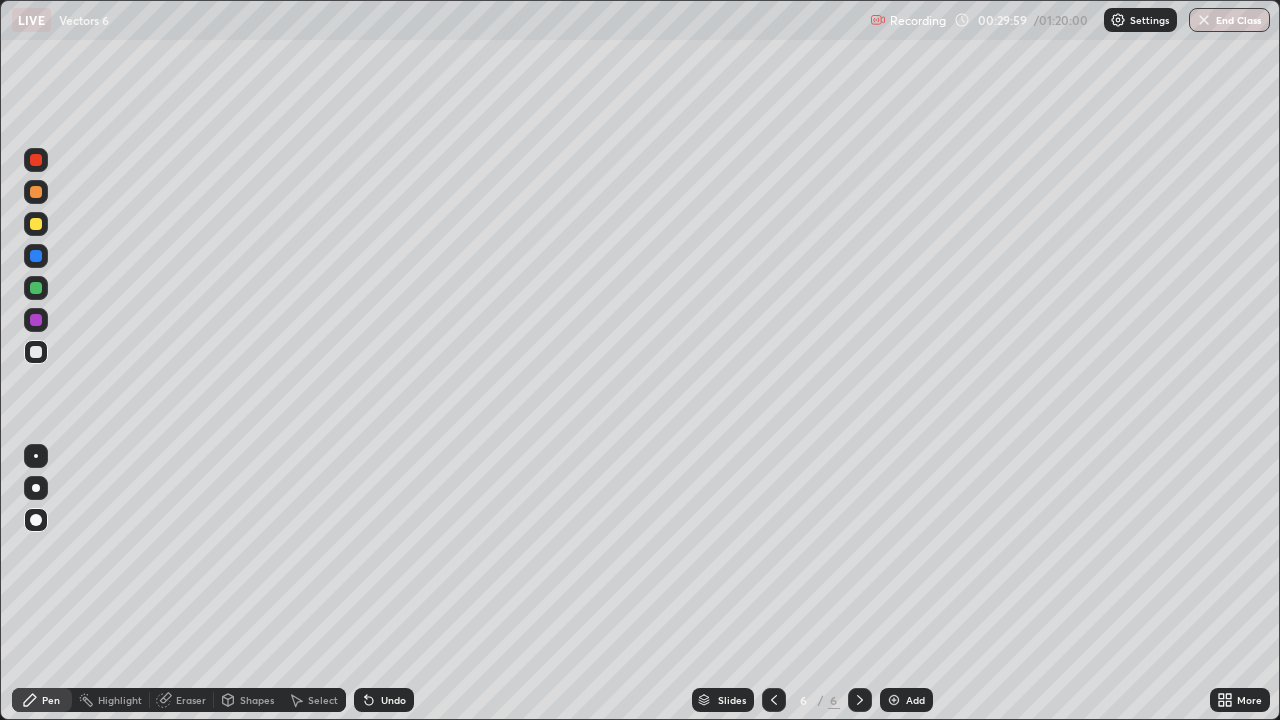 click at bounding box center (36, 288) 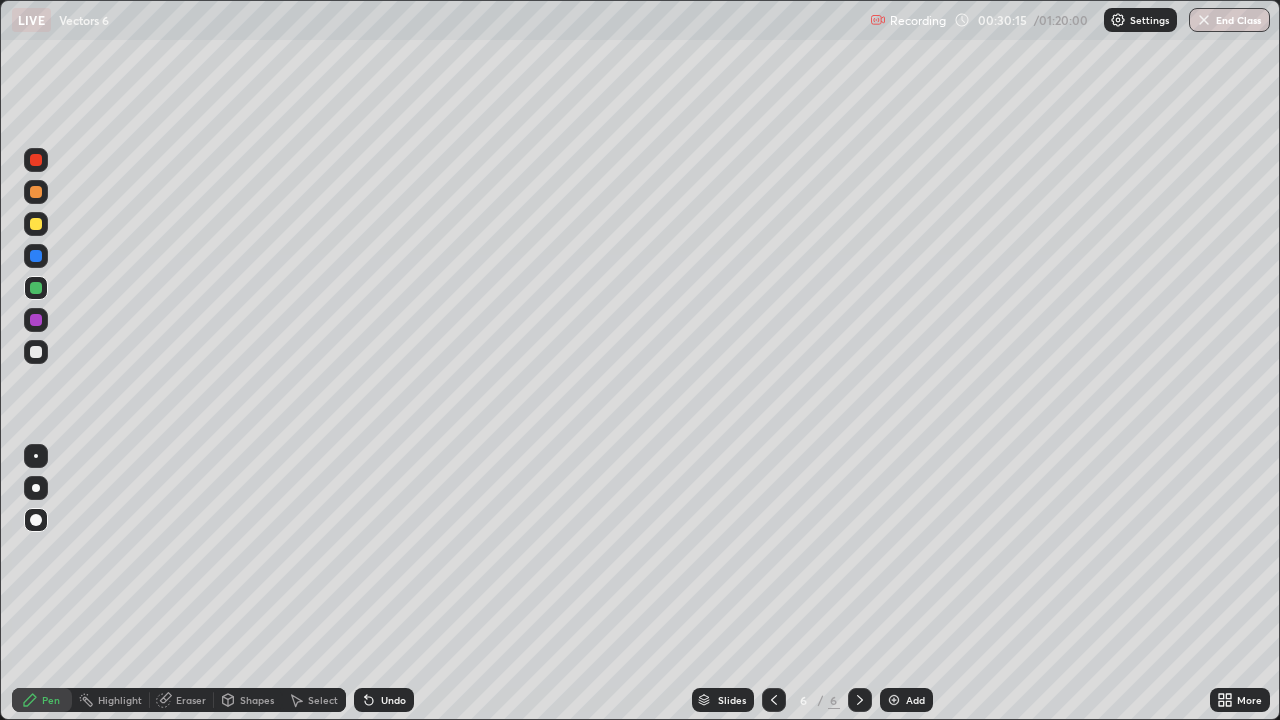 click at bounding box center [36, 320] 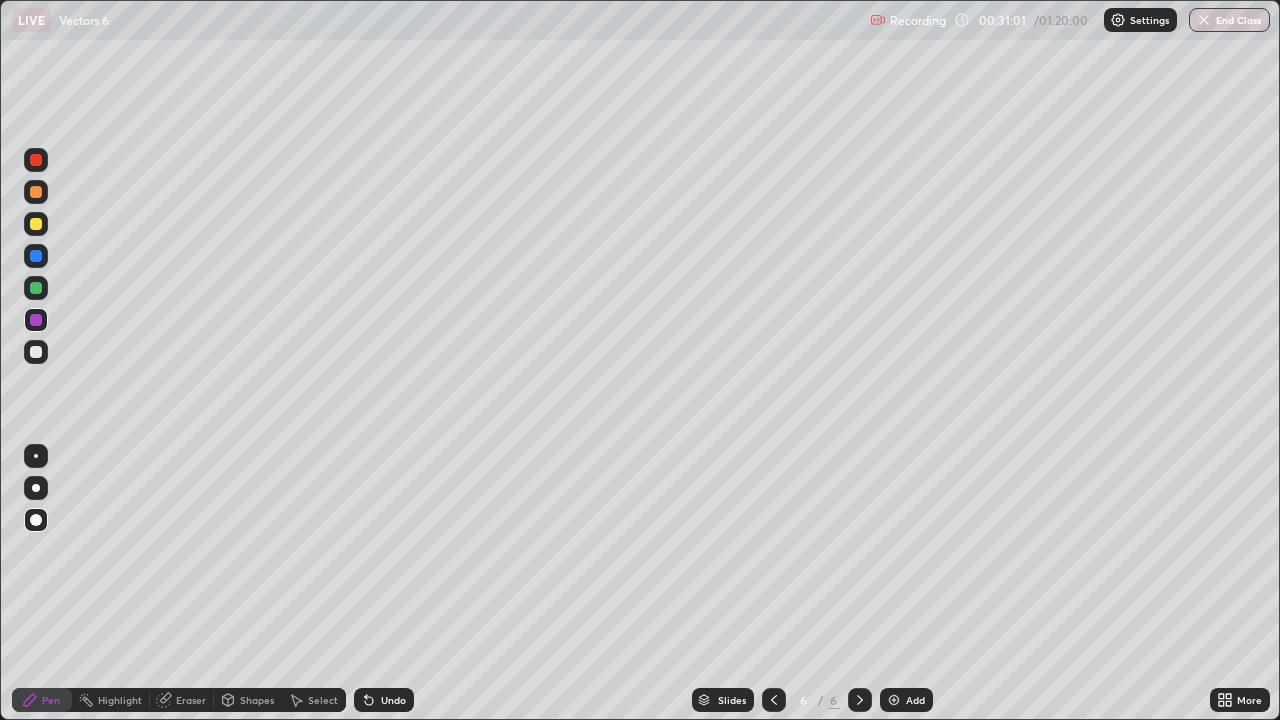 click at bounding box center (36, 352) 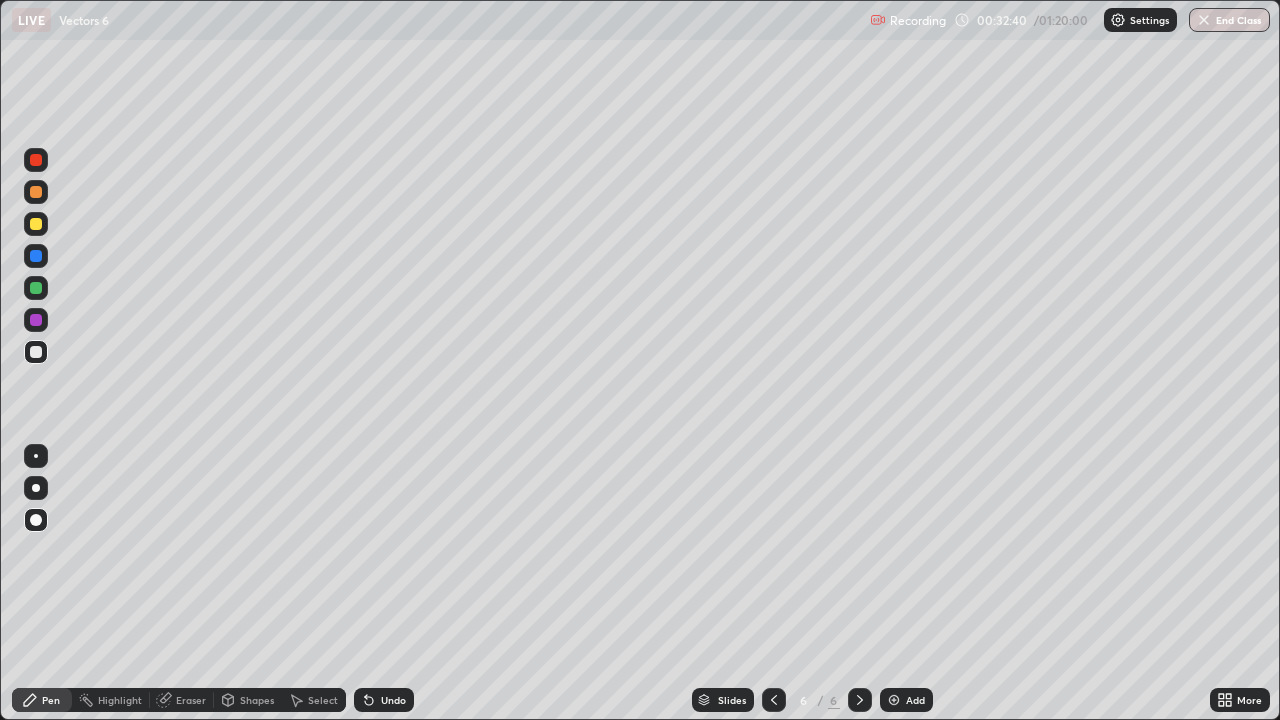 click at bounding box center [36, 352] 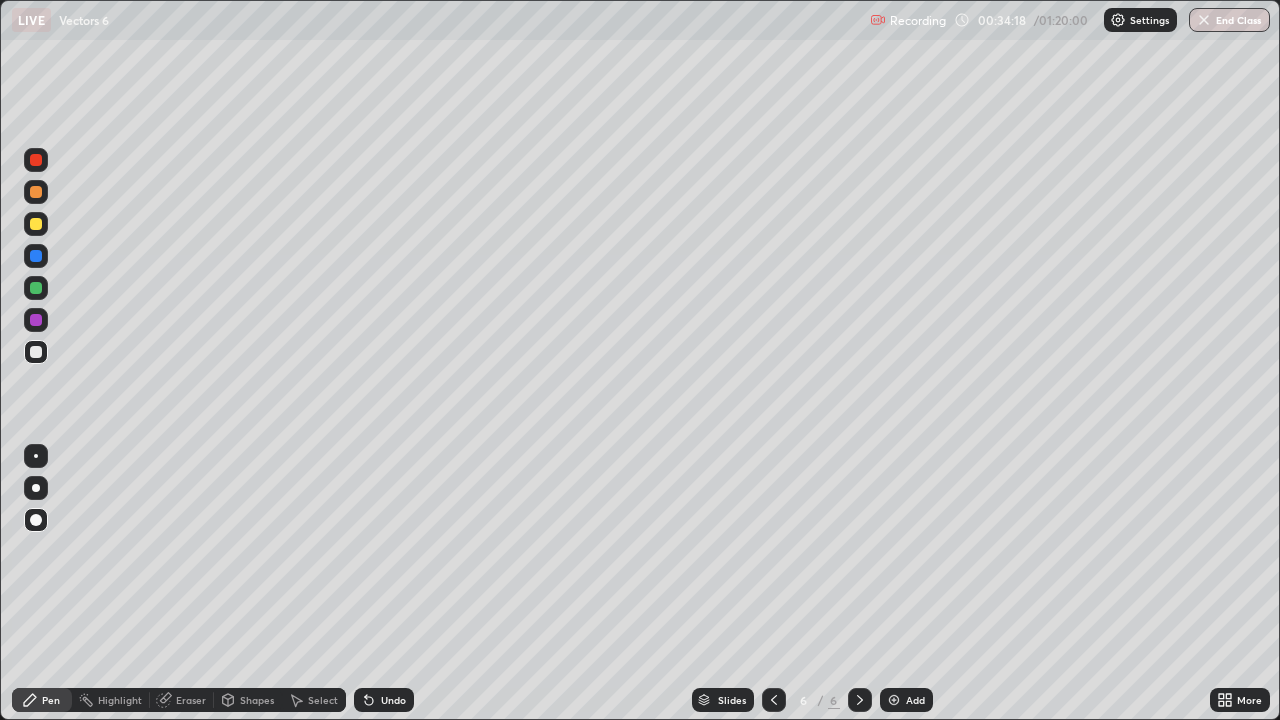 click at bounding box center (36, 288) 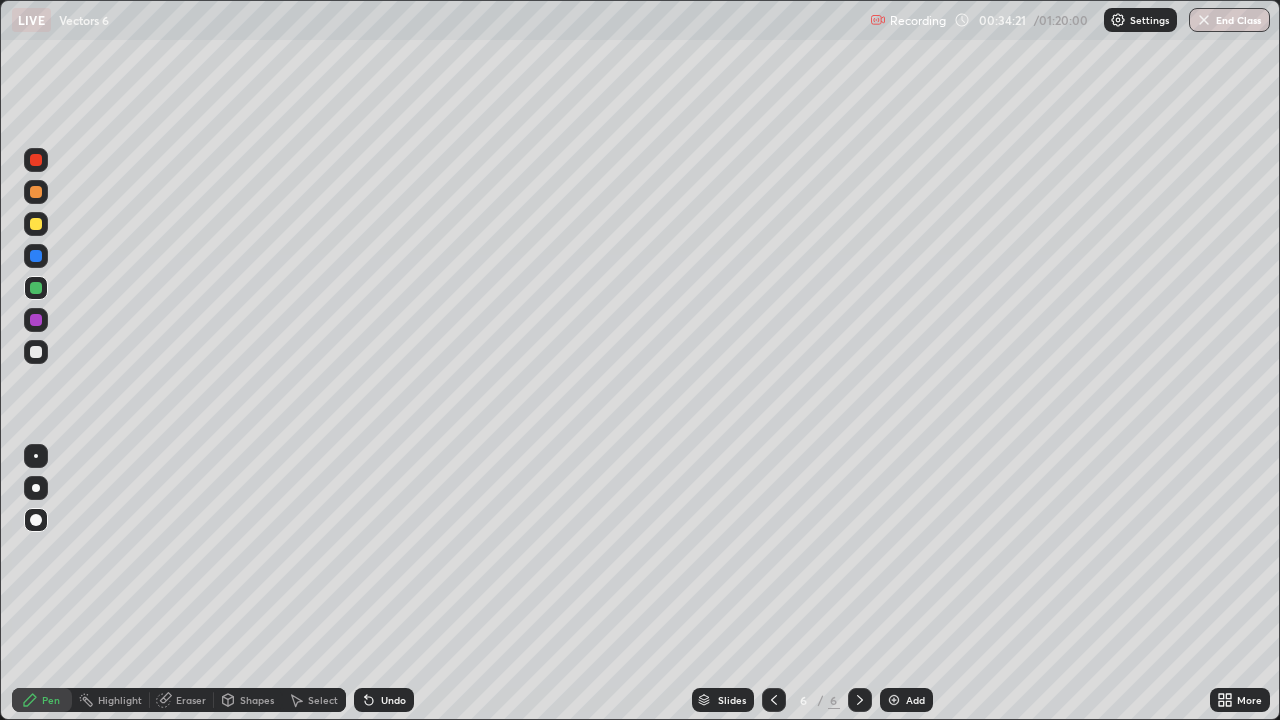click 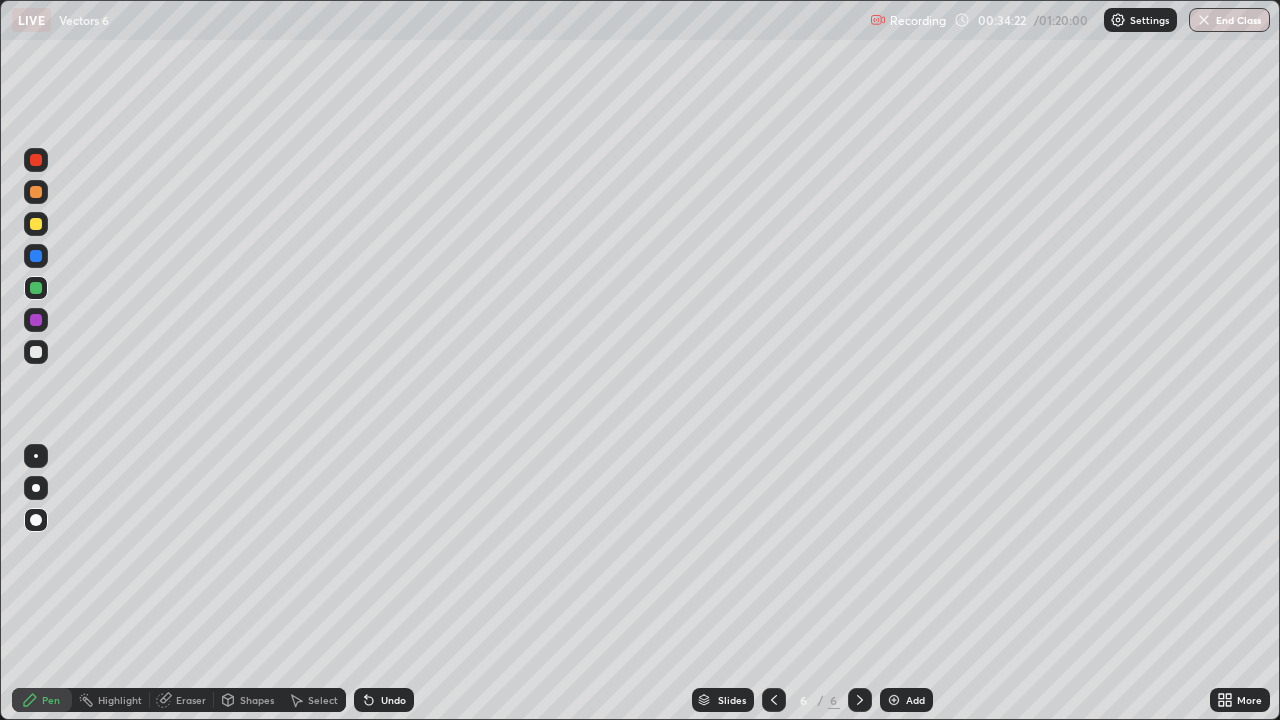 click at bounding box center (36, 352) 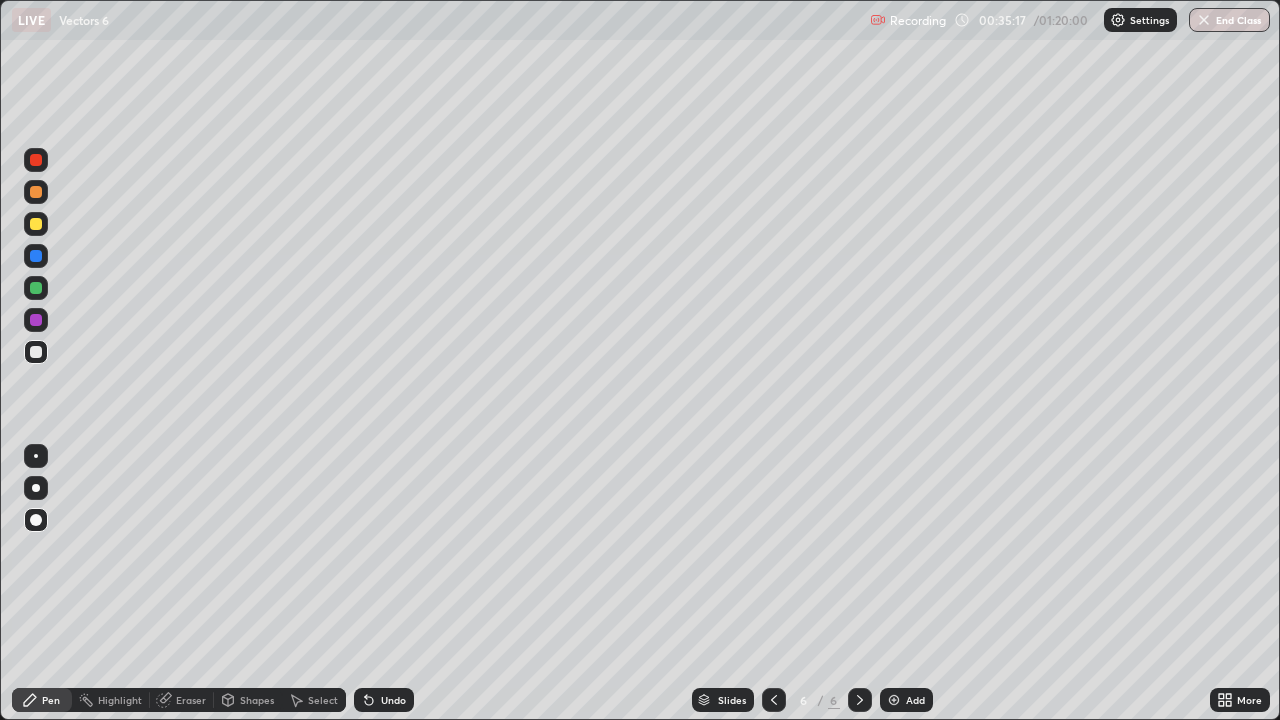 click at bounding box center (36, 320) 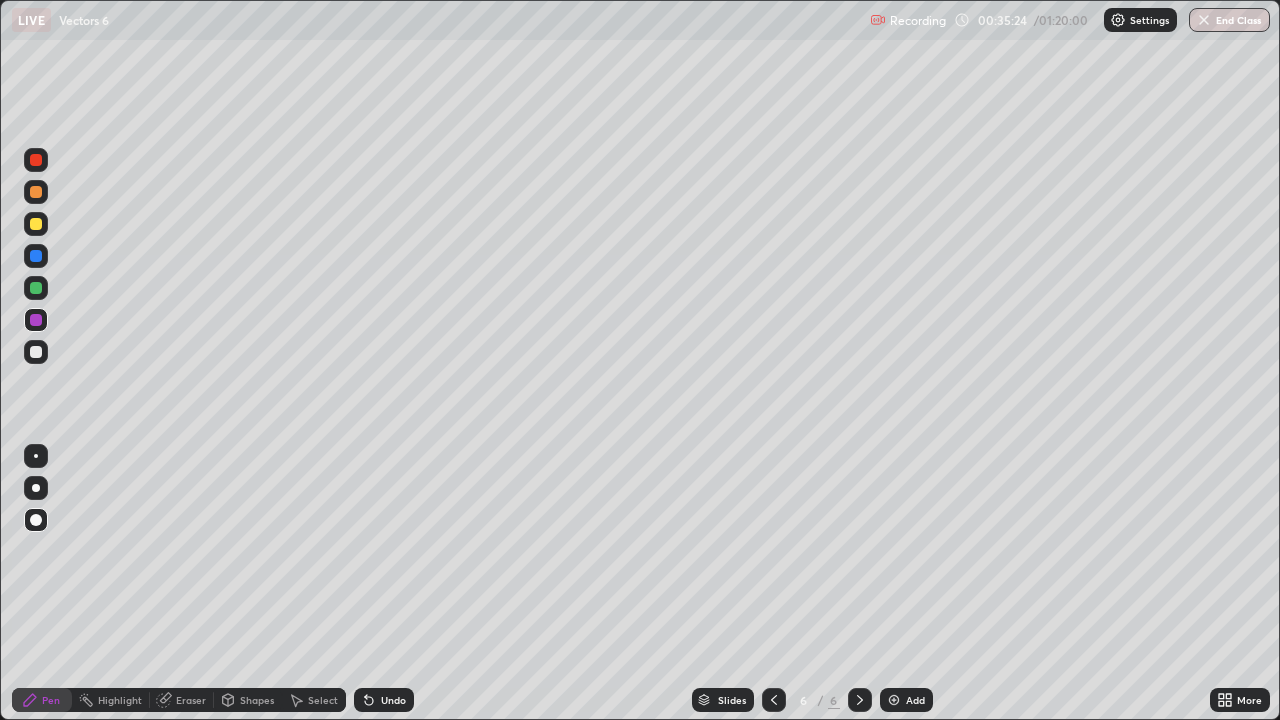 click on "Pen" at bounding box center (51, 700) 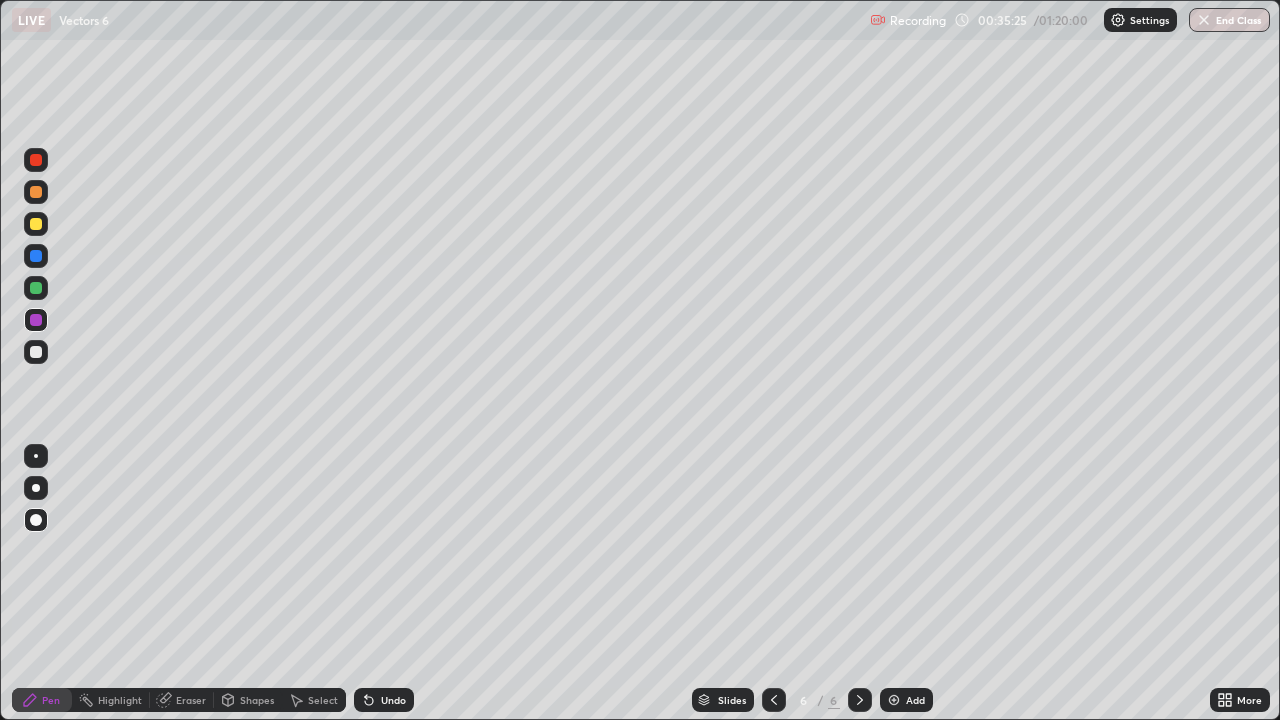 click at bounding box center (36, 352) 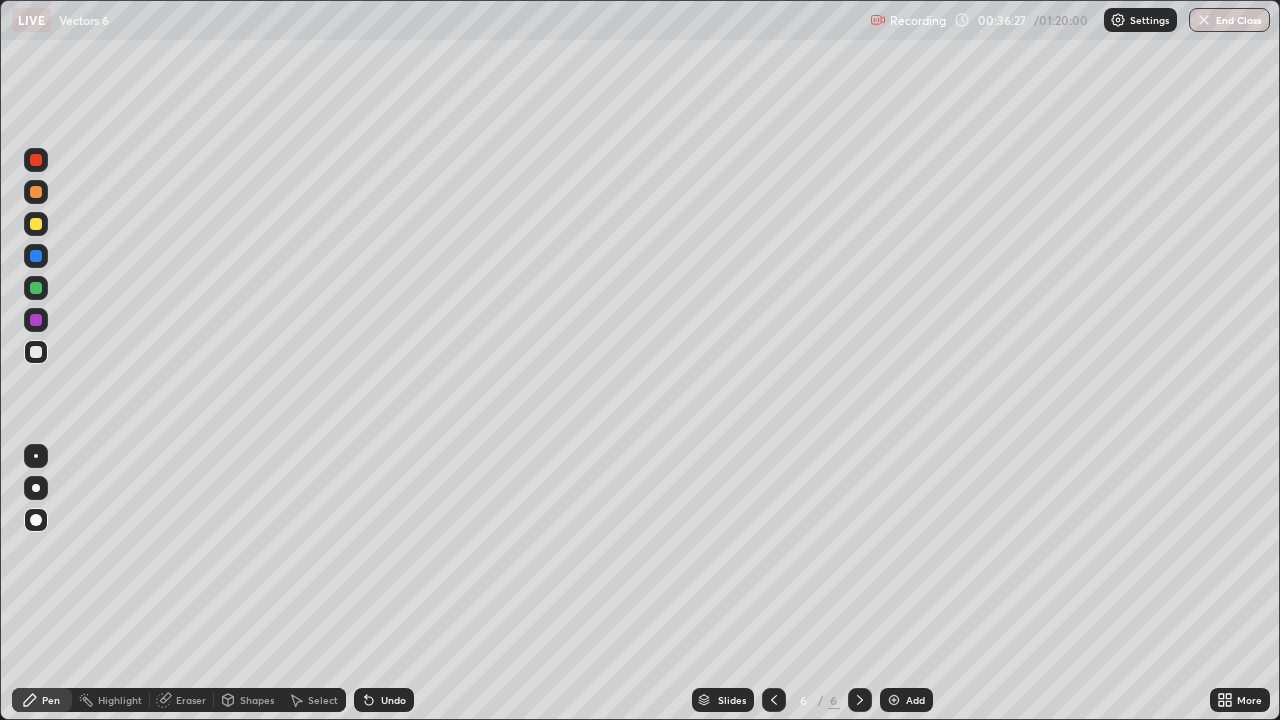 click at bounding box center [36, 320] 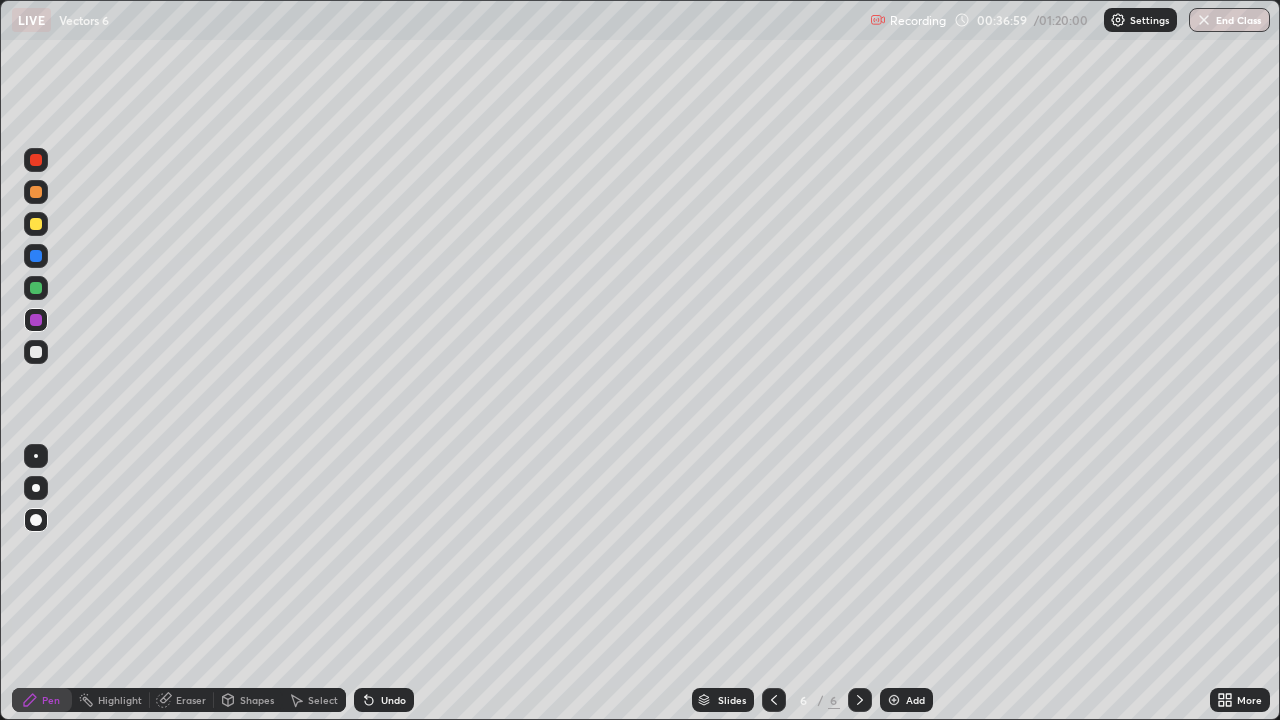 click at bounding box center [36, 224] 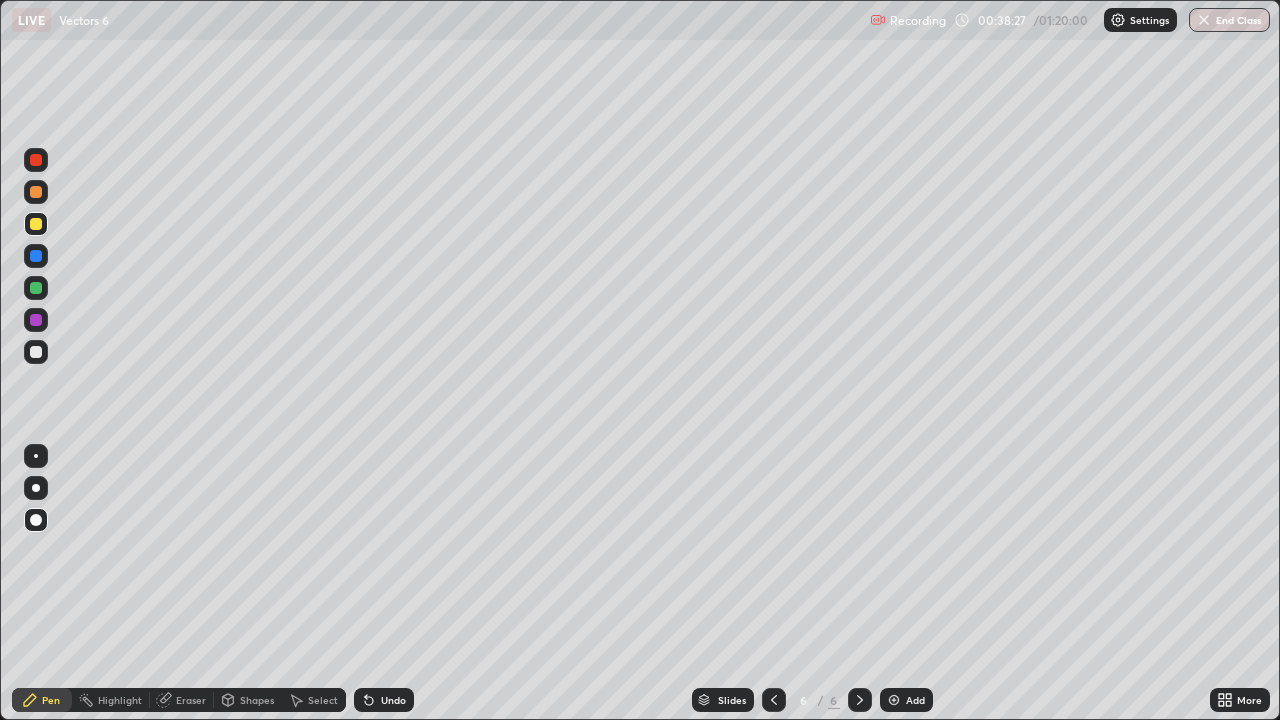 click at bounding box center (36, 320) 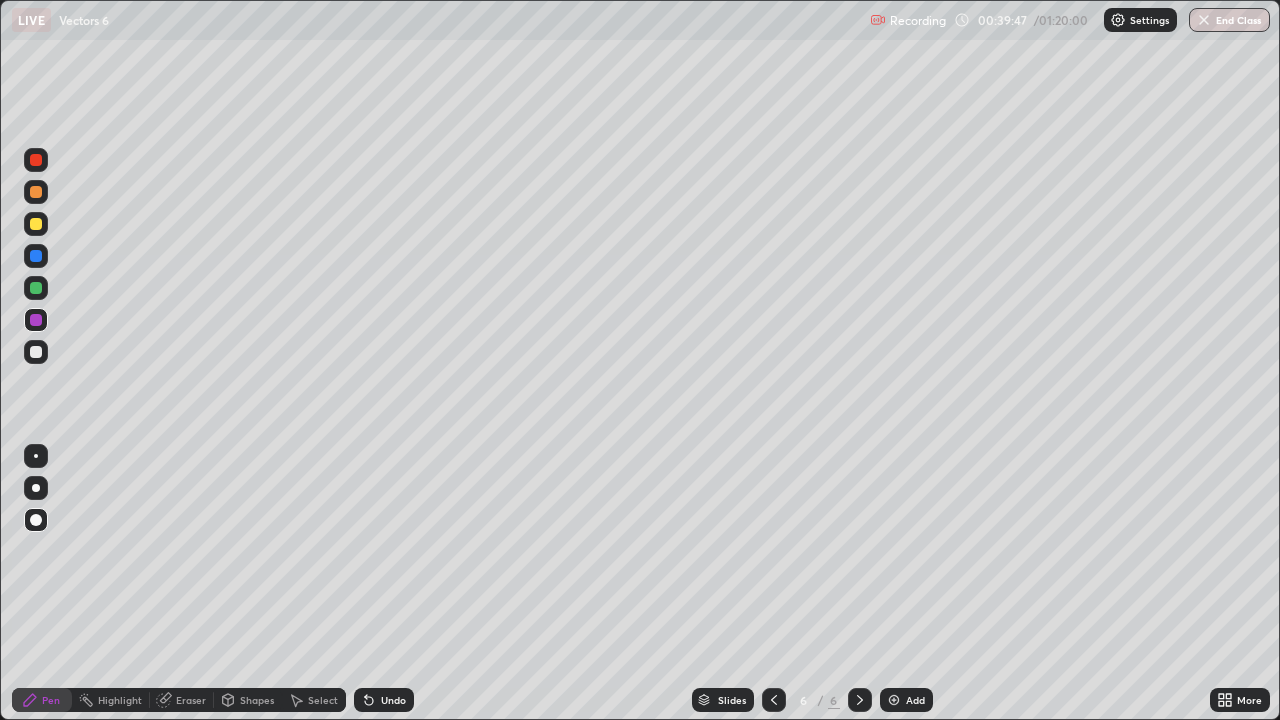 click 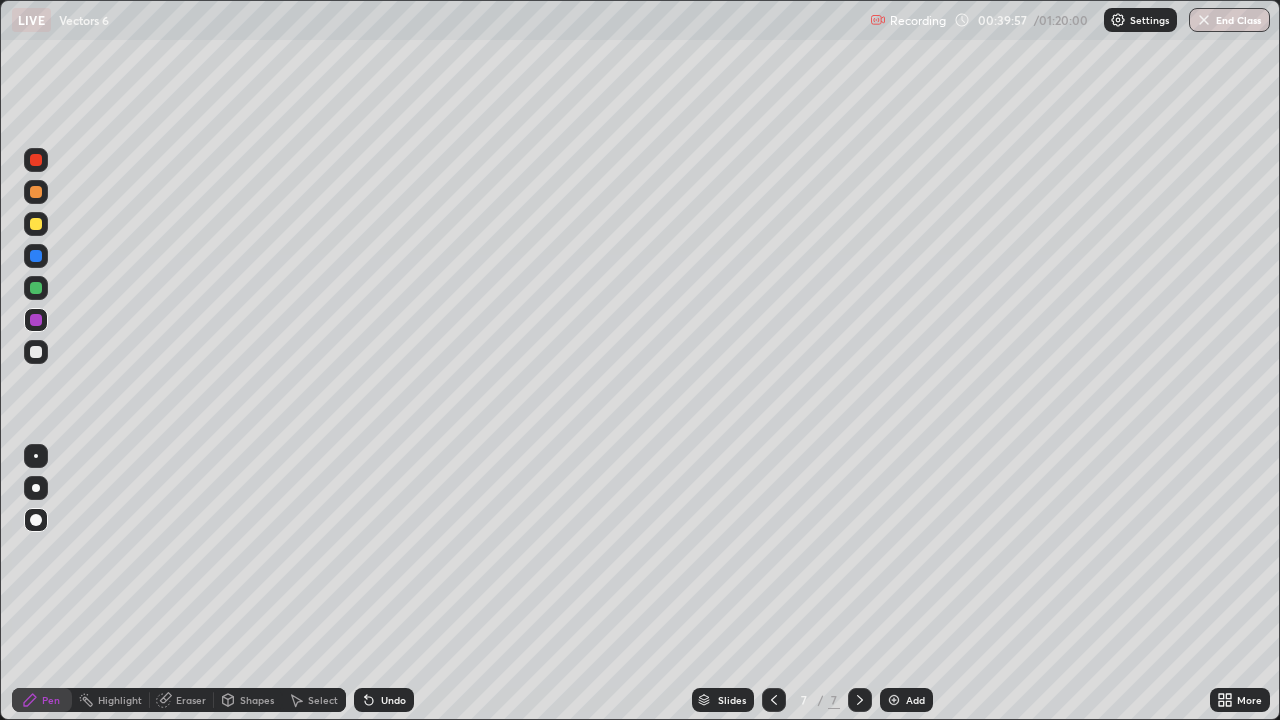 click on "Undo" at bounding box center [393, 700] 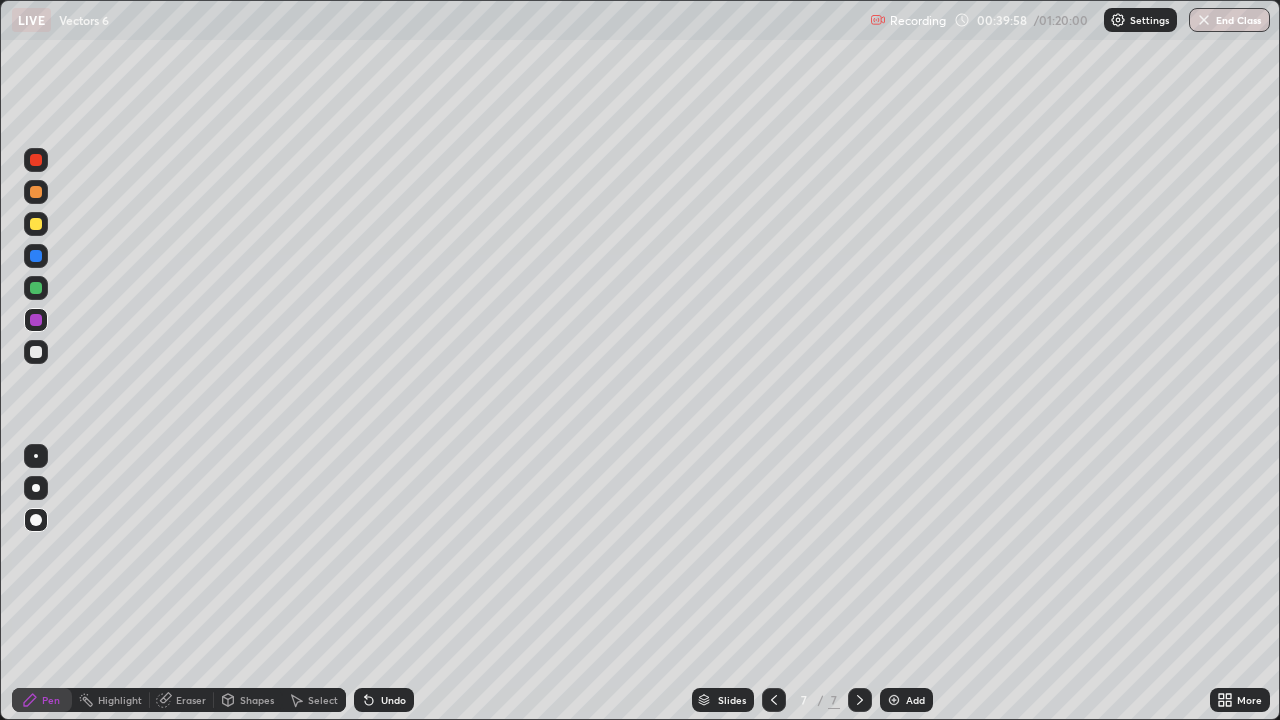 click on "Undo" at bounding box center (393, 700) 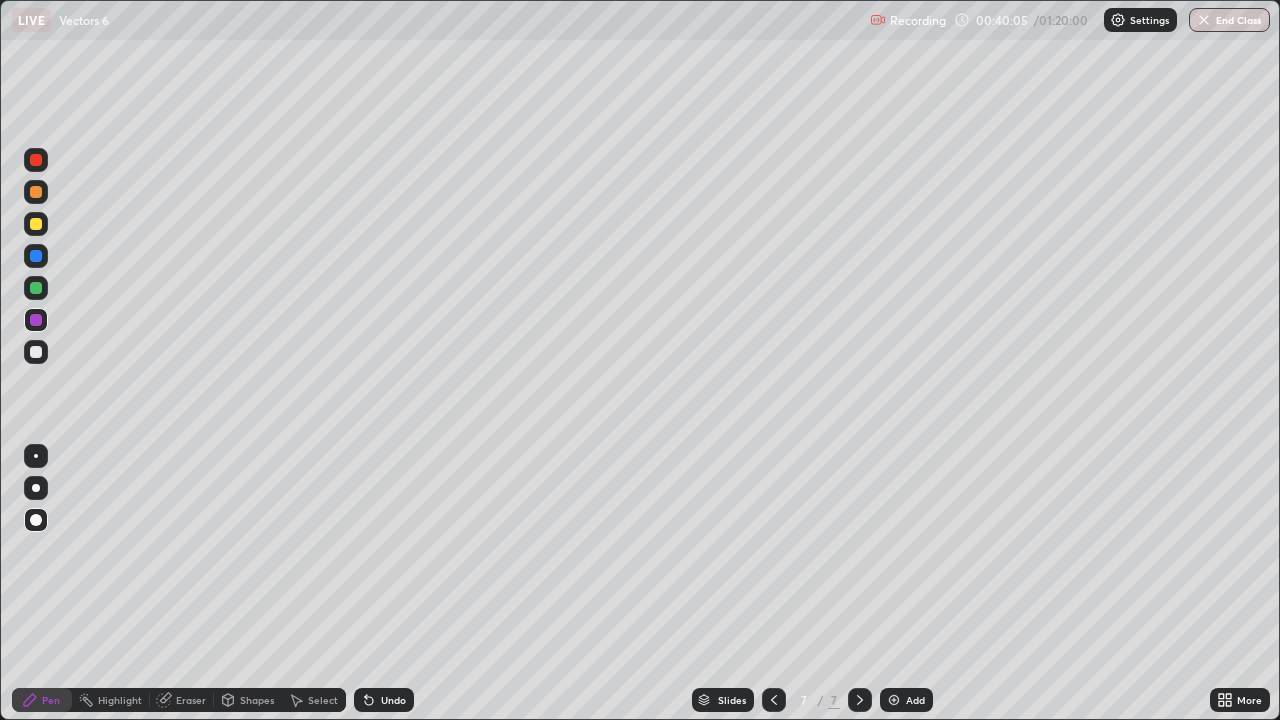 click at bounding box center (36, 352) 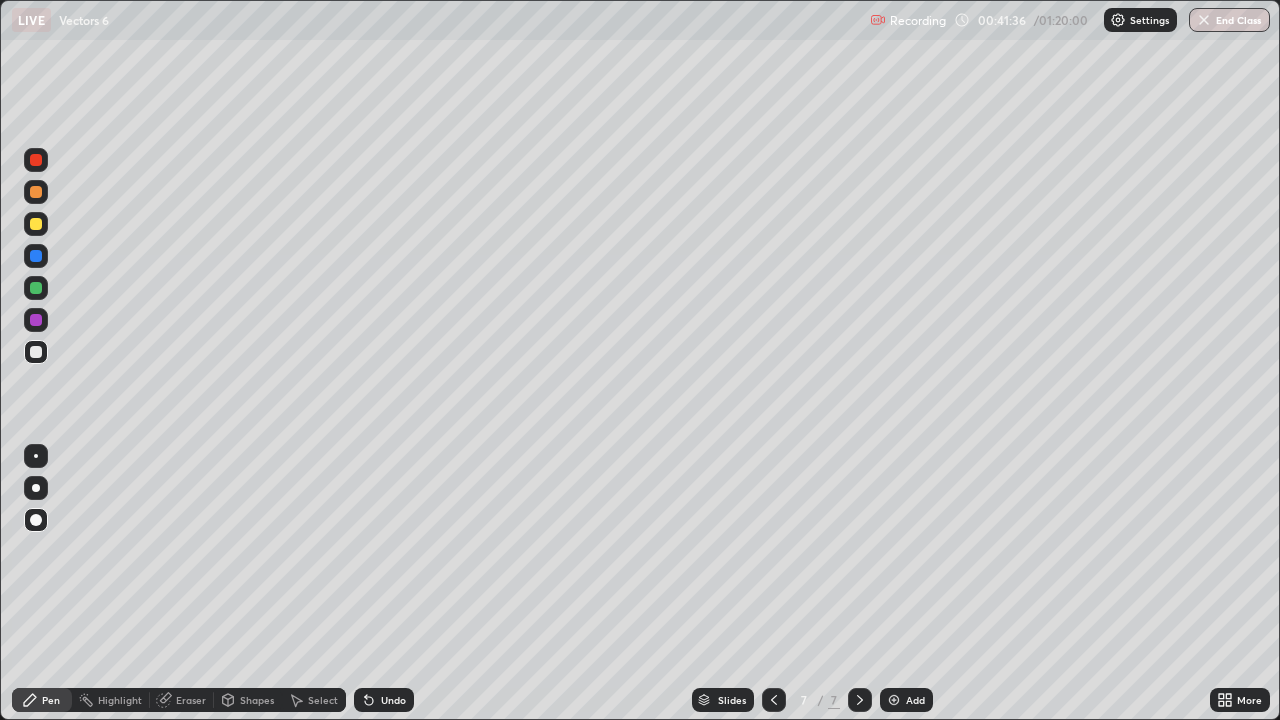 click at bounding box center (36, 256) 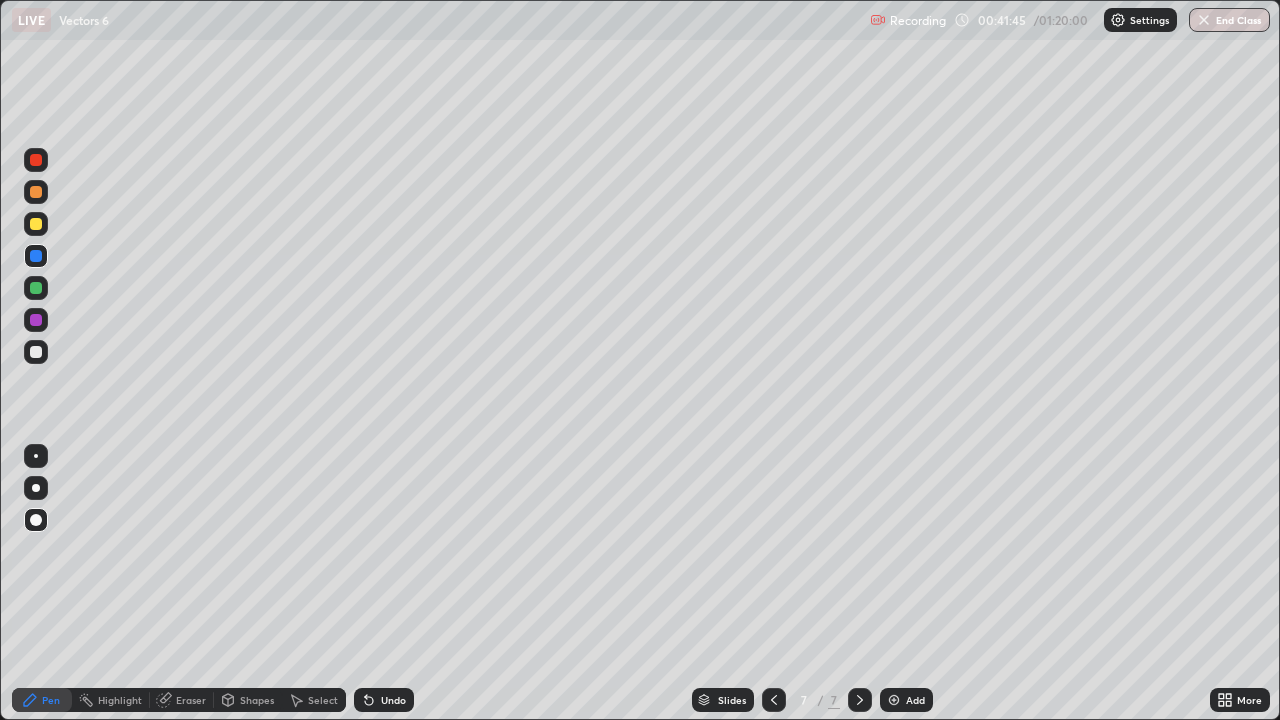 click at bounding box center [36, 352] 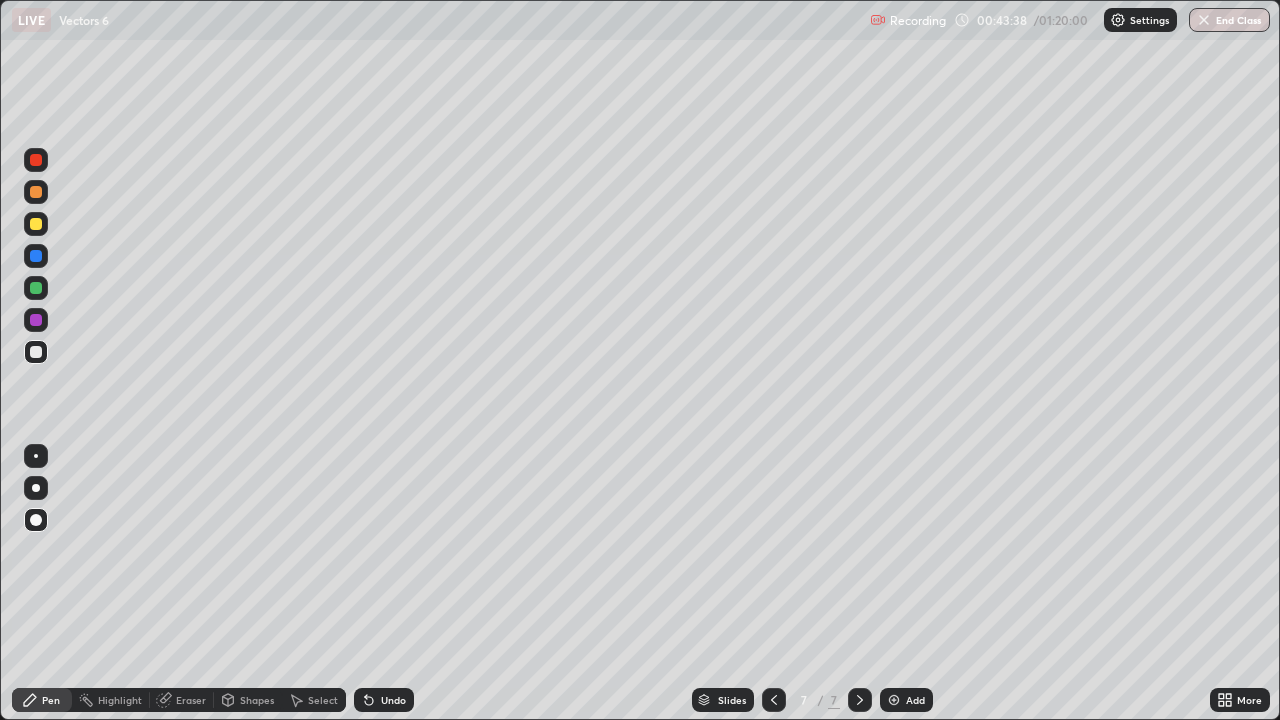 click on "Undo" at bounding box center (393, 700) 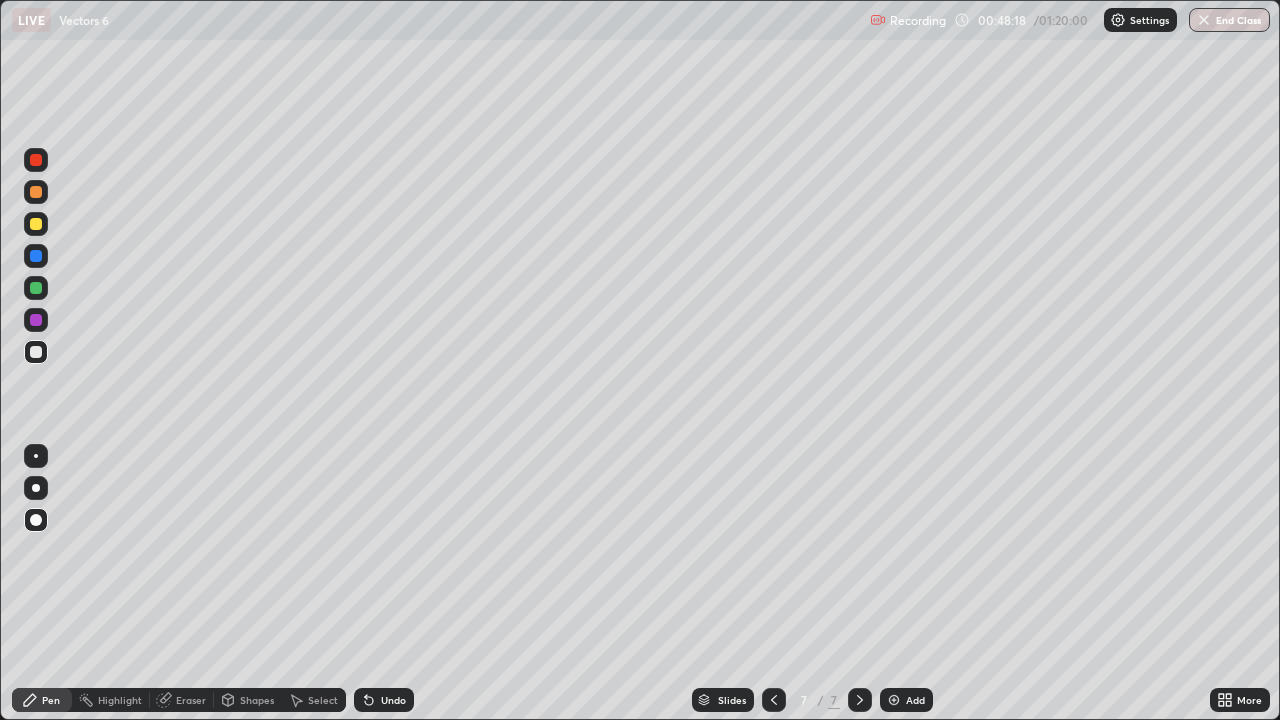 click 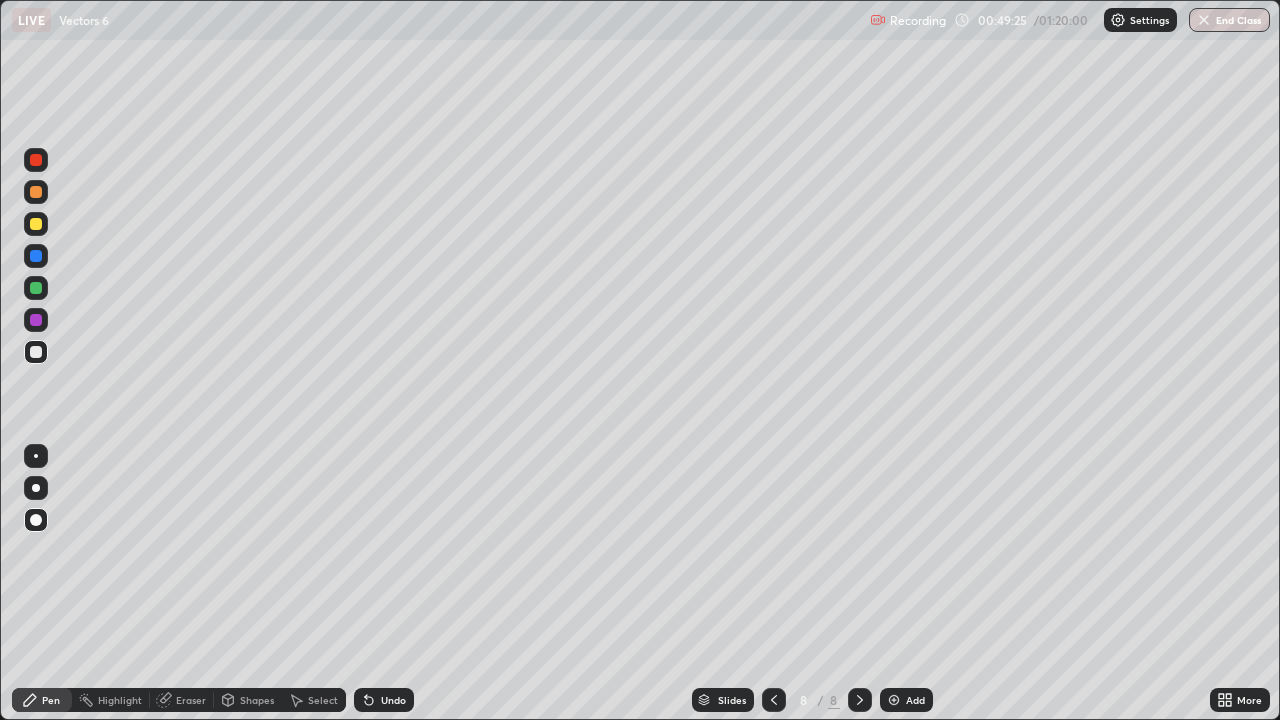 click on "Undo" at bounding box center (393, 700) 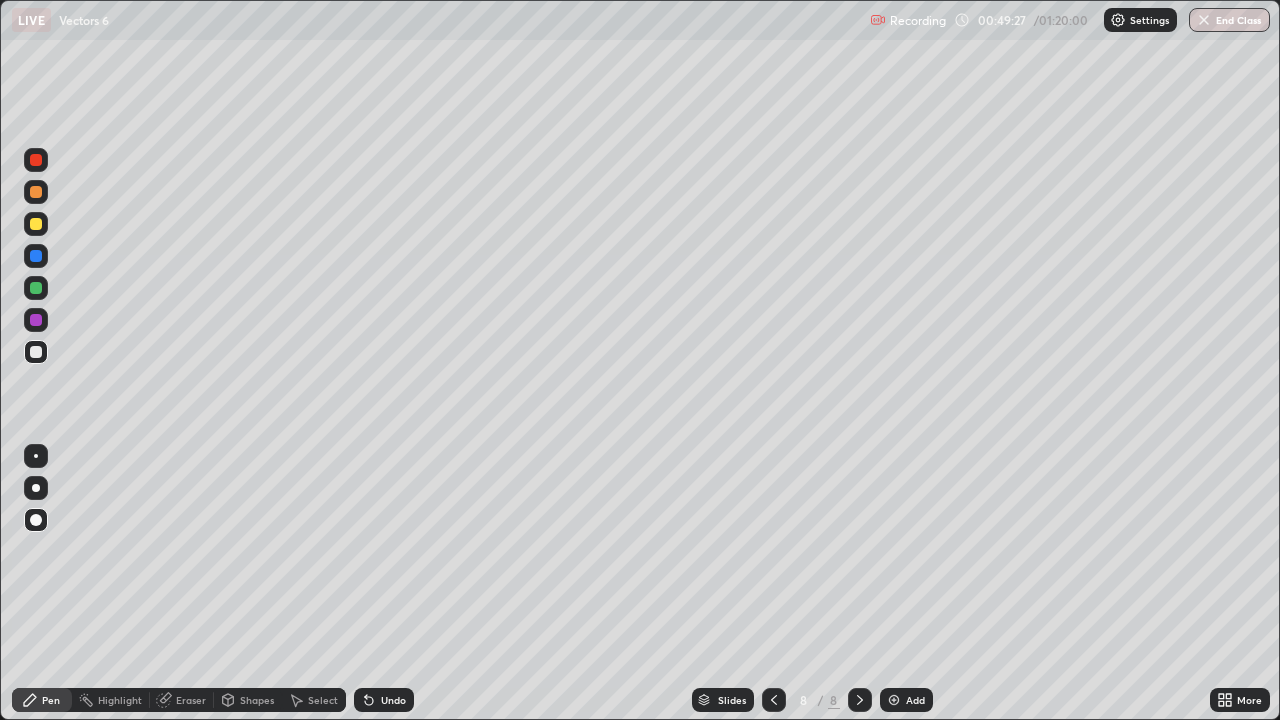 click on "Undo" at bounding box center (393, 700) 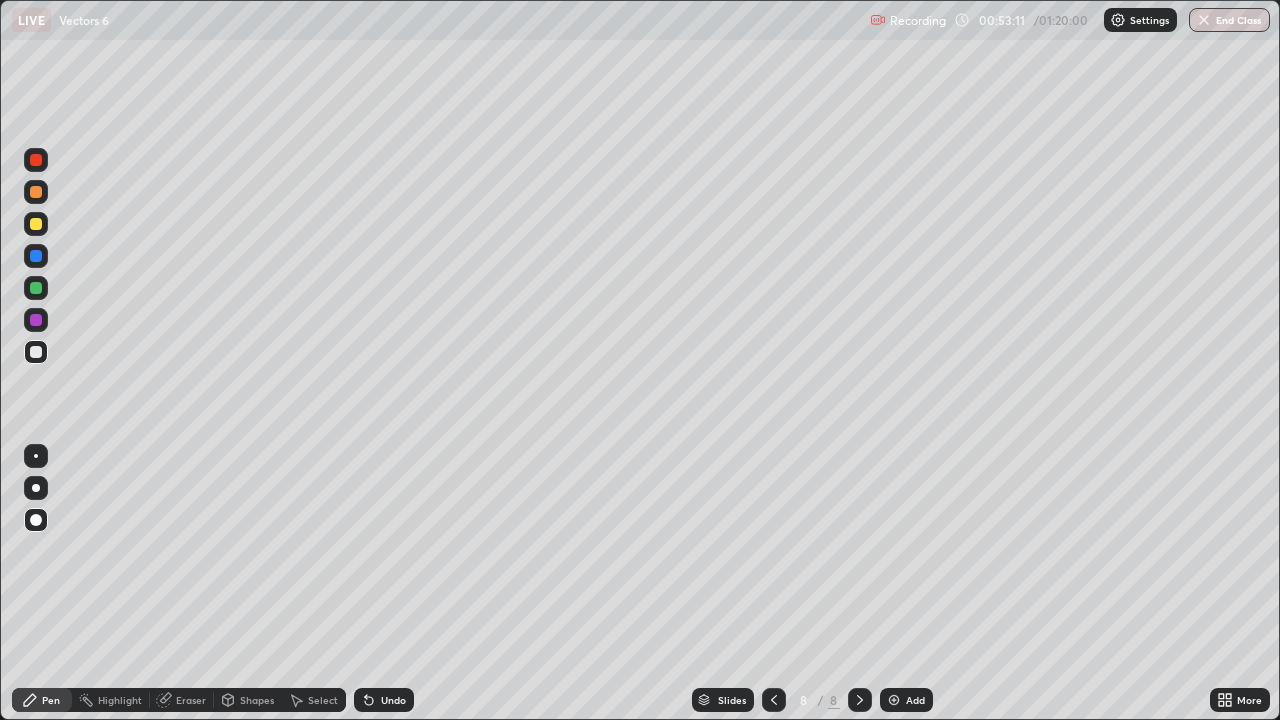 click at bounding box center (894, 700) 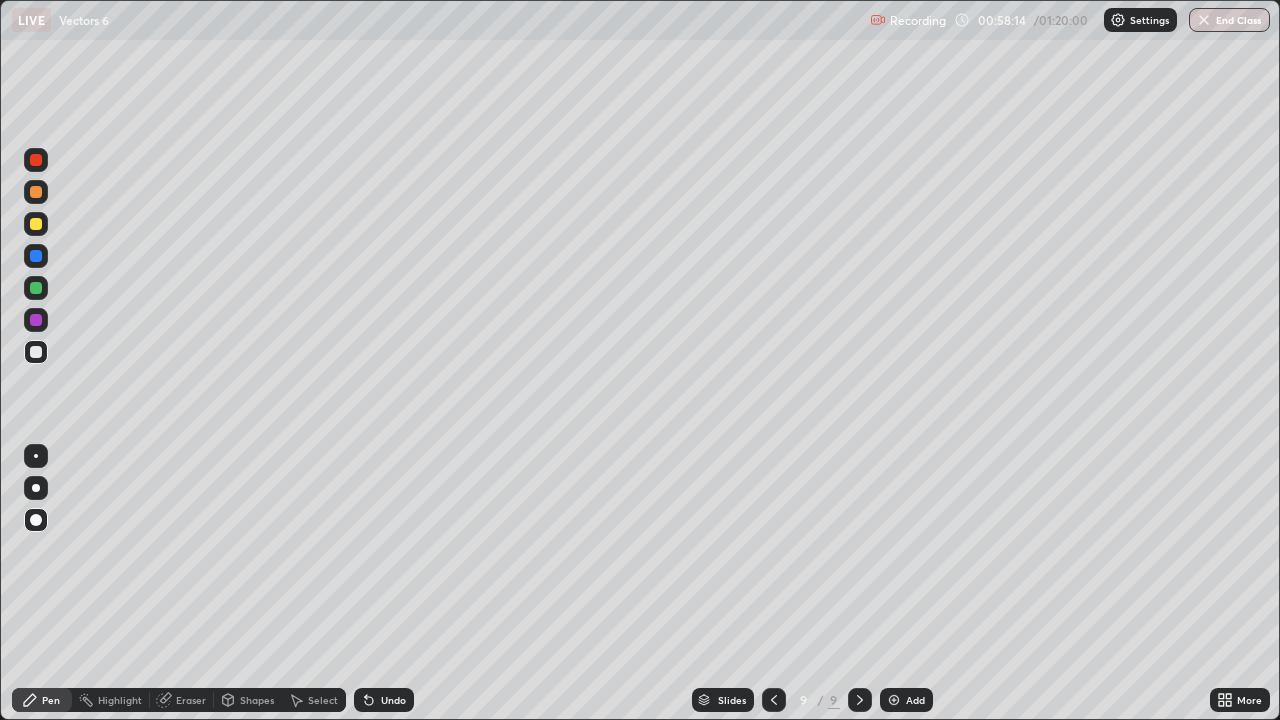 click at bounding box center (36, 160) 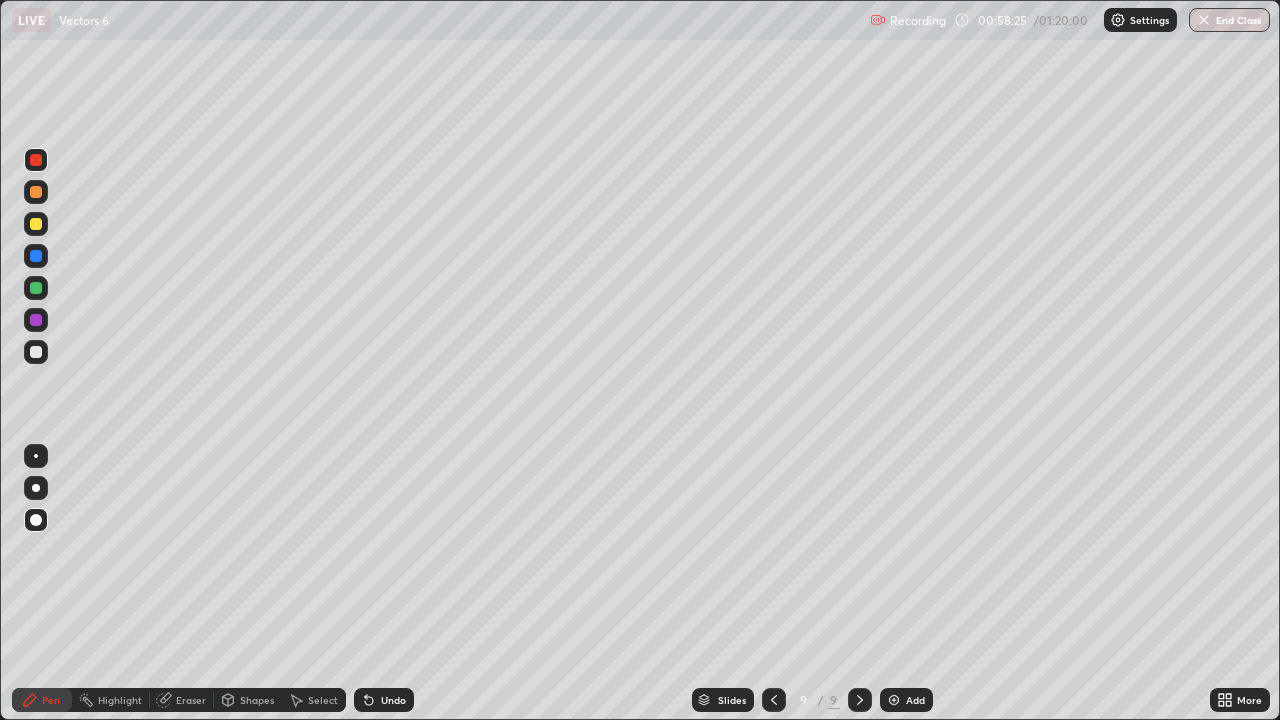 click at bounding box center [36, 352] 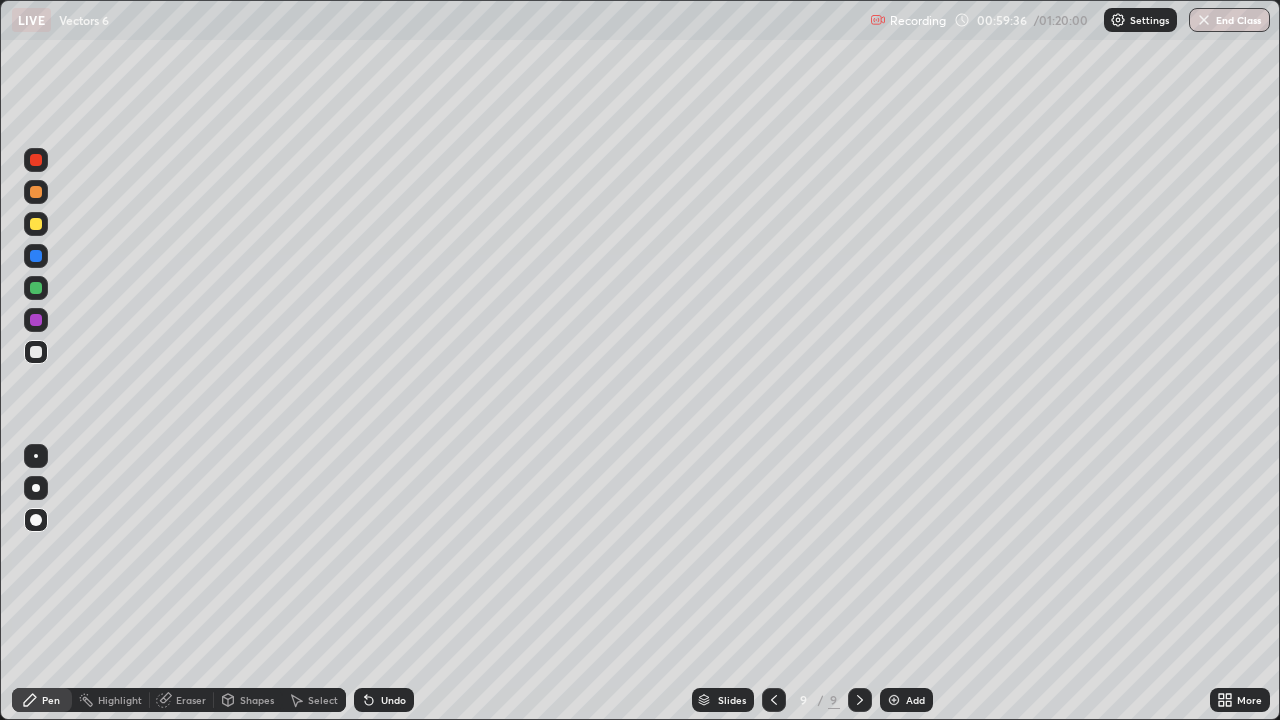 click on "Undo" at bounding box center (393, 700) 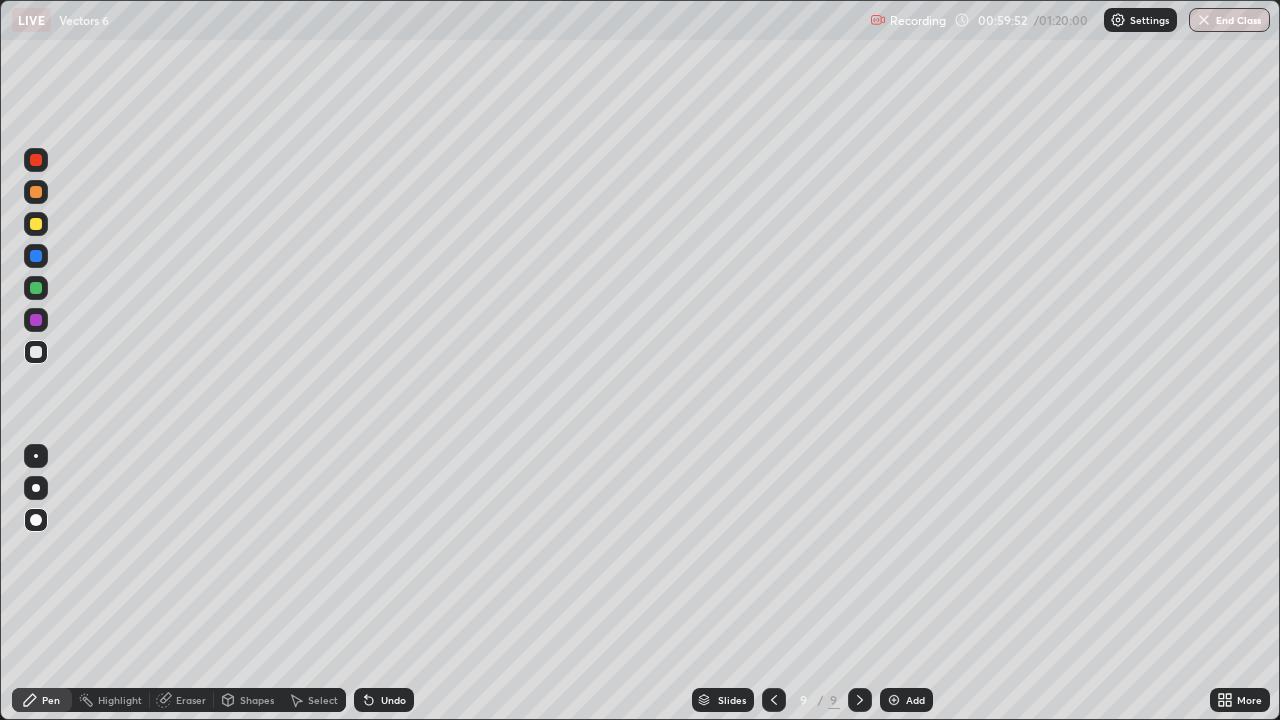 click on "Shapes" at bounding box center (257, 700) 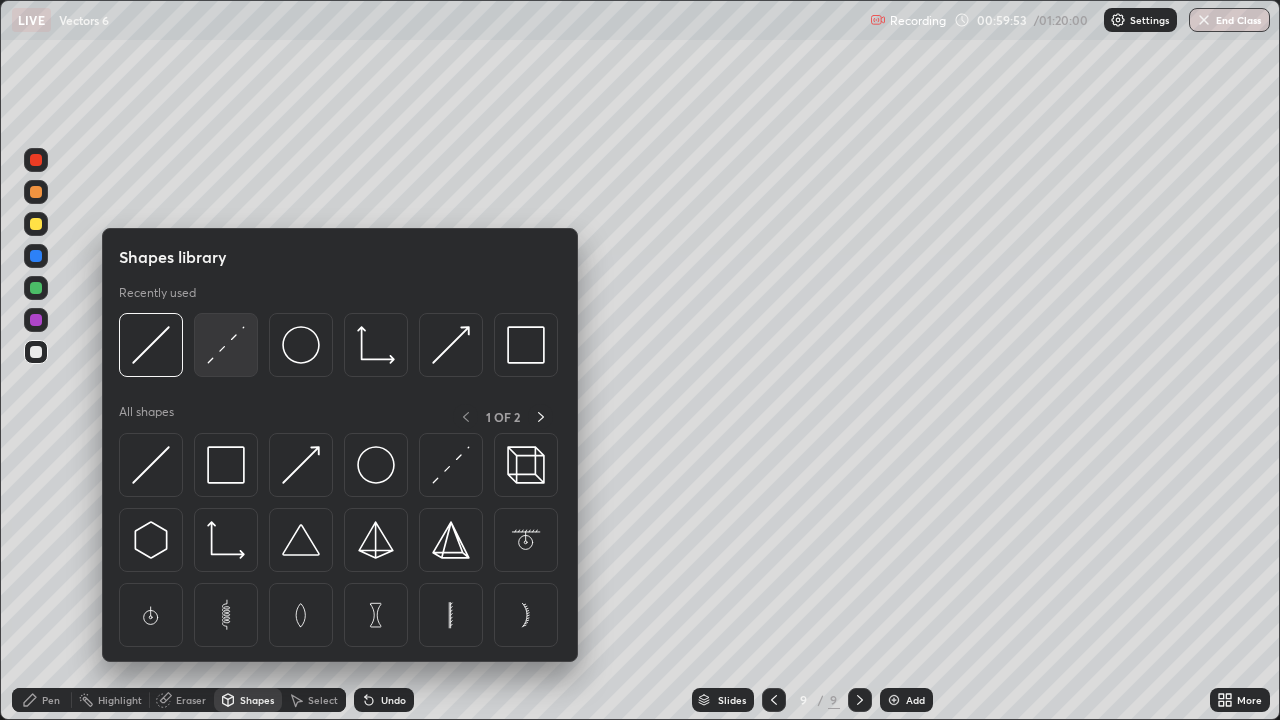 click at bounding box center (226, 345) 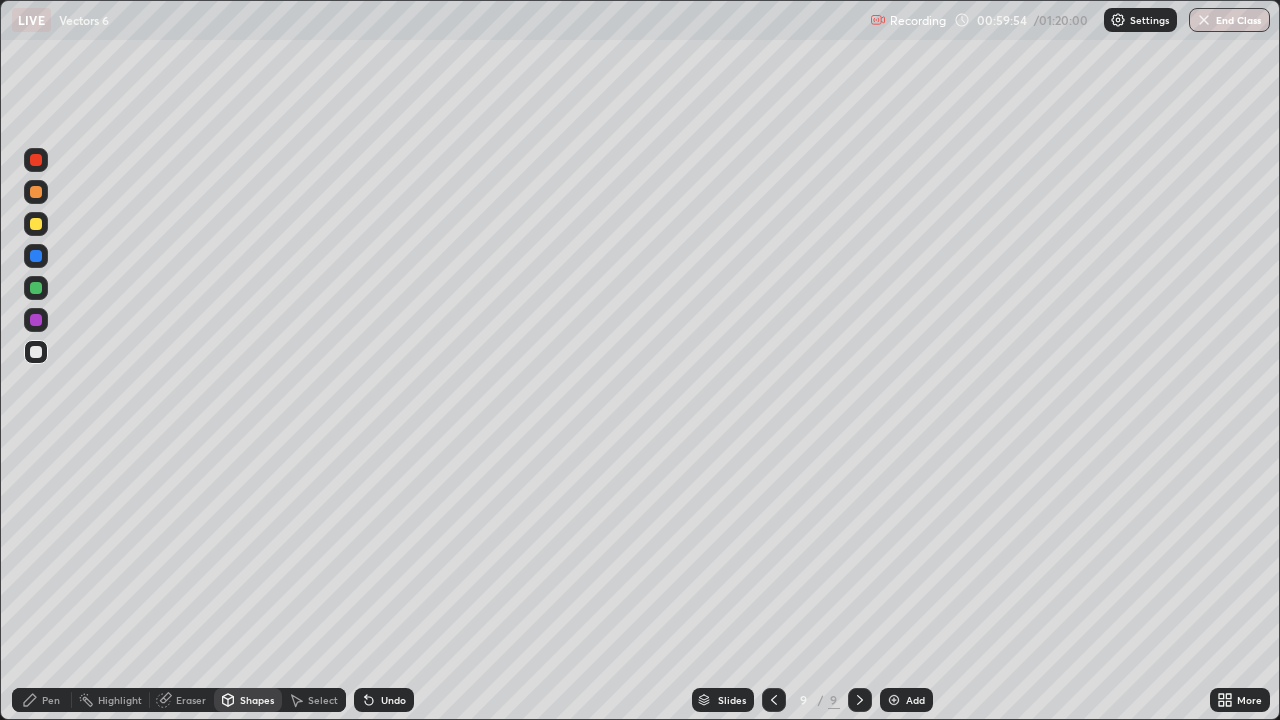 click at bounding box center [36, 320] 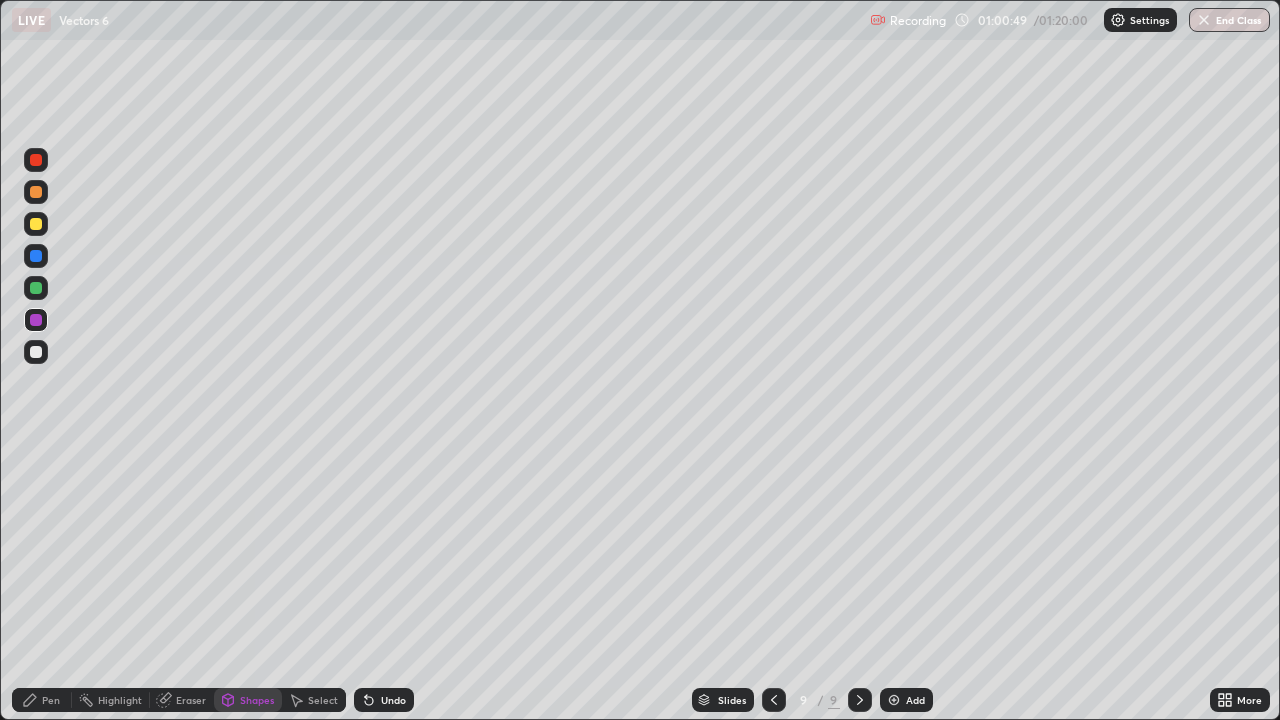 click on "Pen" at bounding box center (51, 700) 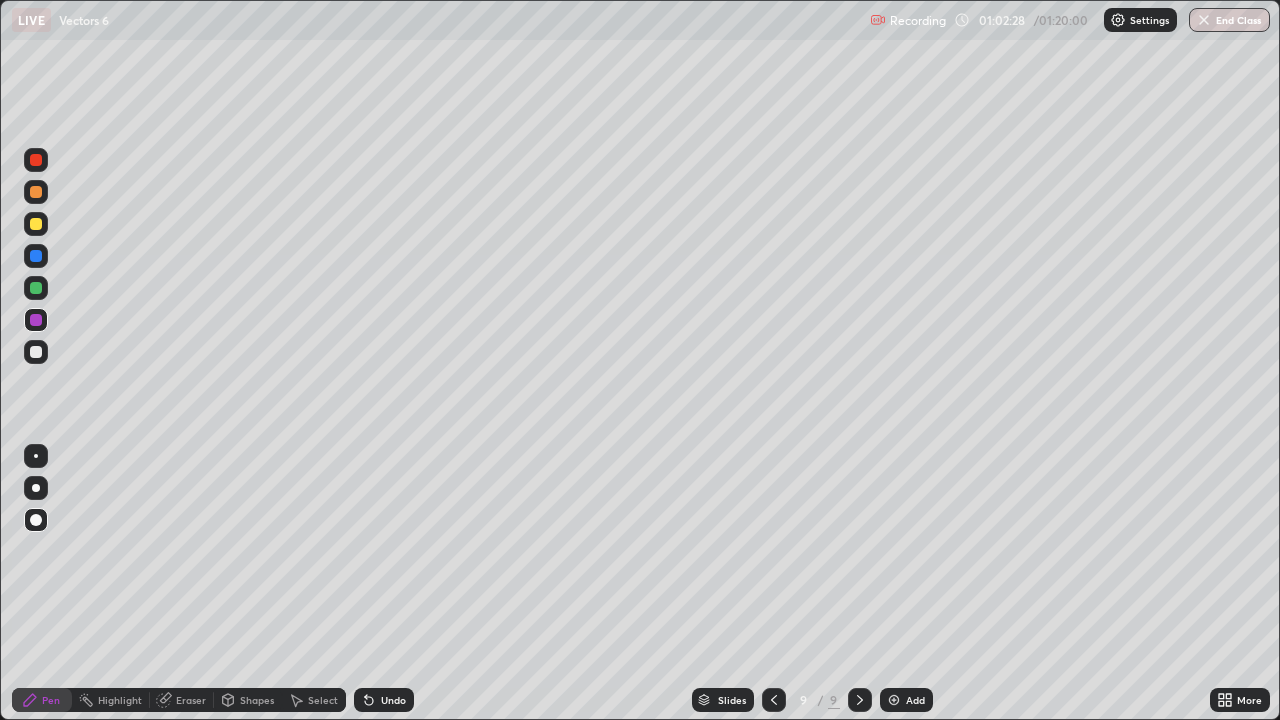 click on "Undo" at bounding box center (393, 700) 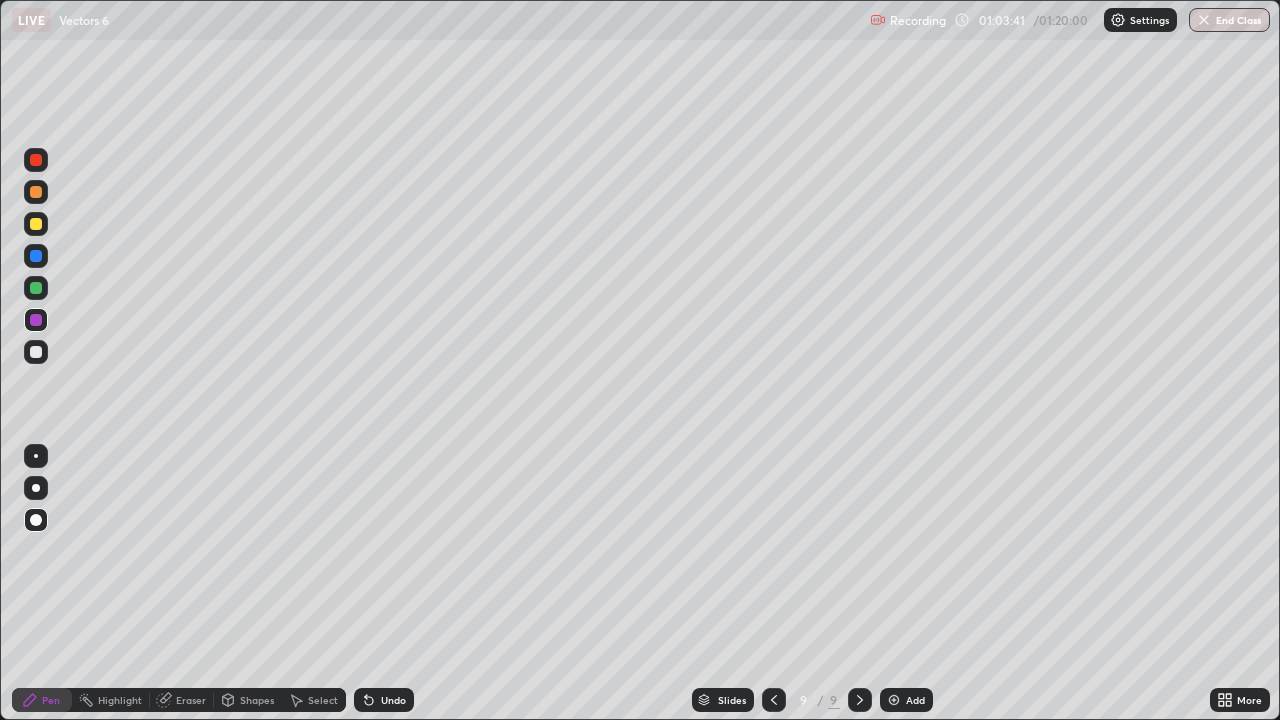 click at bounding box center [36, 352] 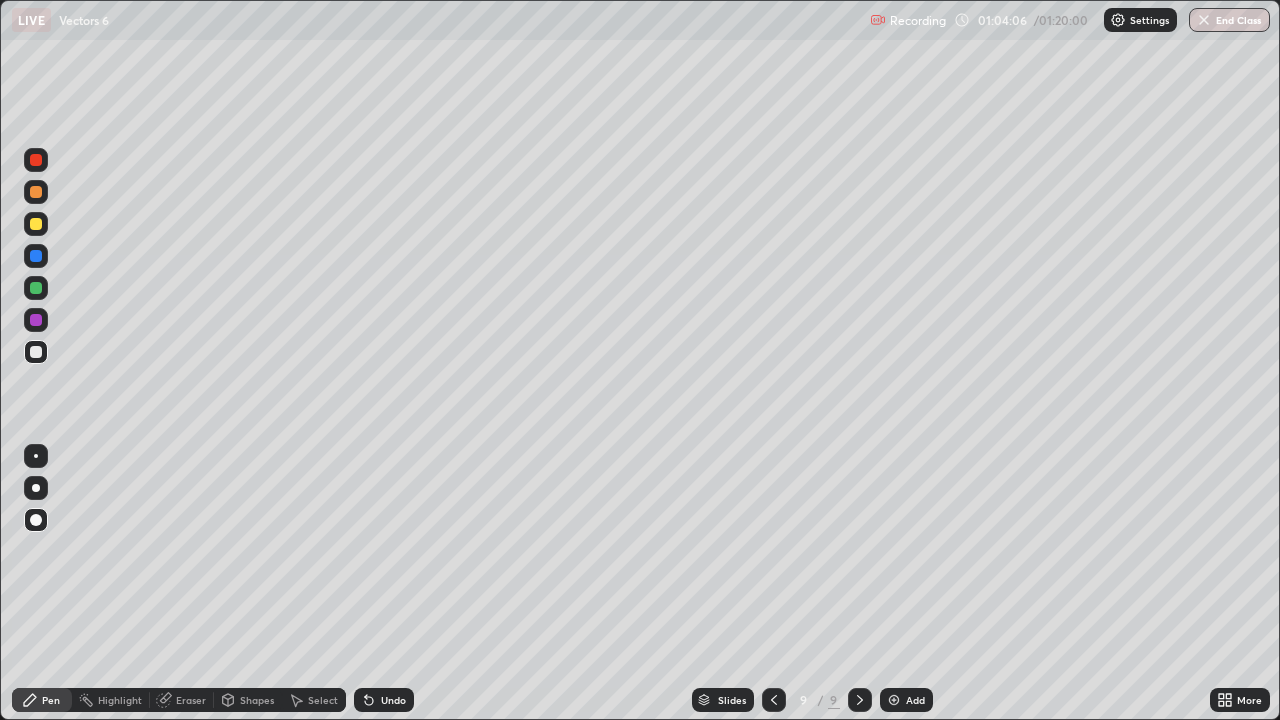 click at bounding box center [36, 160] 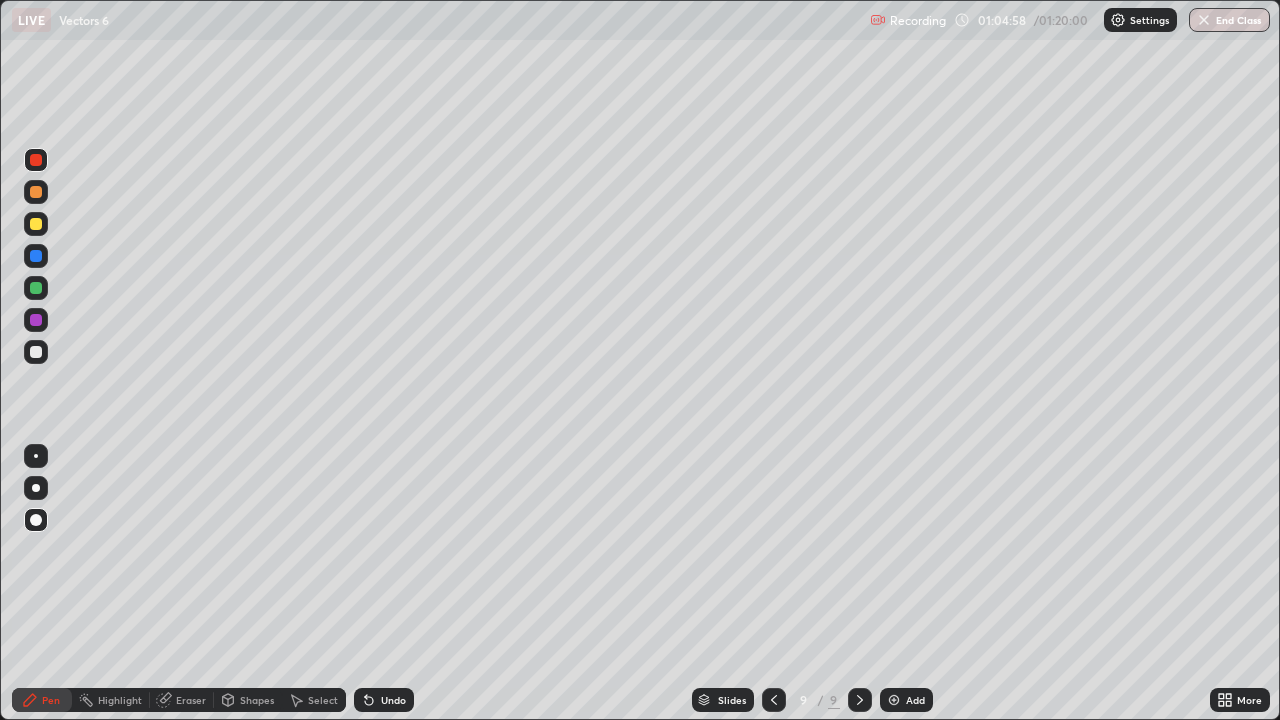 click on "Undo" at bounding box center (393, 700) 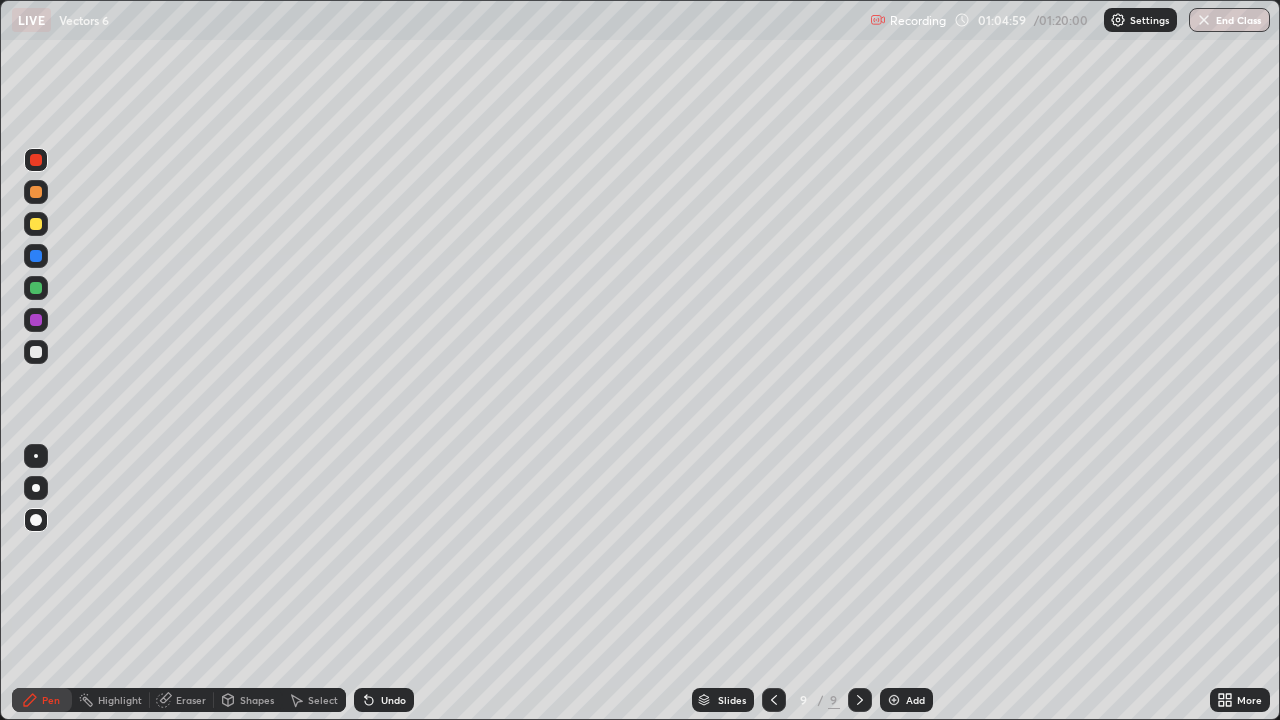 click on "Undo" at bounding box center [384, 700] 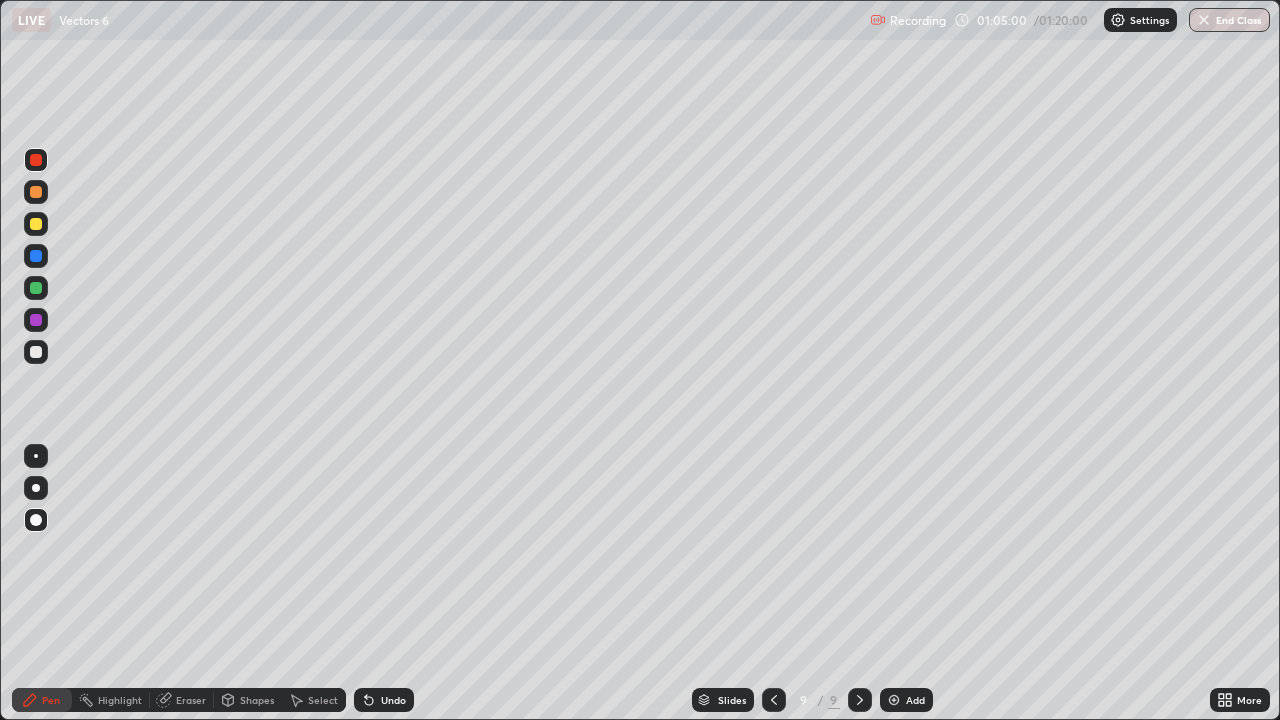 click on "Undo" at bounding box center [384, 700] 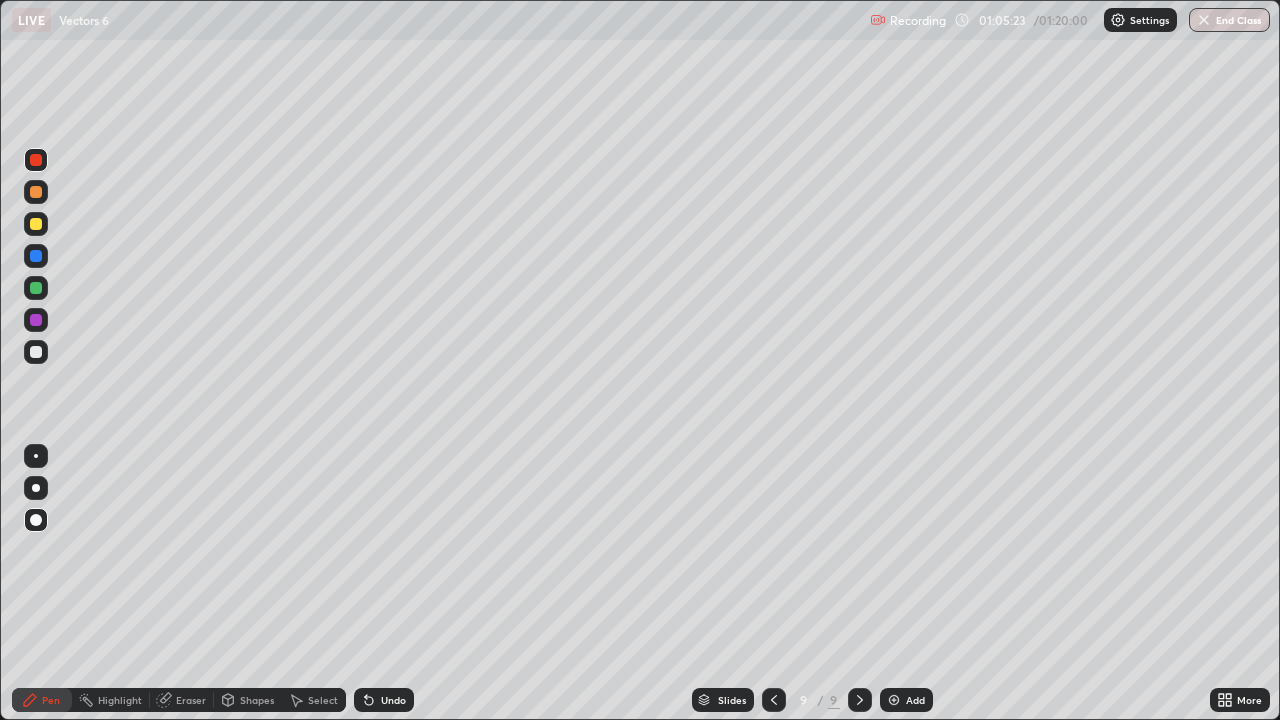 click at bounding box center (36, 224) 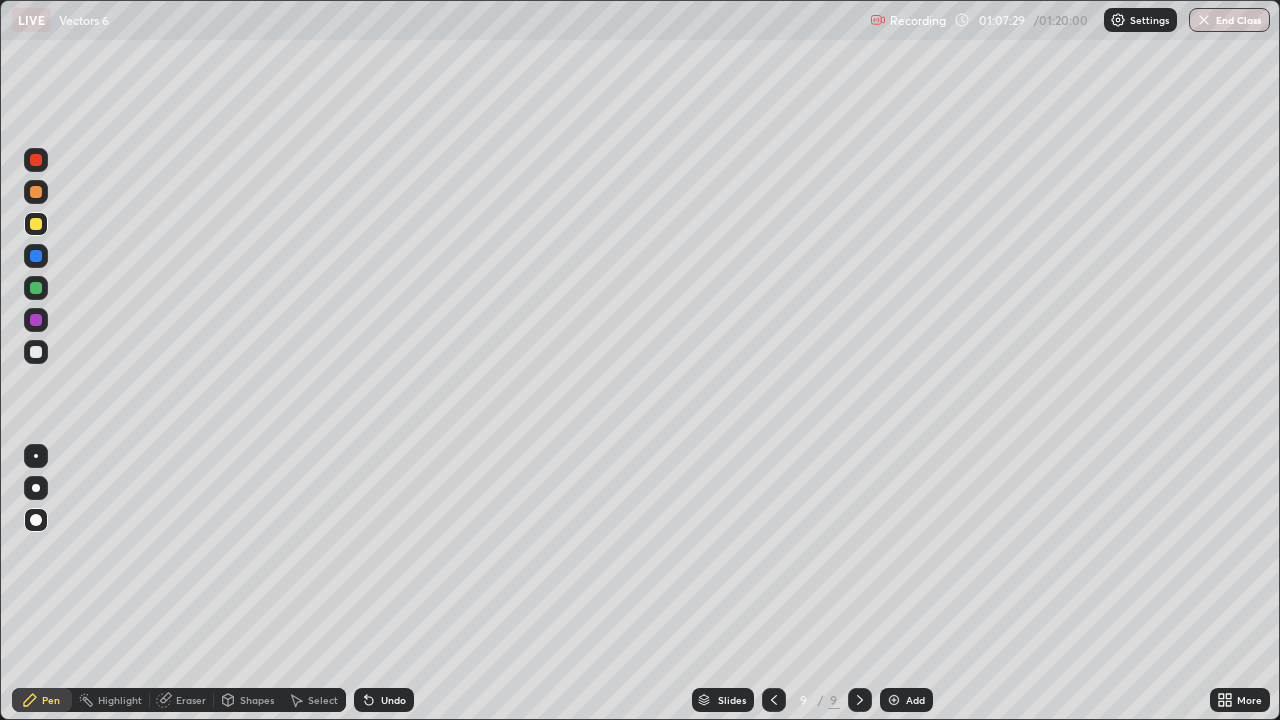 click at bounding box center [774, 700] 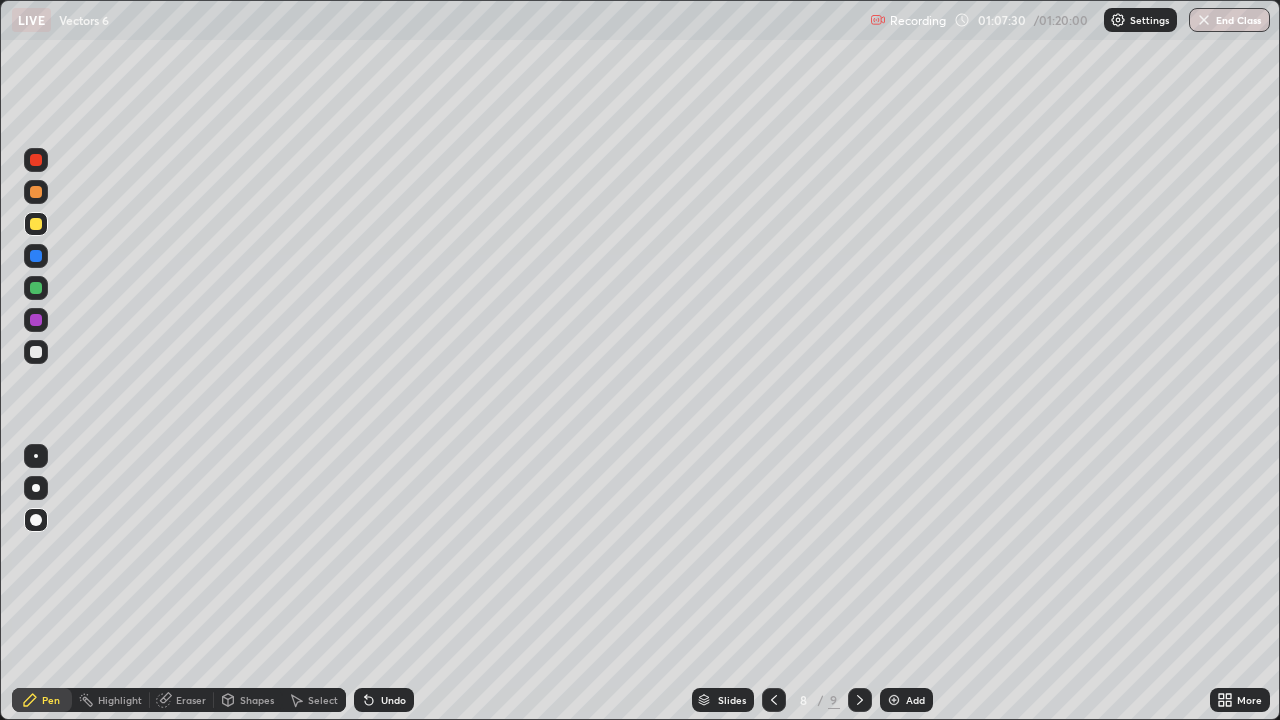 click at bounding box center [774, 700] 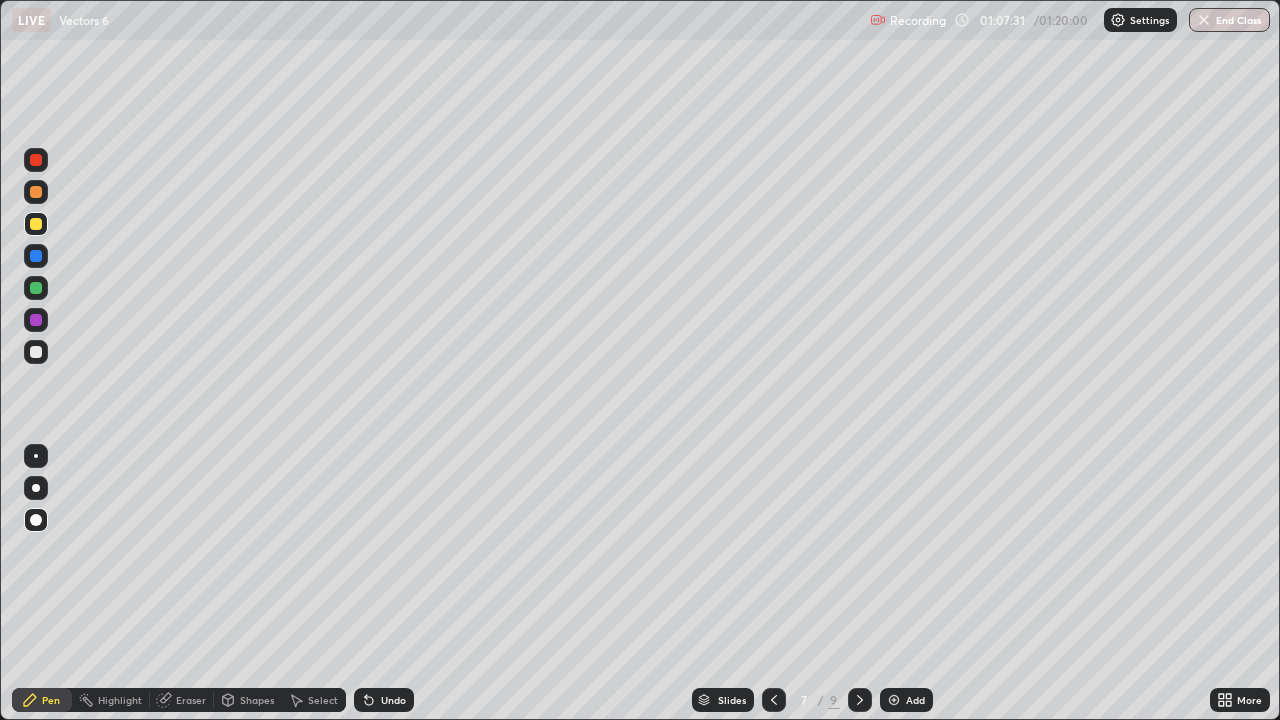 click at bounding box center (774, 700) 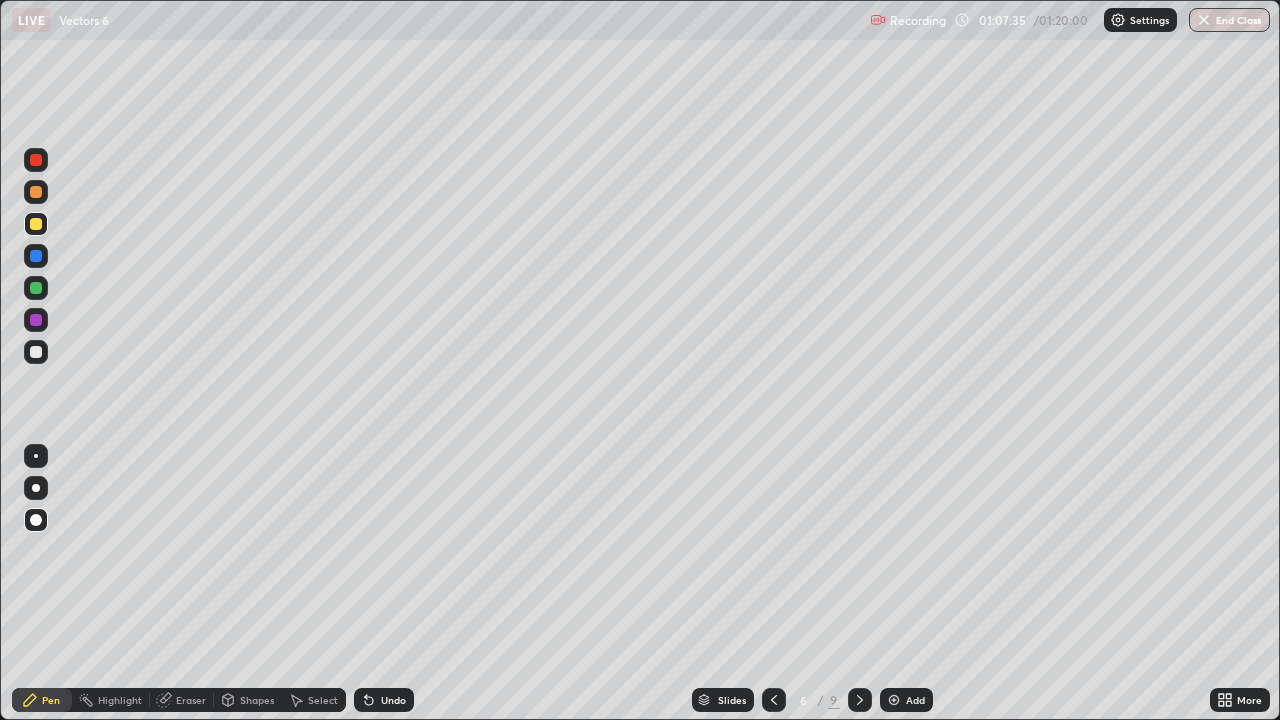 click at bounding box center [860, 700] 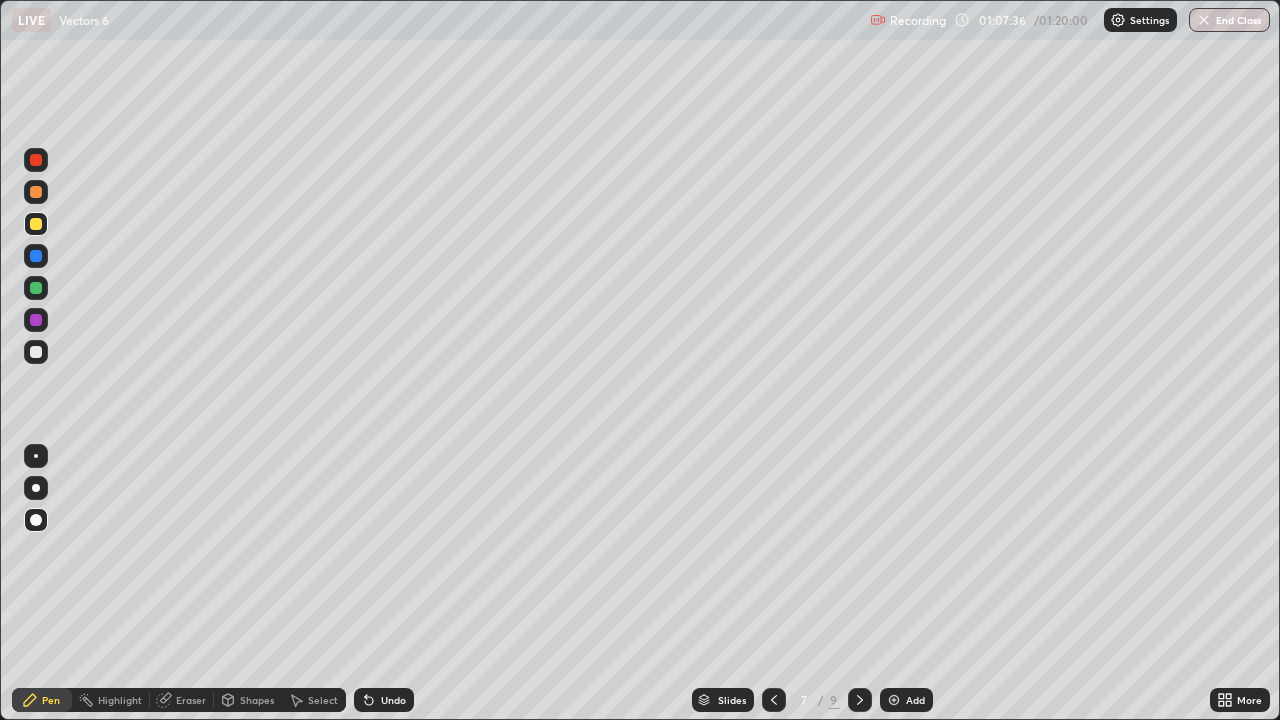 click 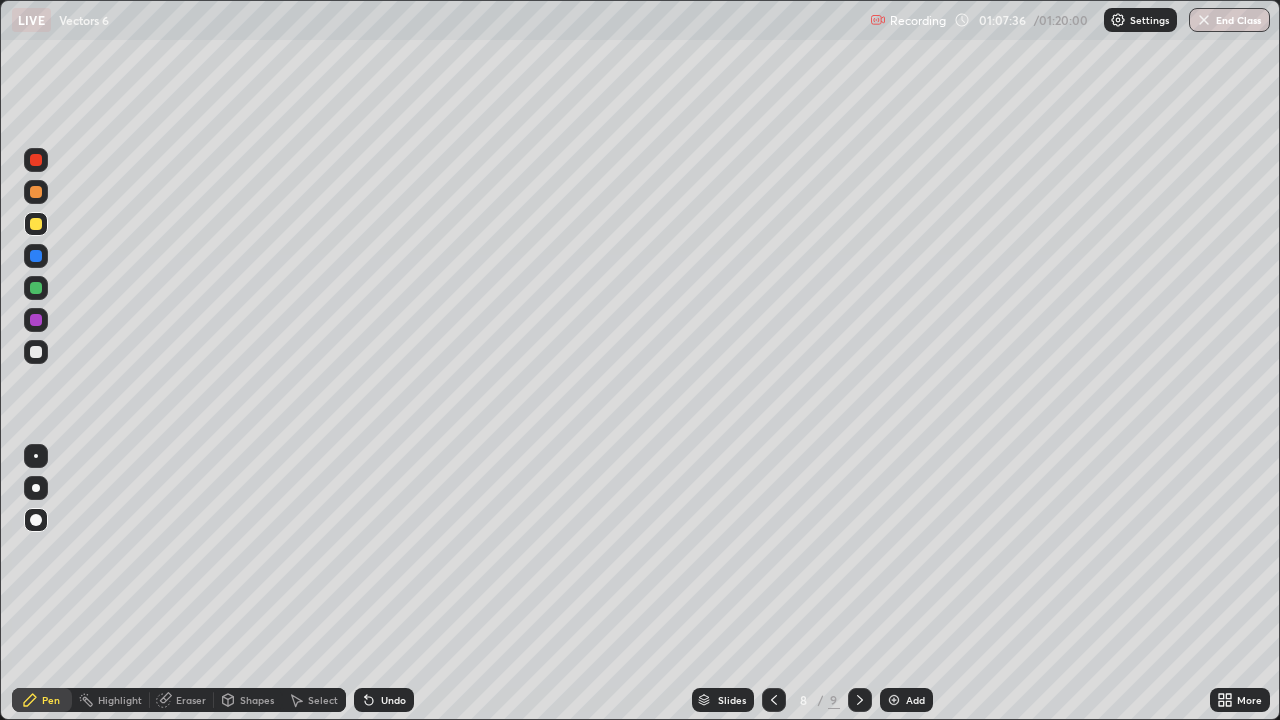 click 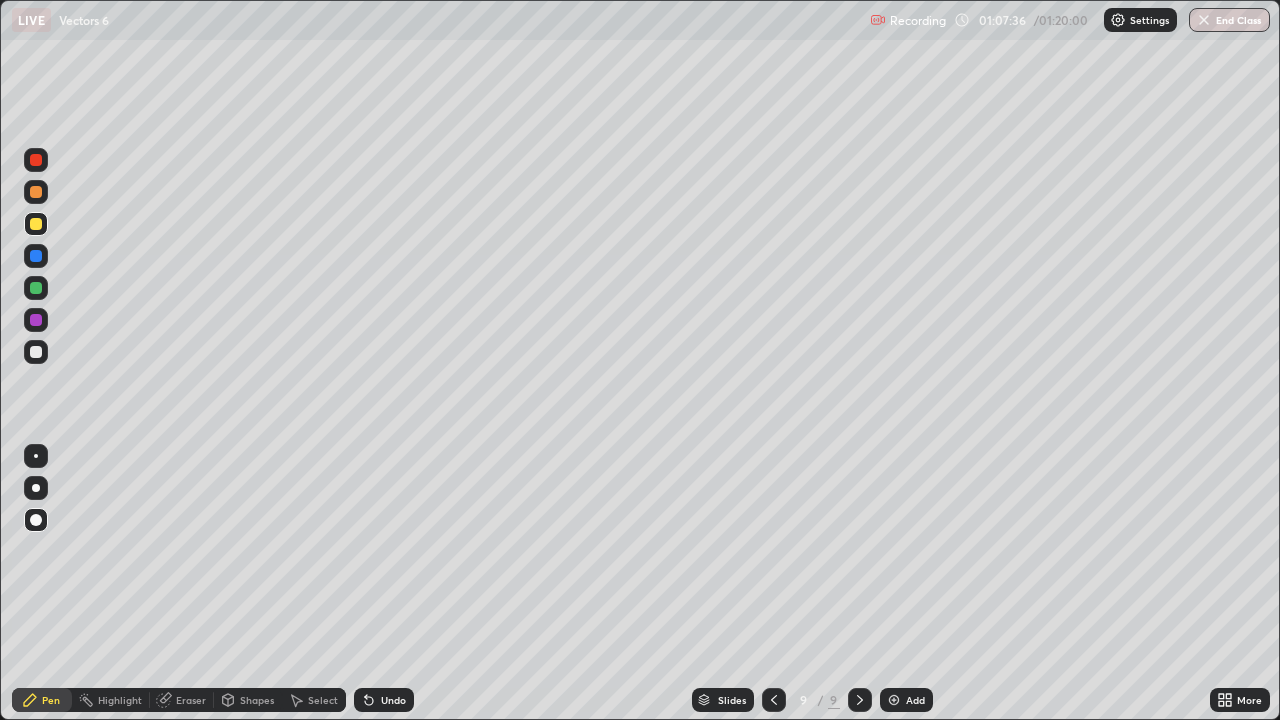 click 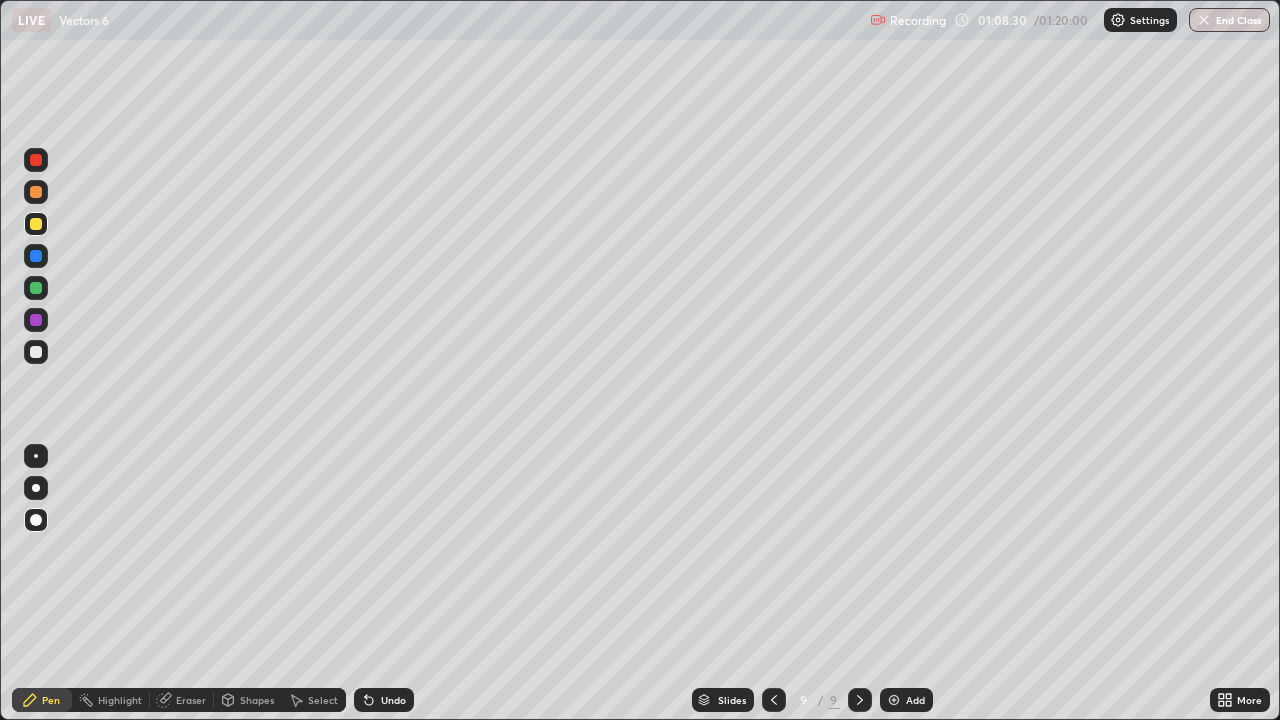 click on "Undo" at bounding box center [393, 700] 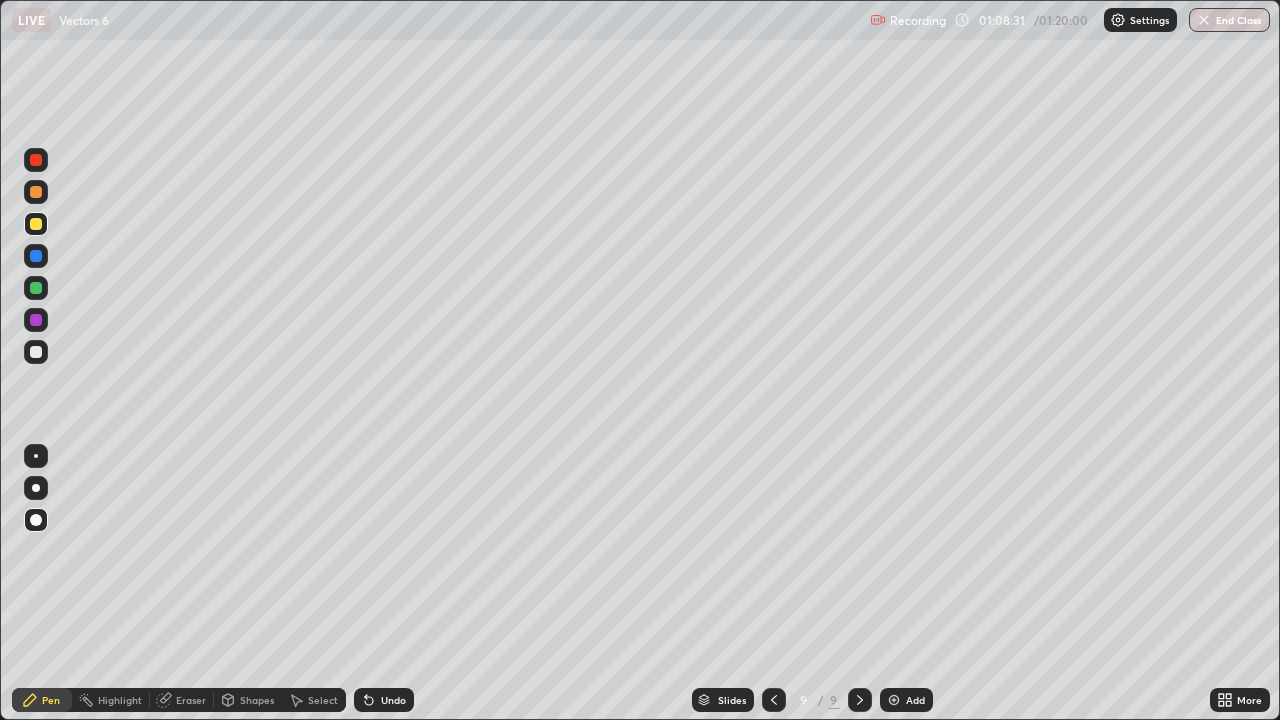 click on "Undo" at bounding box center (384, 700) 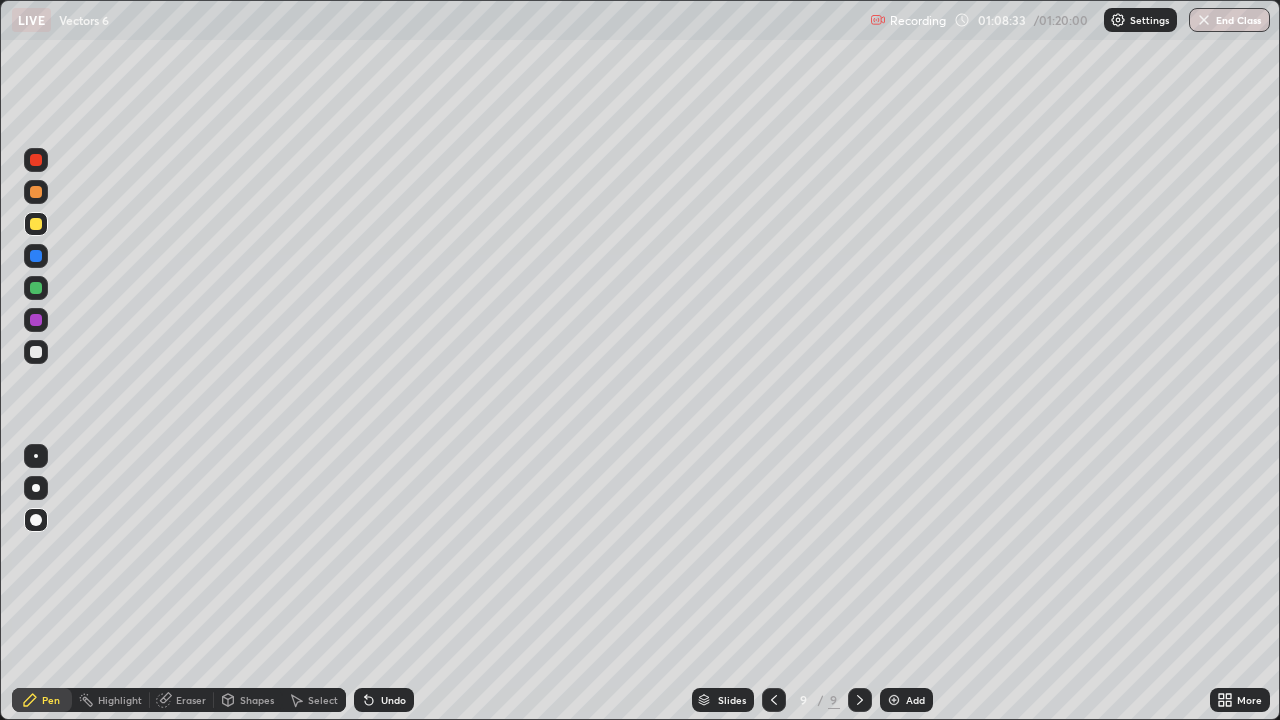 click on "Shapes" at bounding box center (248, 700) 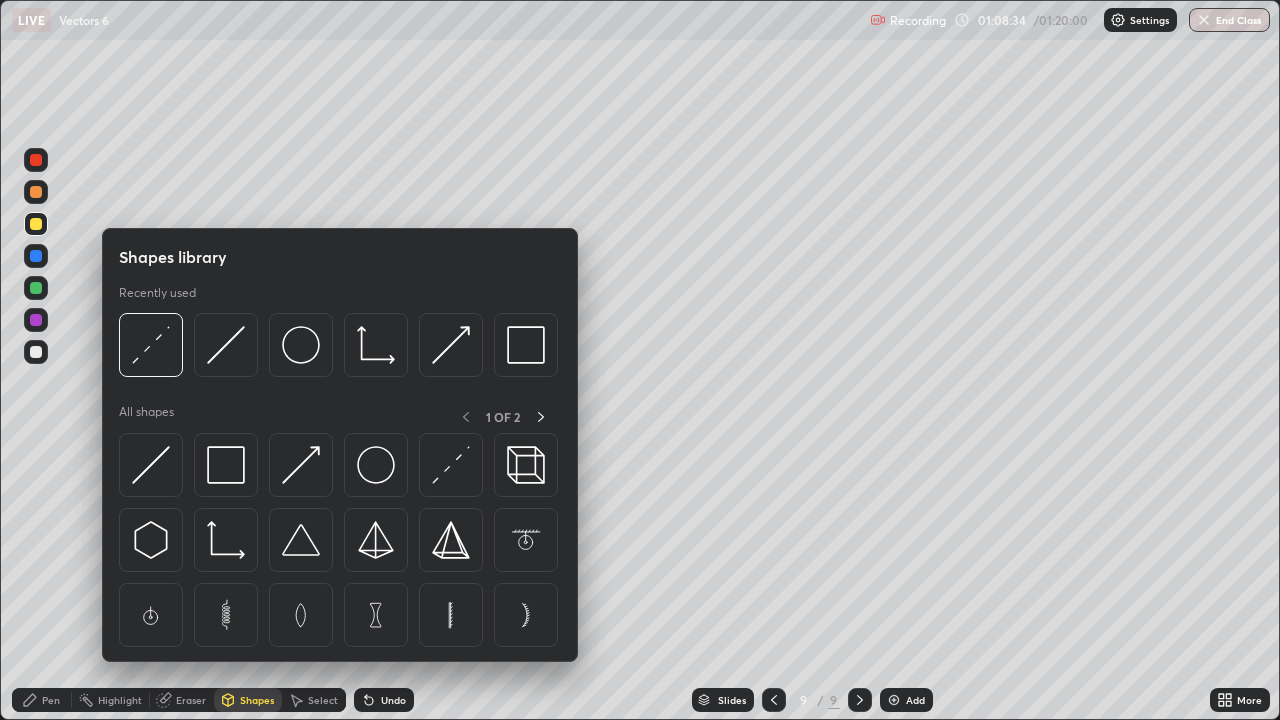 click on "Select" at bounding box center (323, 700) 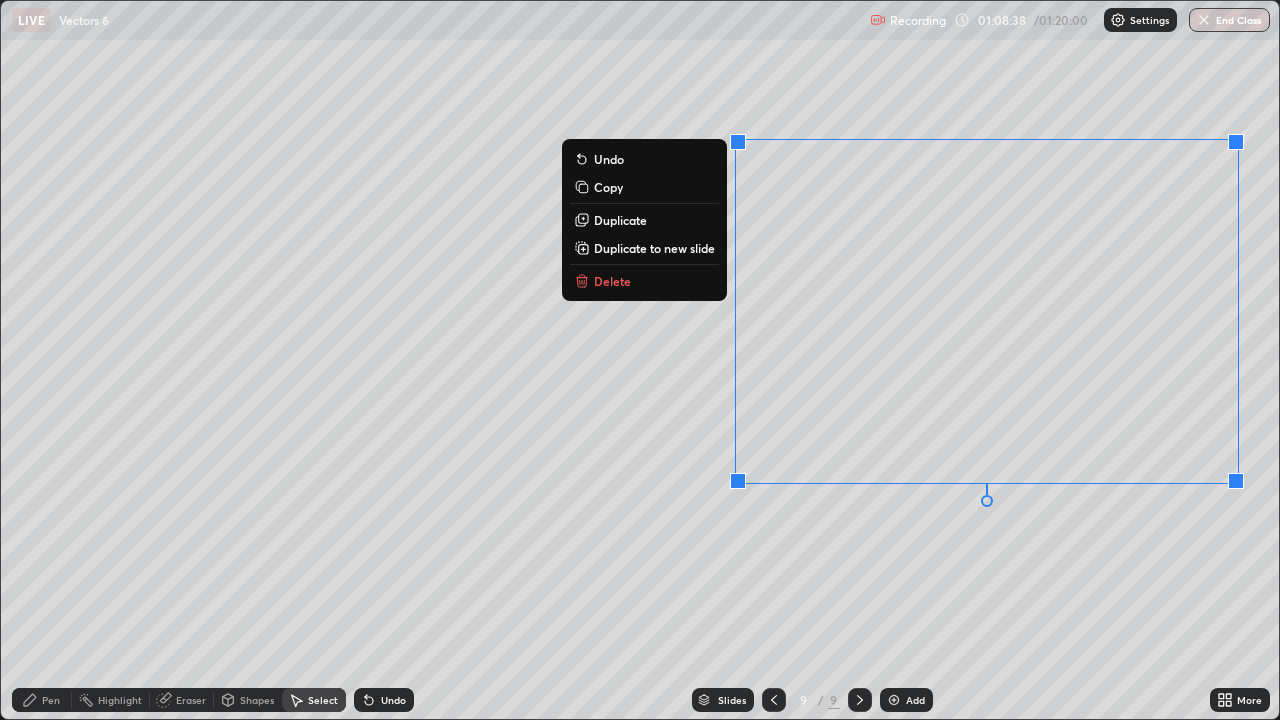 click on "Delete" at bounding box center (612, 281) 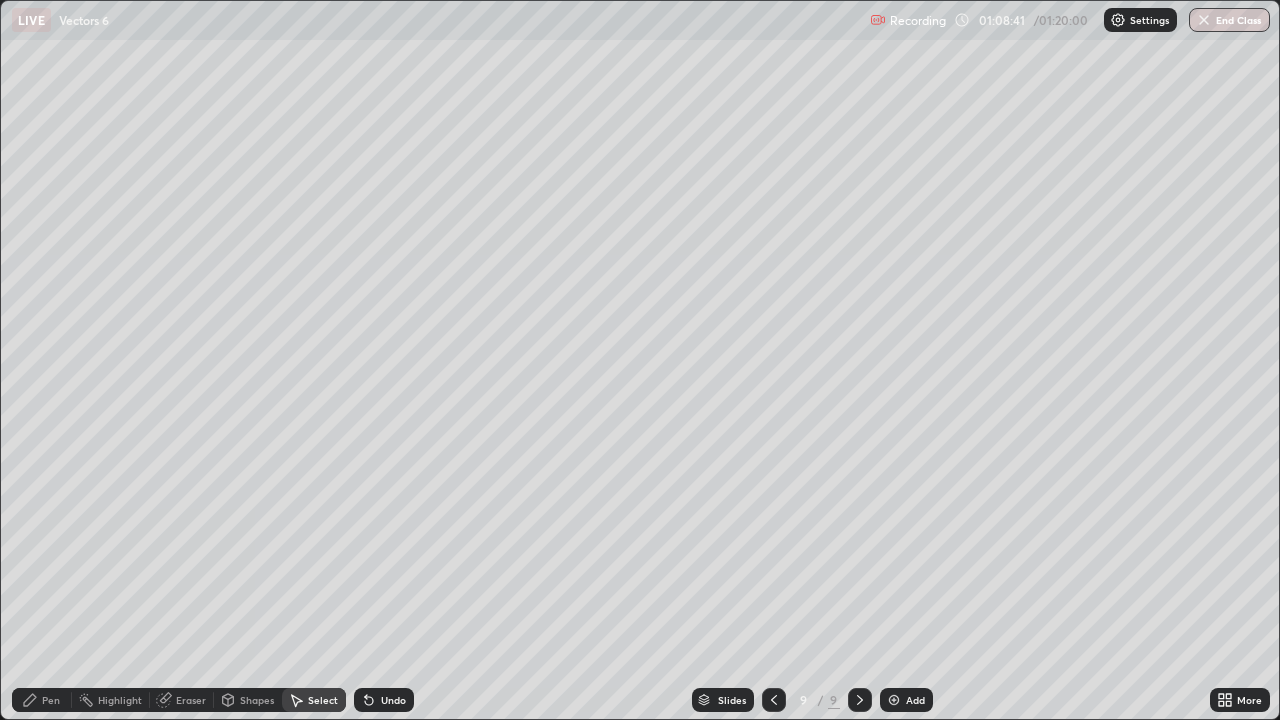 click on "Pen" at bounding box center (51, 700) 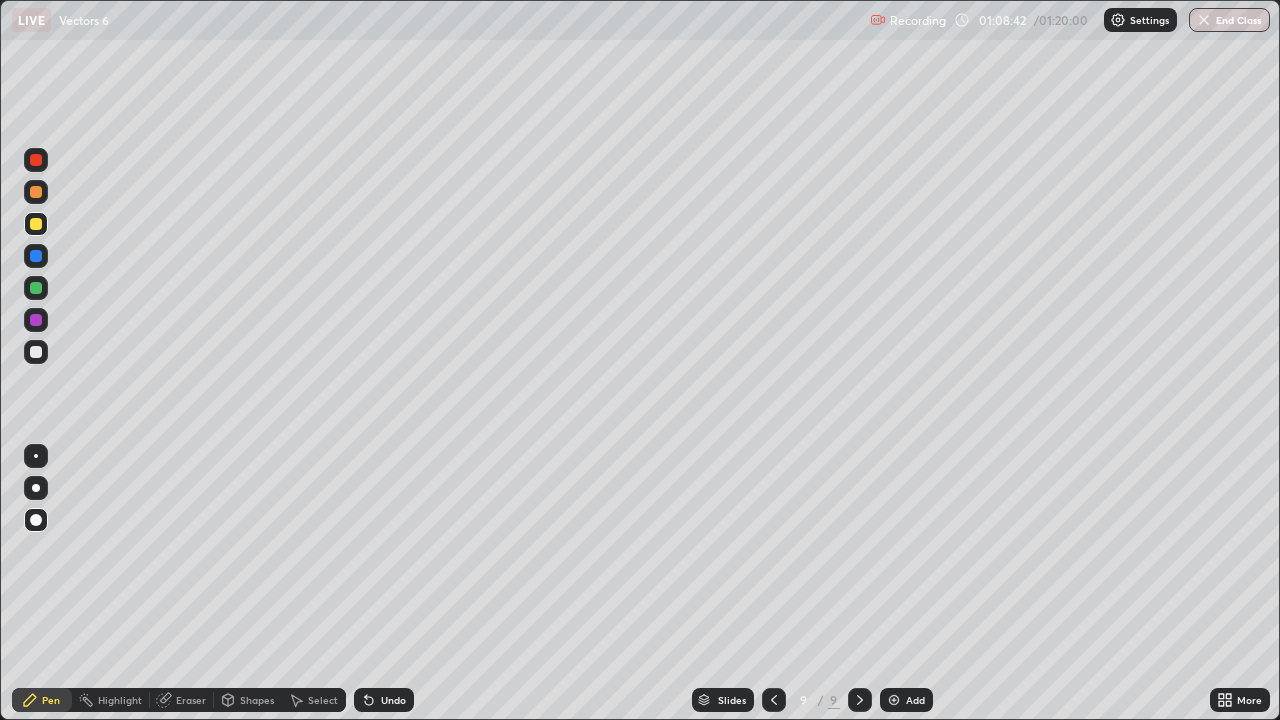 click at bounding box center [36, 352] 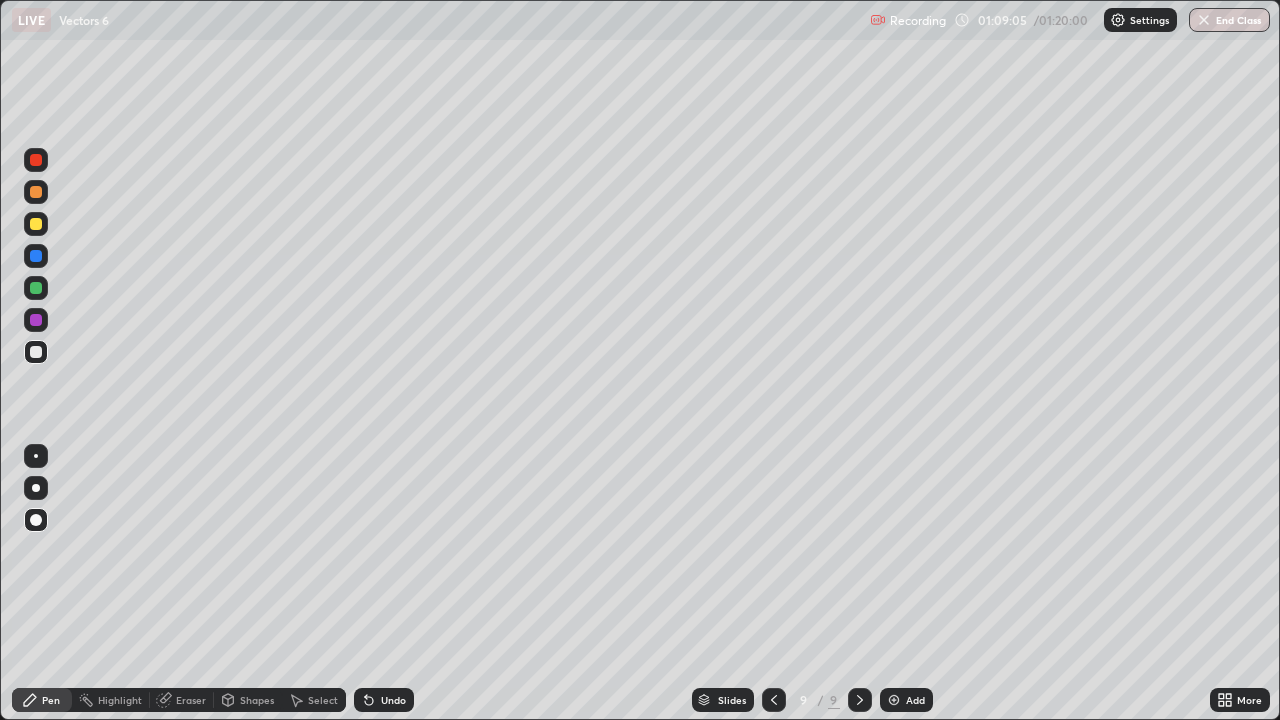 click on "Undo" at bounding box center (384, 700) 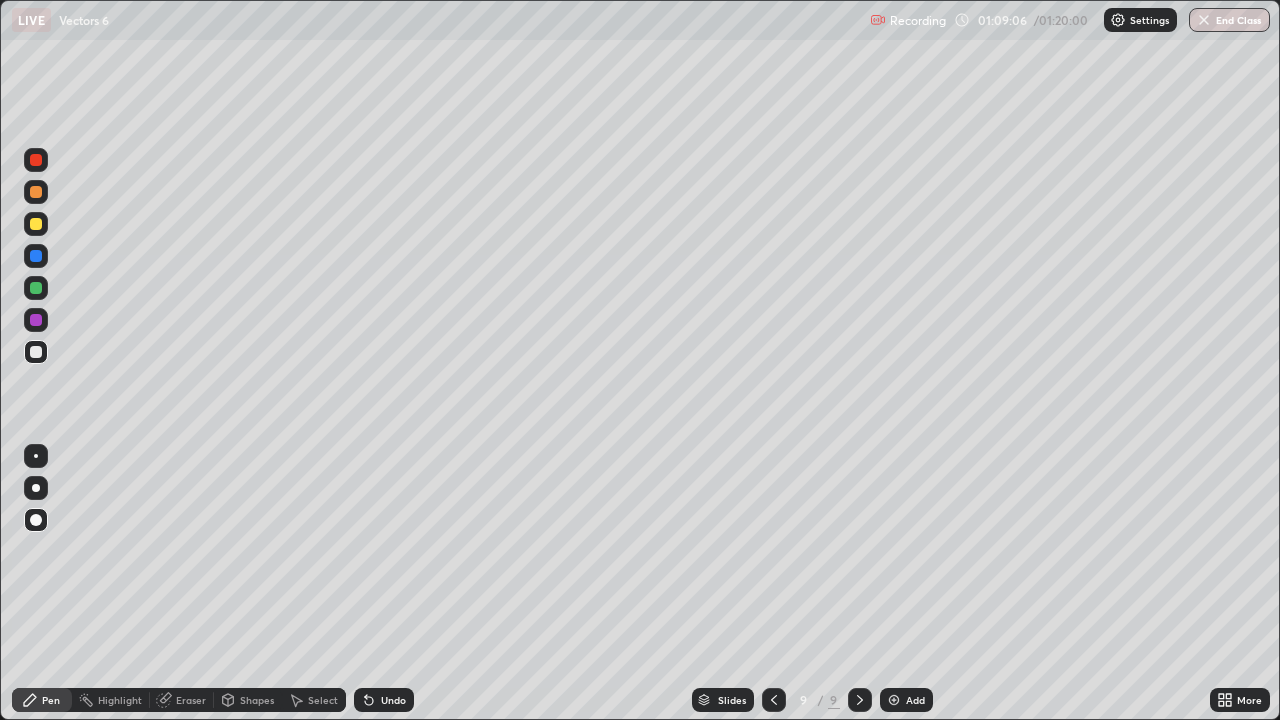click 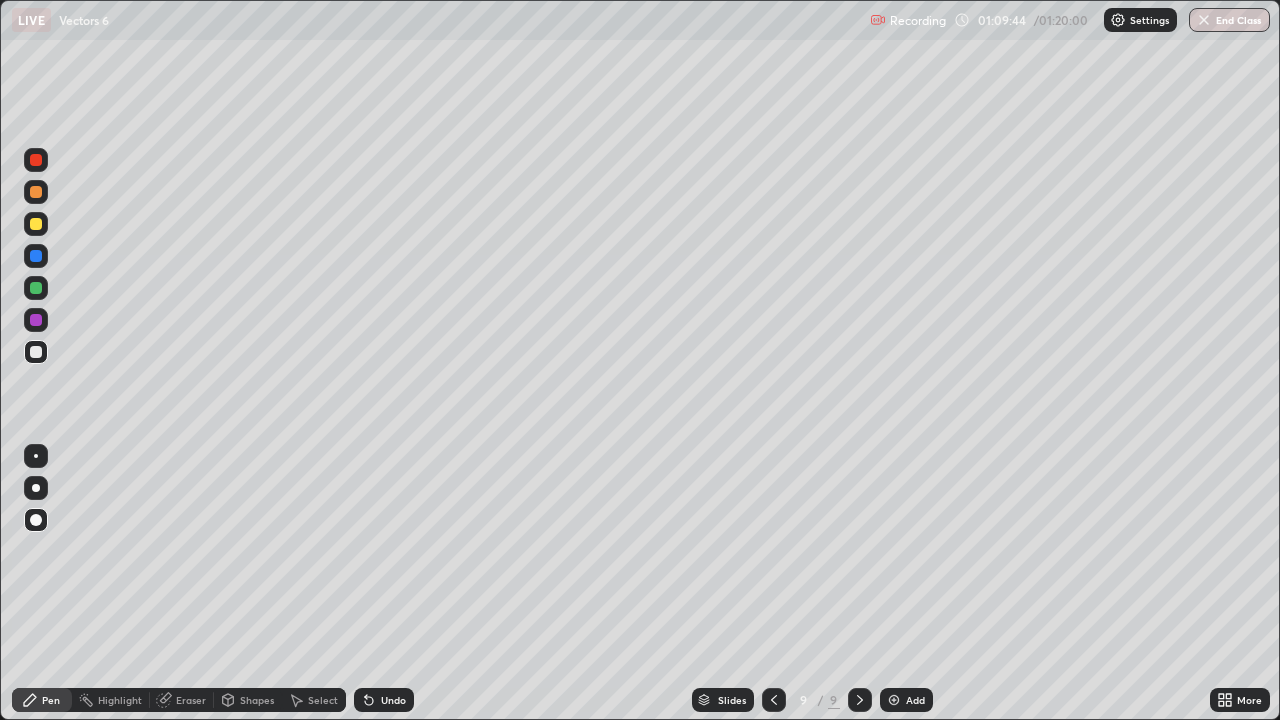 click at bounding box center [36, 288] 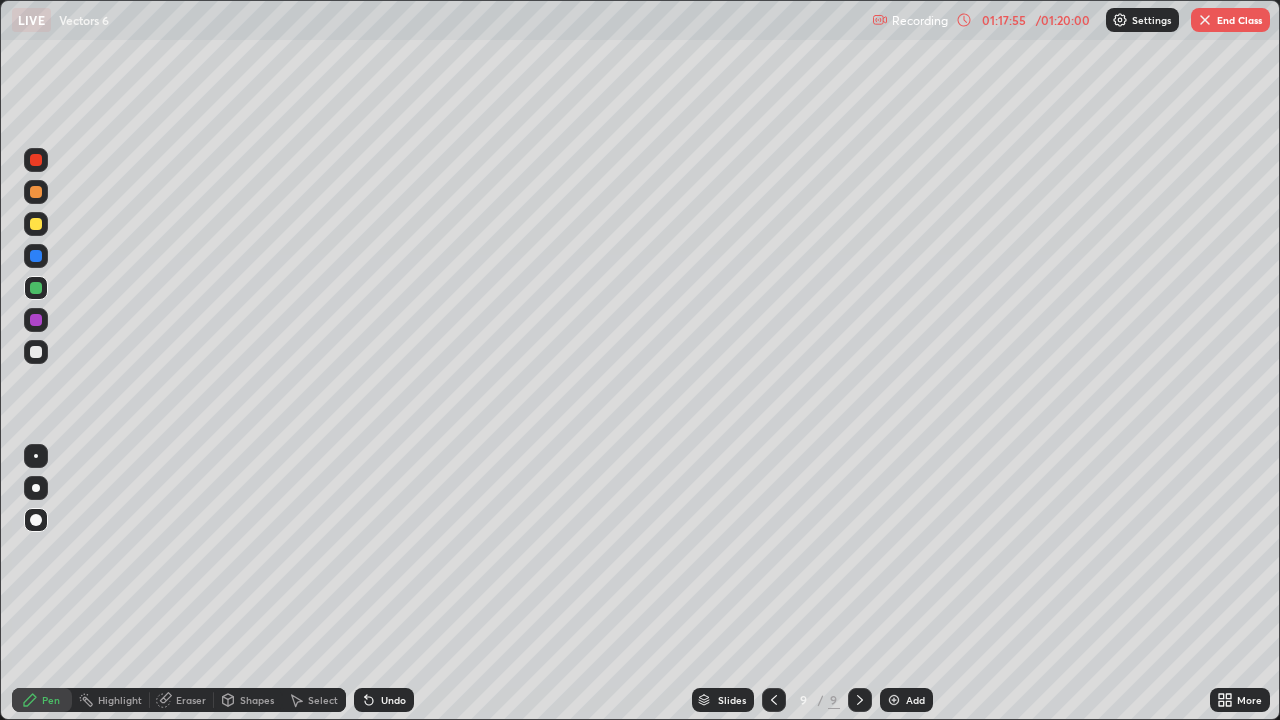 click 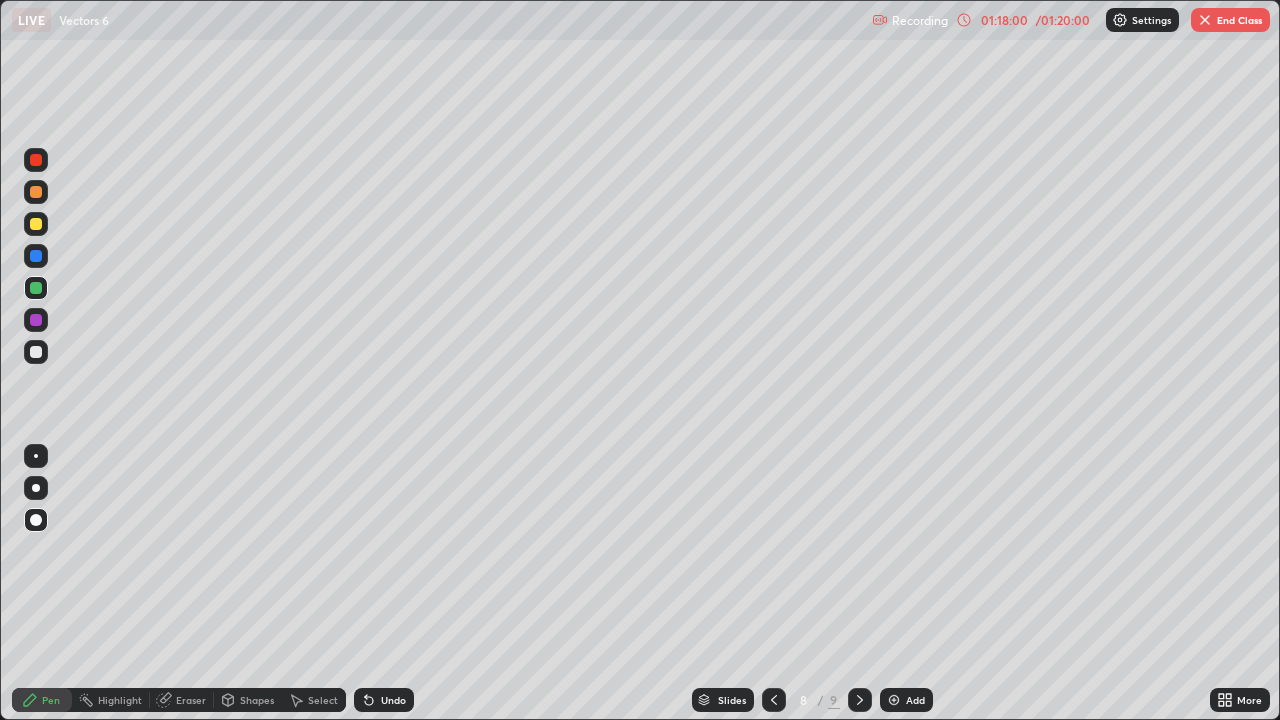 click 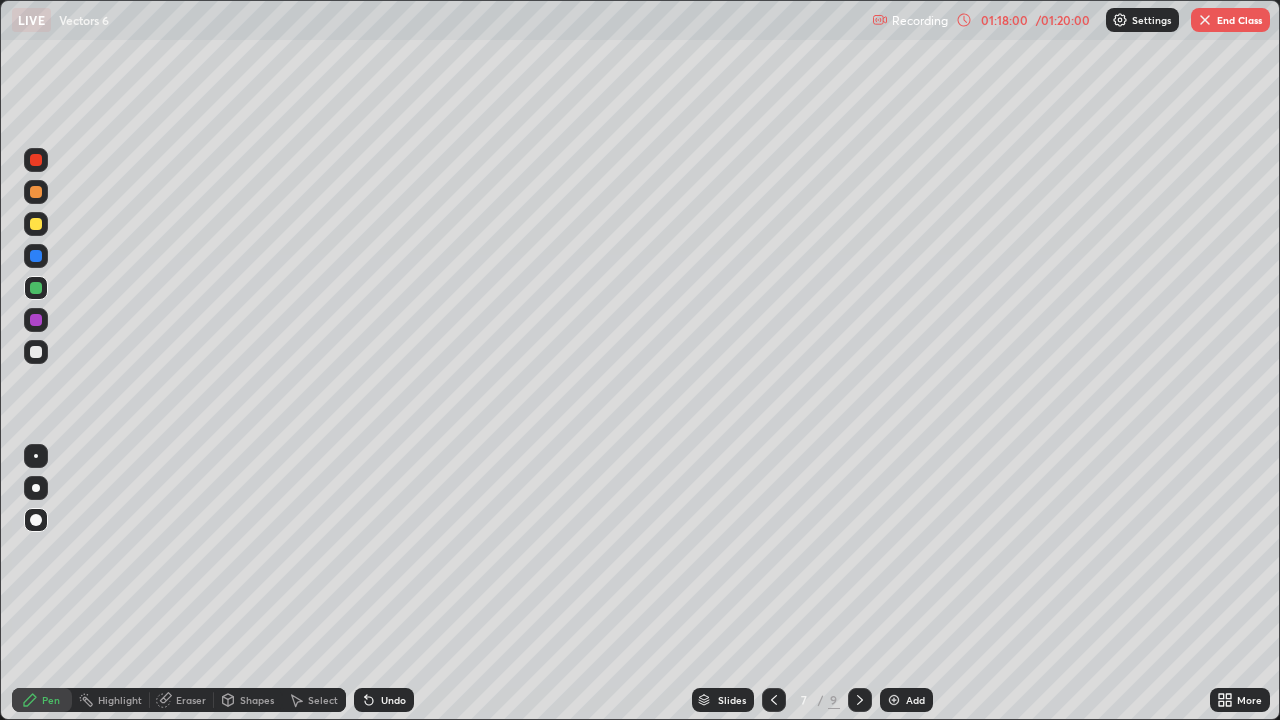 click at bounding box center [774, 700] 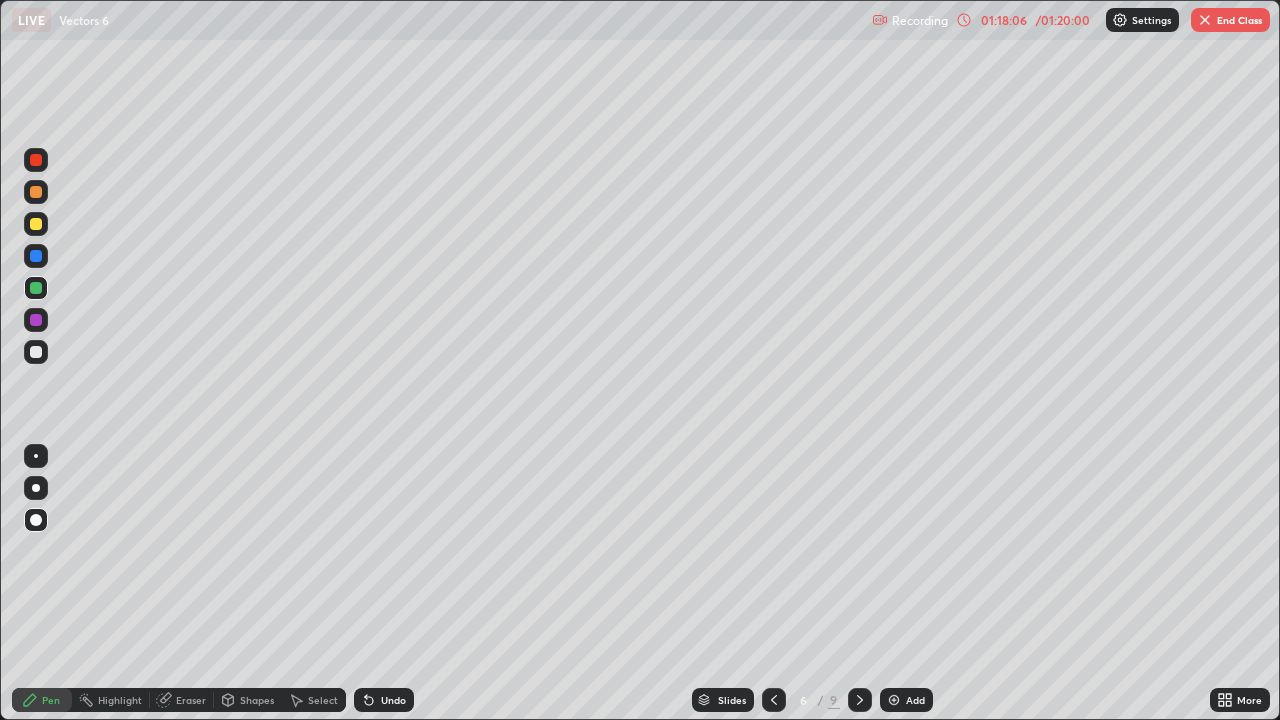 click on "Settings" at bounding box center [1142, 20] 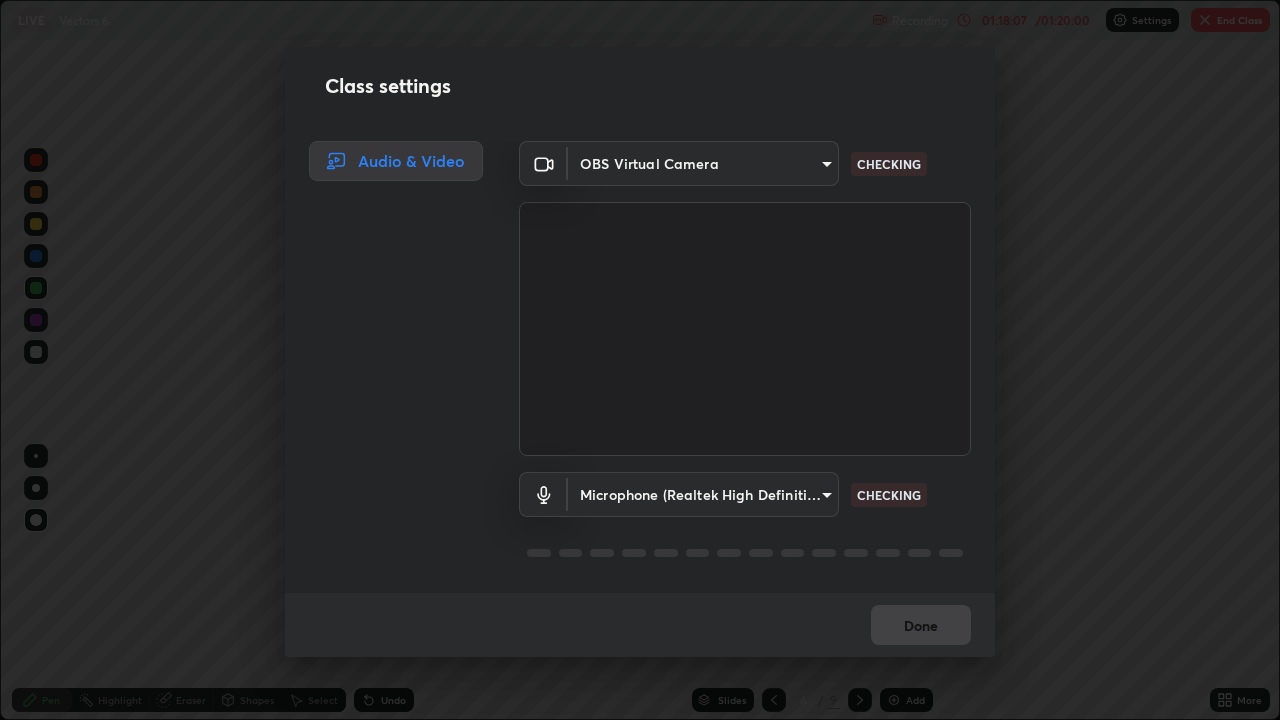 click on "Class settings Audio & Video OBS Virtual Camera [HASH] CHECKING Microphone (Realtek High Definition Audio) [HASH] CHECKING Done" at bounding box center (640, 360) 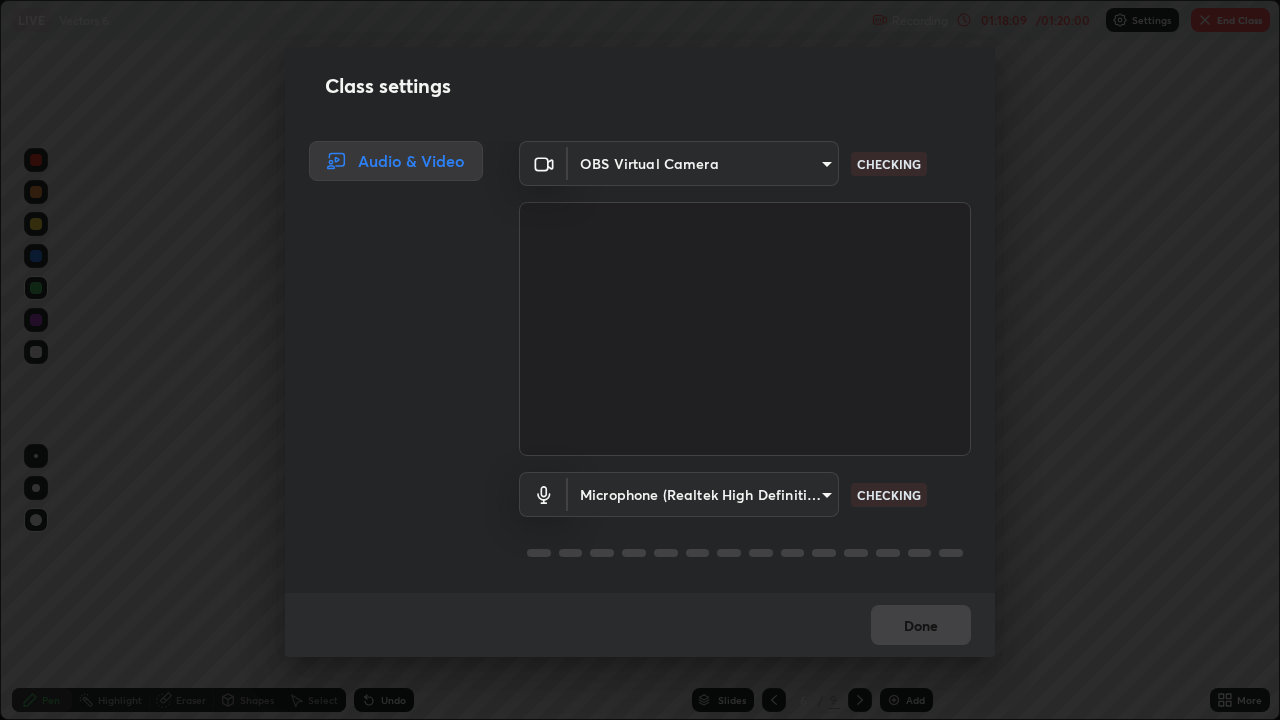 click on "Class settings Audio & Video OBS Virtual Camera [HASH] CHECKING Microphone (Realtek High Definition Audio) [HASH] CHECKING Done" at bounding box center (640, 360) 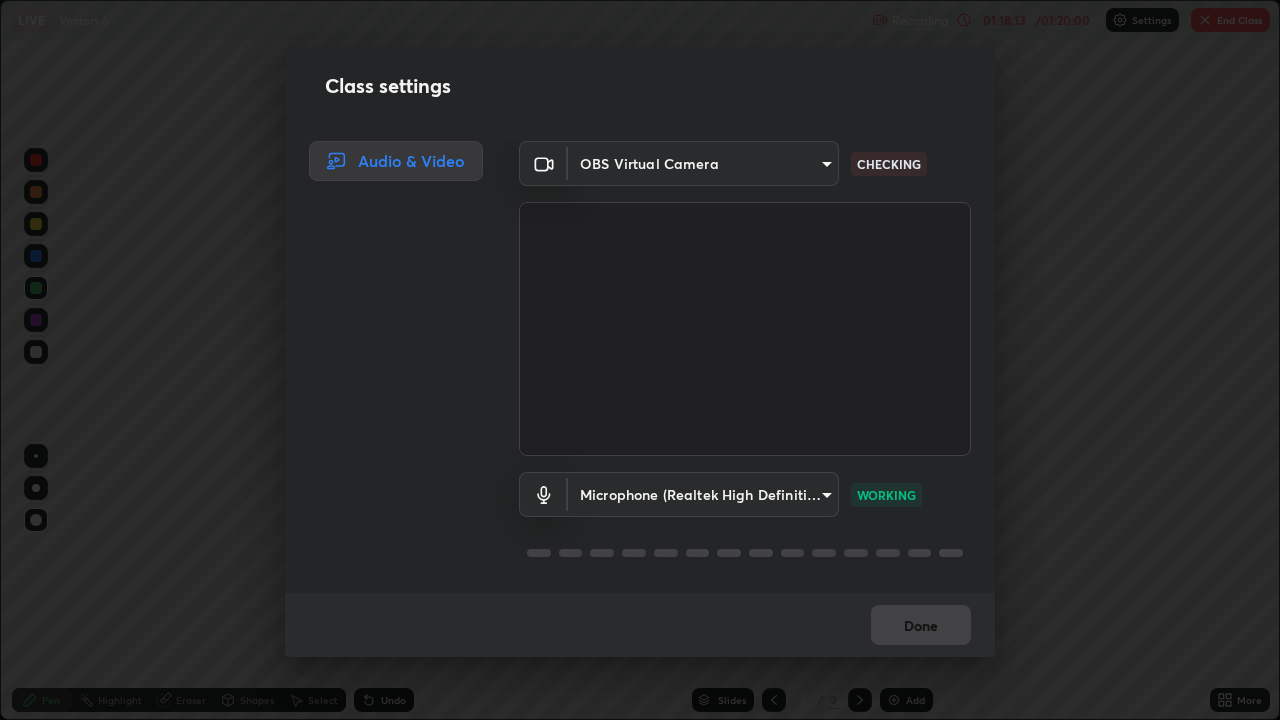 click on "Class settings Audio & Video OBS Virtual Camera [HASH] WORKING Microphone (Realtek High Definition Audio) [HASH] WORKING Done" at bounding box center (640, 360) 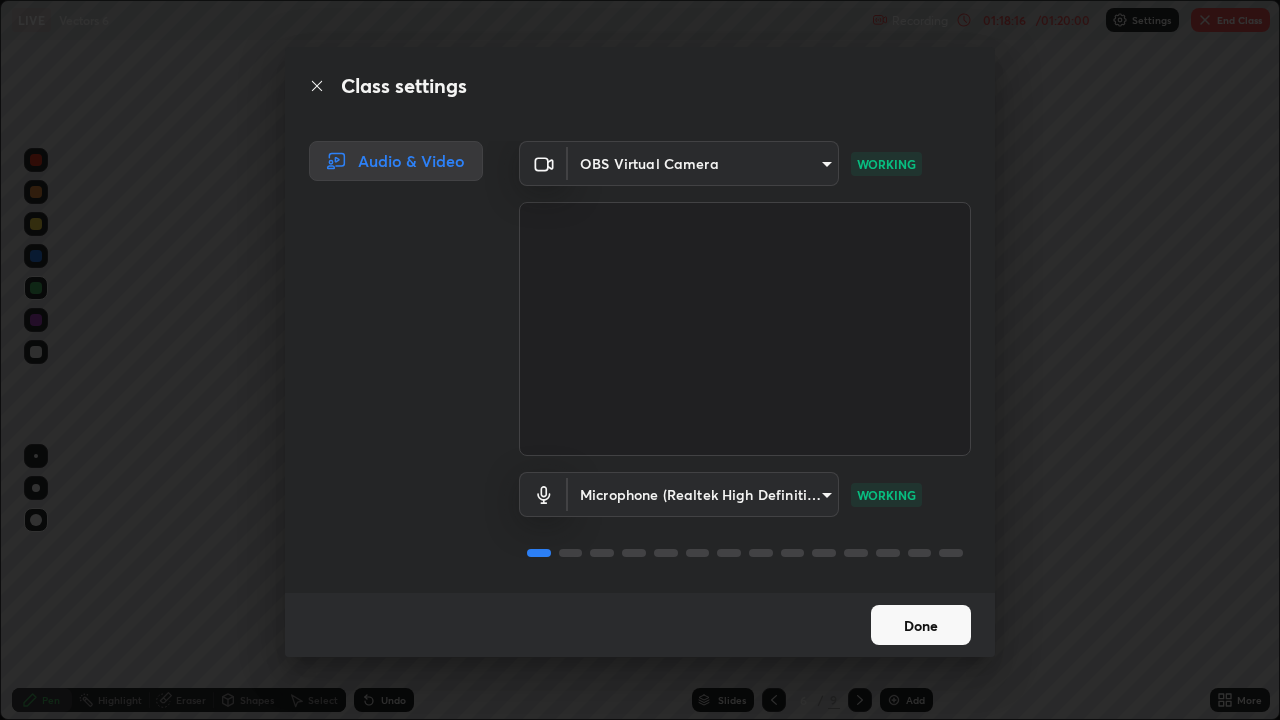 click on "Class settings Audio & Video OBS Virtual Camera [HASH] WORKING Microphone (Realtek High Definition Audio) [HASH] WORKING Done" at bounding box center (640, 360) 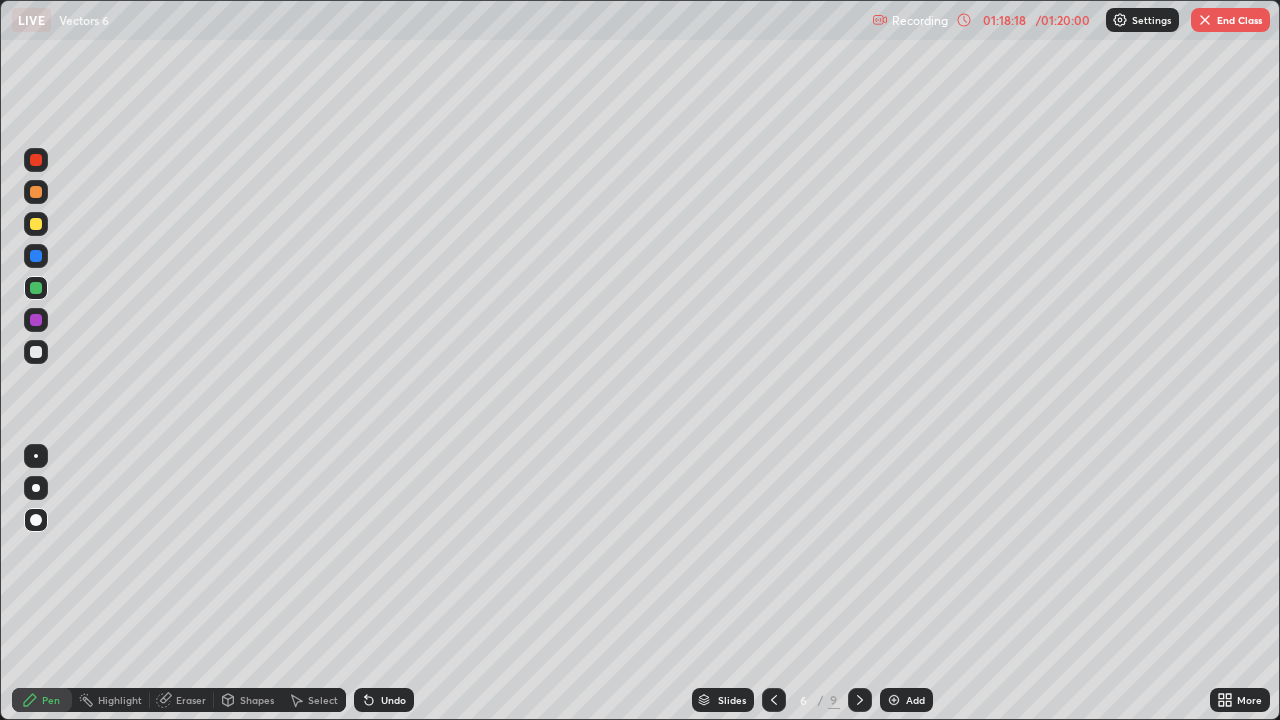 click on "End Class" at bounding box center [1230, 20] 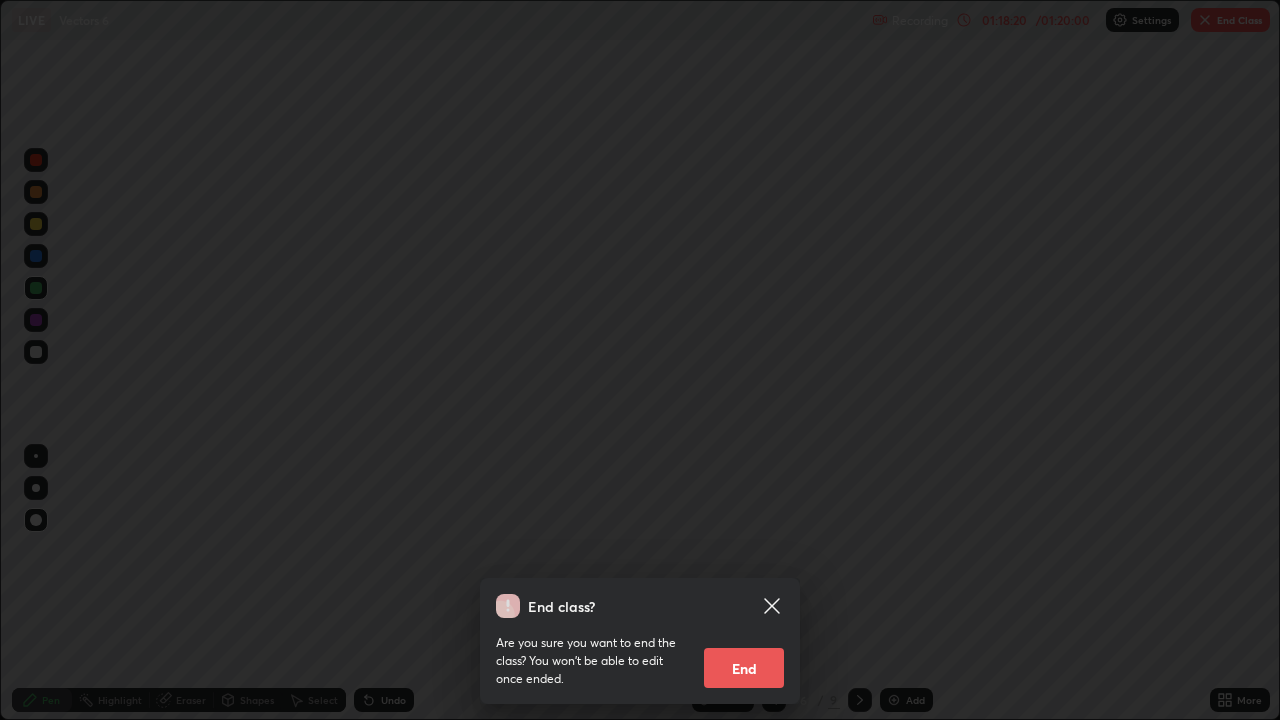 click on "End" at bounding box center [744, 668] 